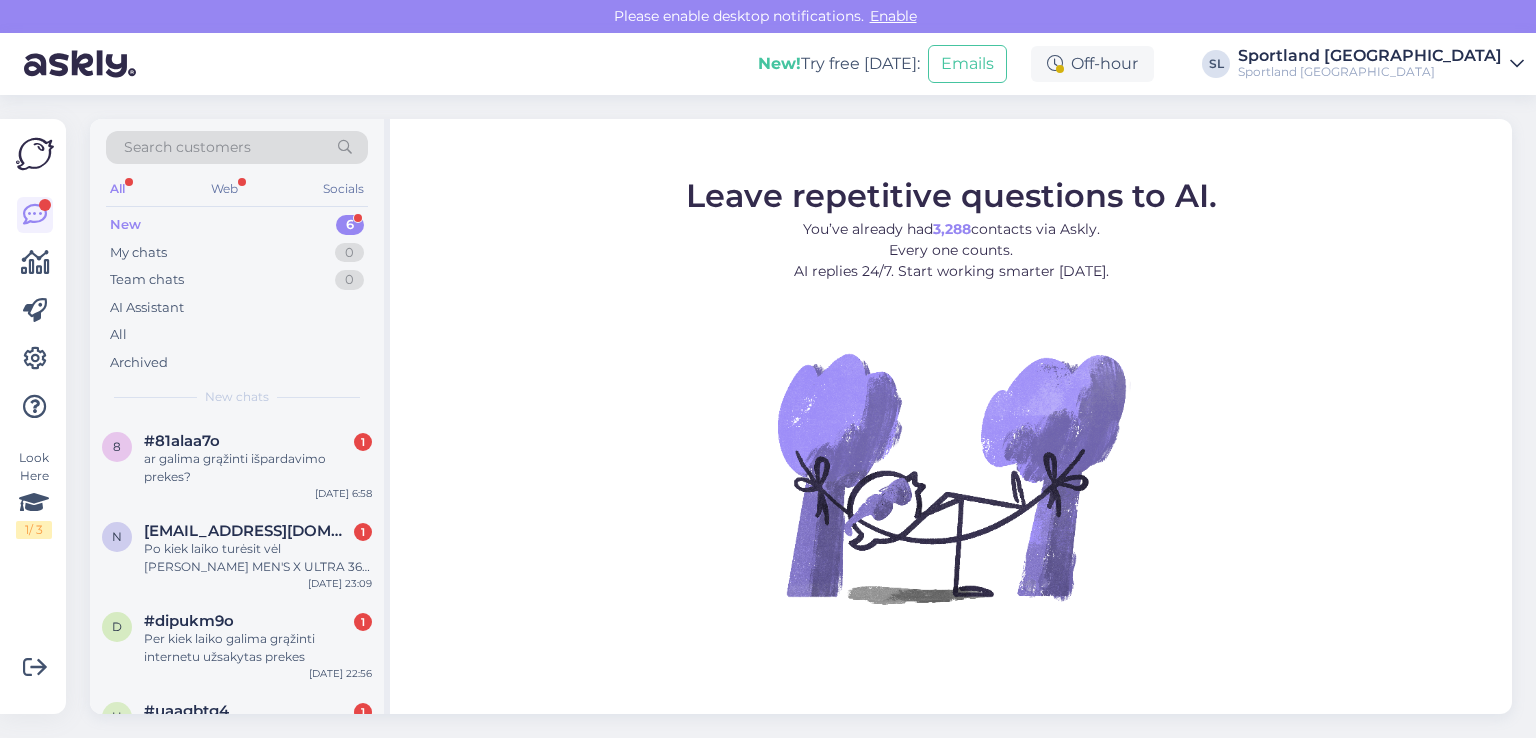scroll, scrollTop: 0, scrollLeft: 0, axis: both 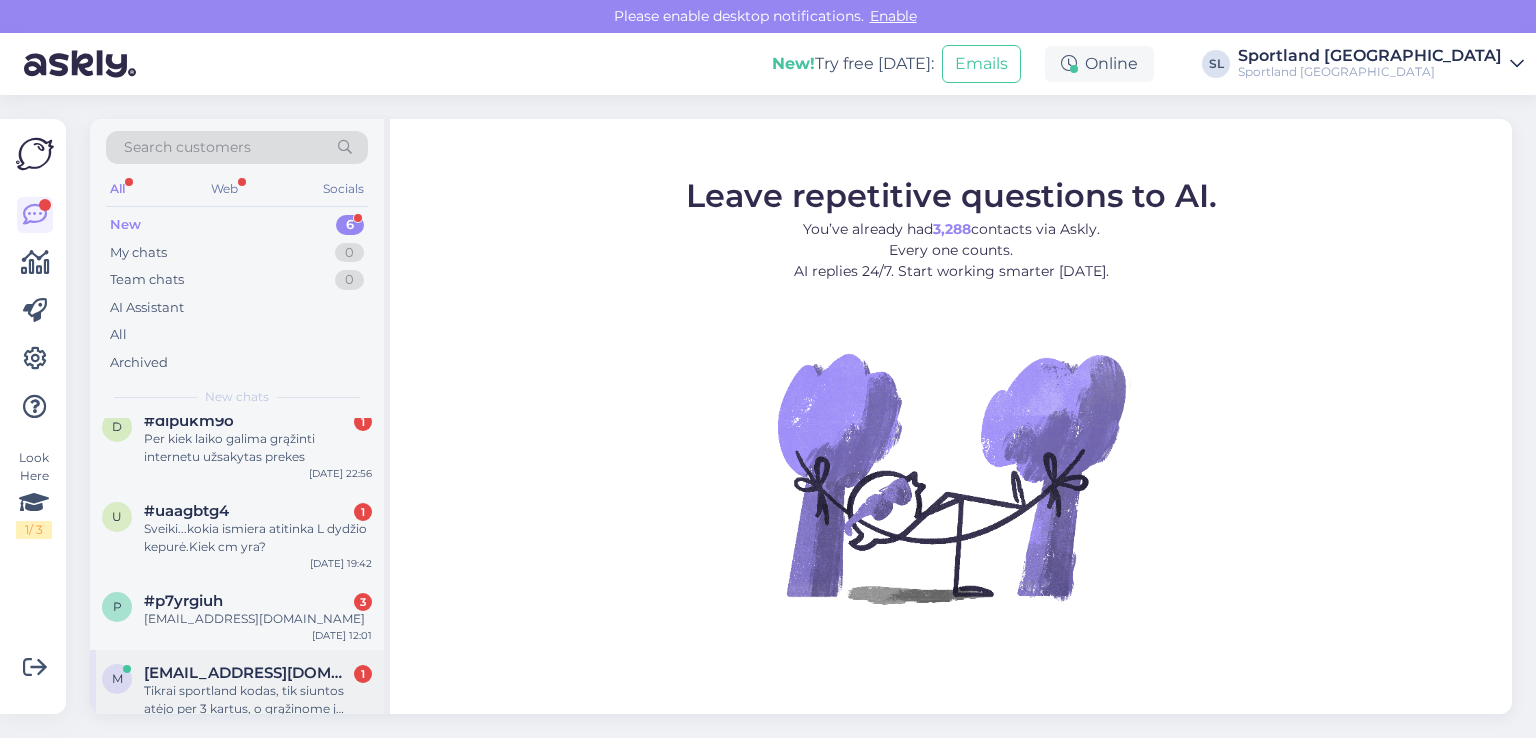click on "Tikrai sportland kodas, tik siuntos atėjo per 3 kartus, o grąžinome į vieną." at bounding box center (258, 700) 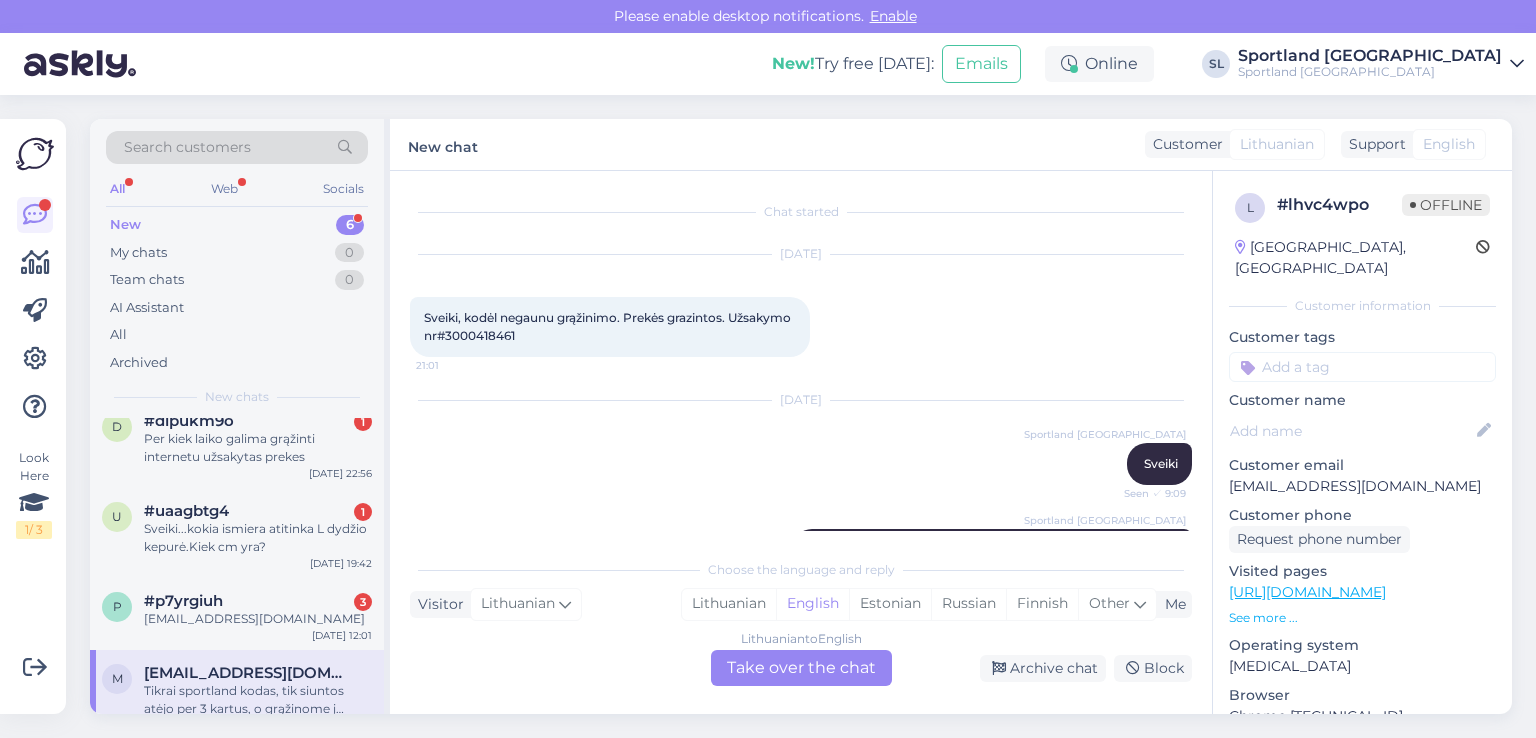 scroll, scrollTop: 1401, scrollLeft: 0, axis: vertical 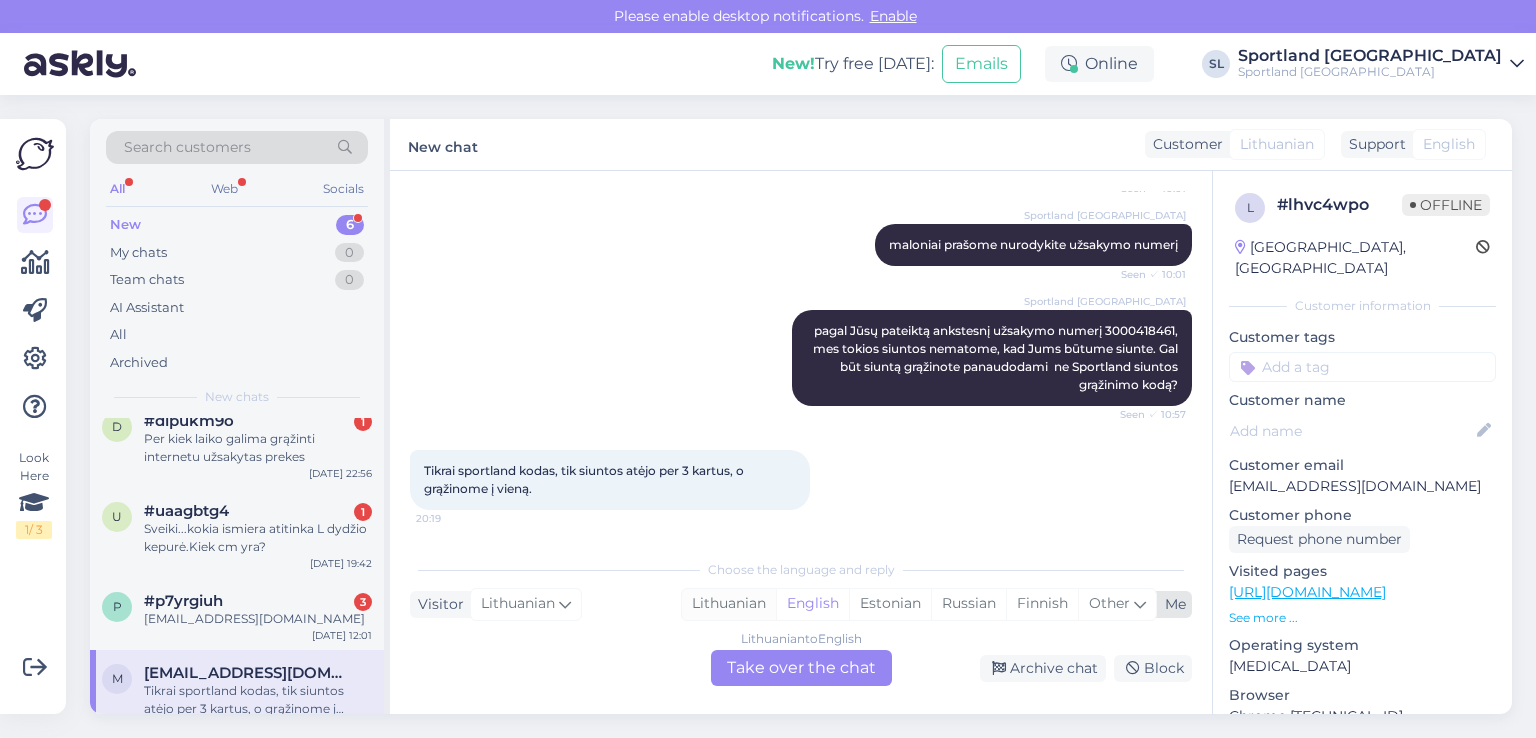 click on "Lithuanian" at bounding box center [729, 604] 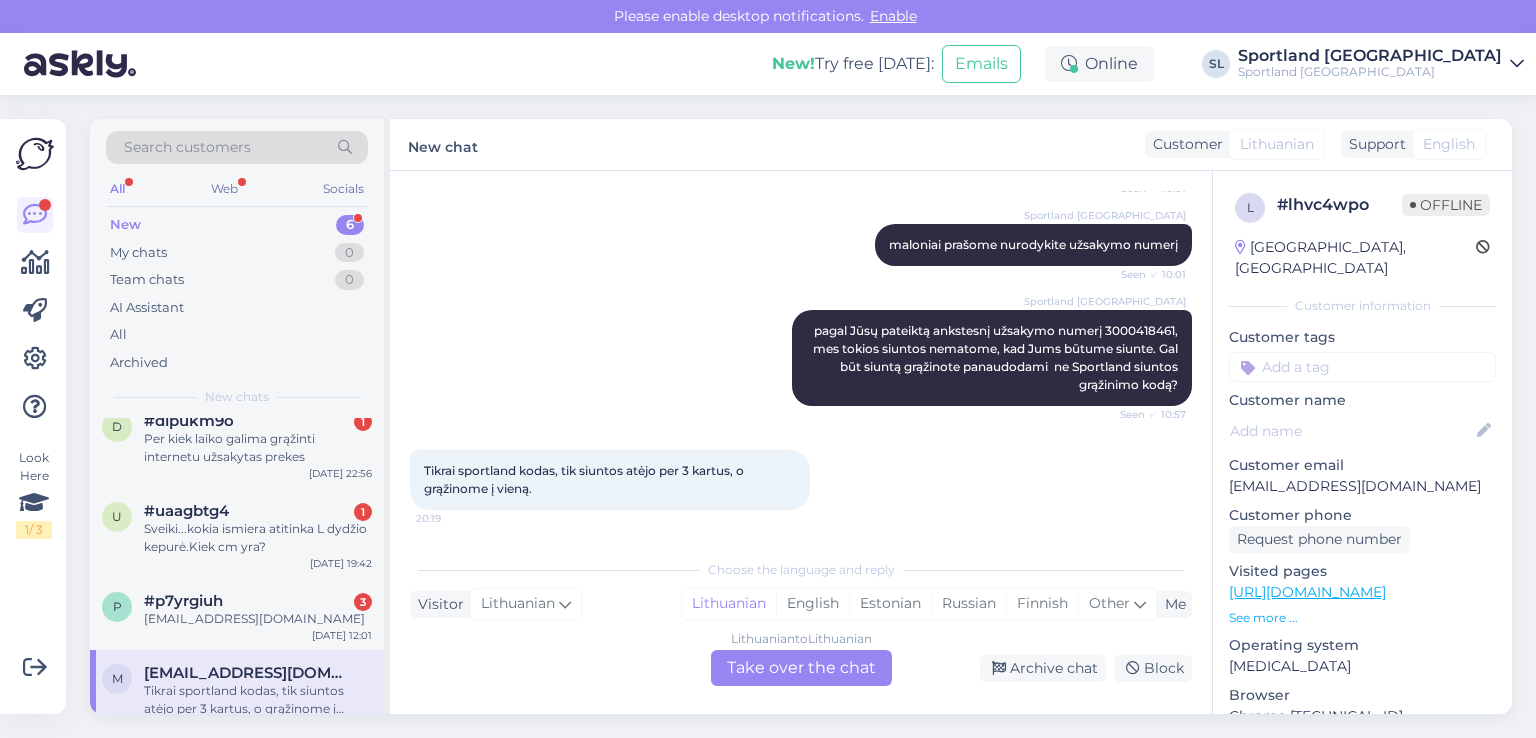 click on "Lithuanian  to  Lithuanian Take over the chat" at bounding box center (801, 668) 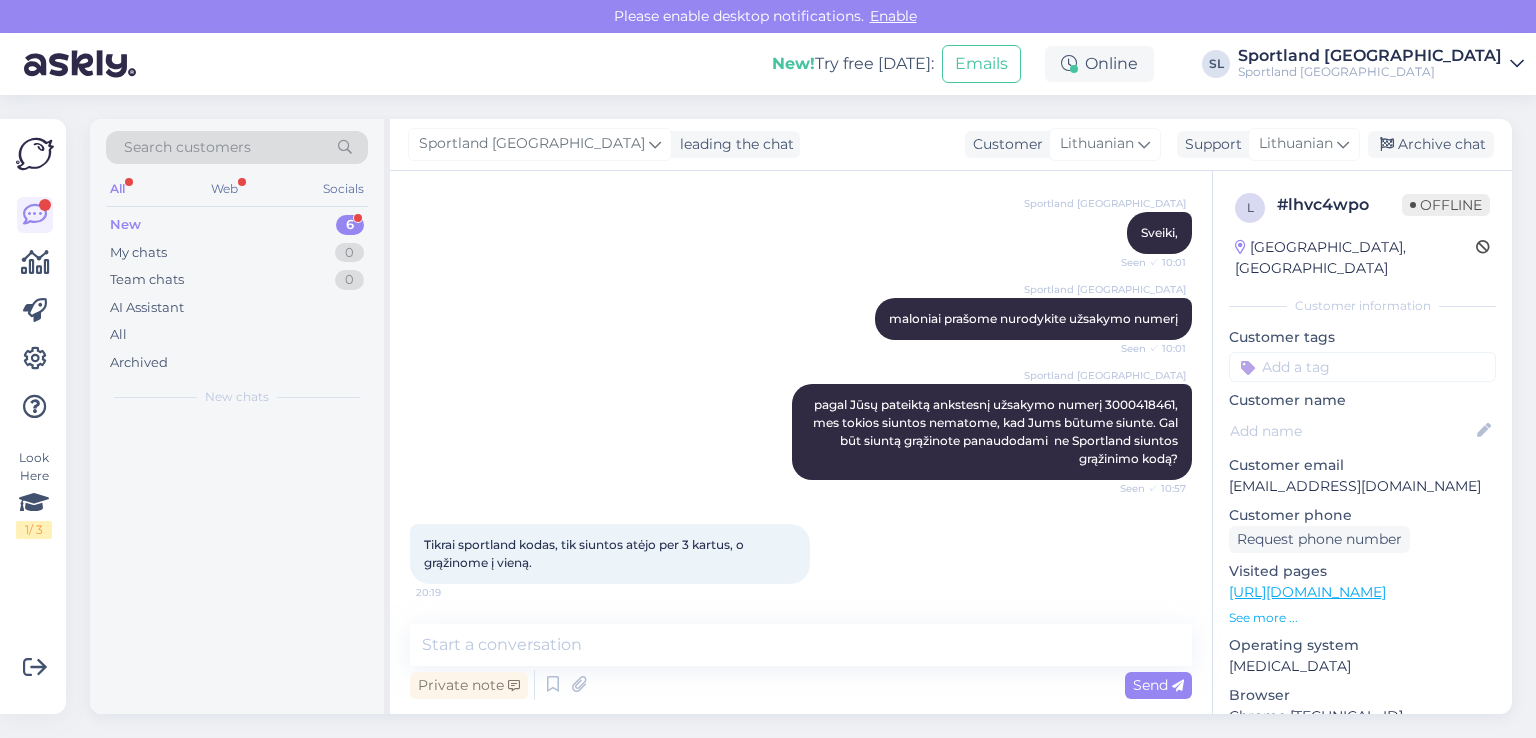 scroll, scrollTop: 1327, scrollLeft: 0, axis: vertical 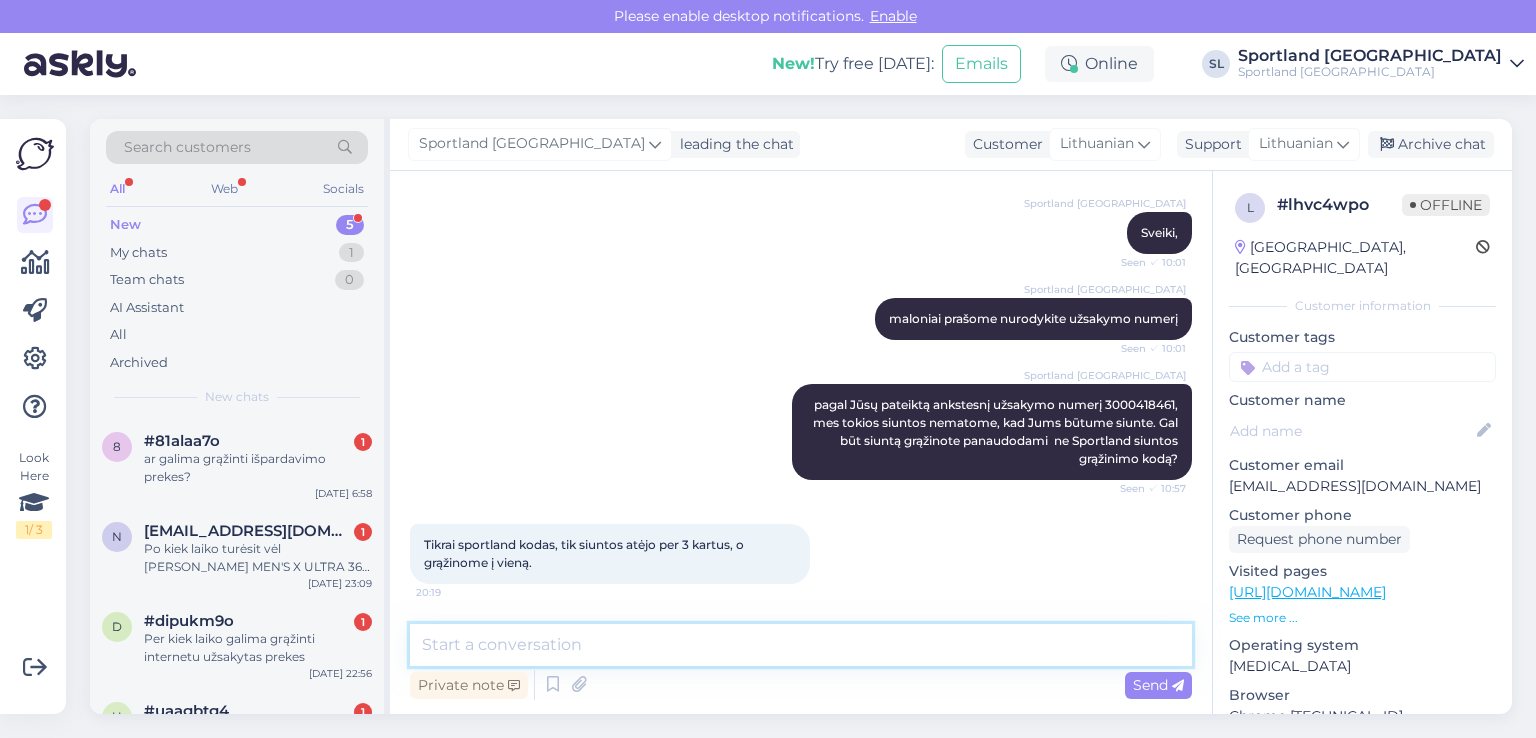 click at bounding box center (801, 645) 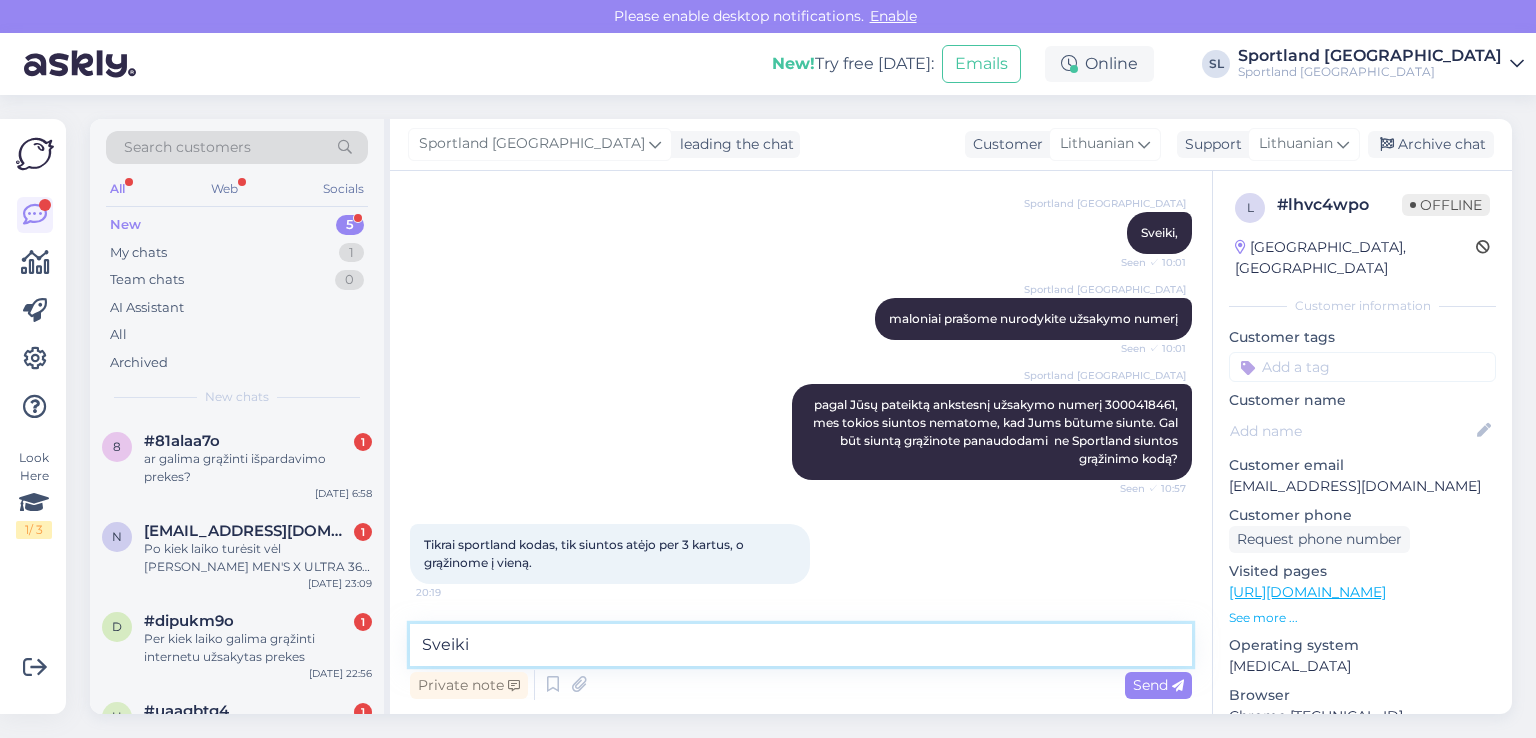 type on "Sveiki" 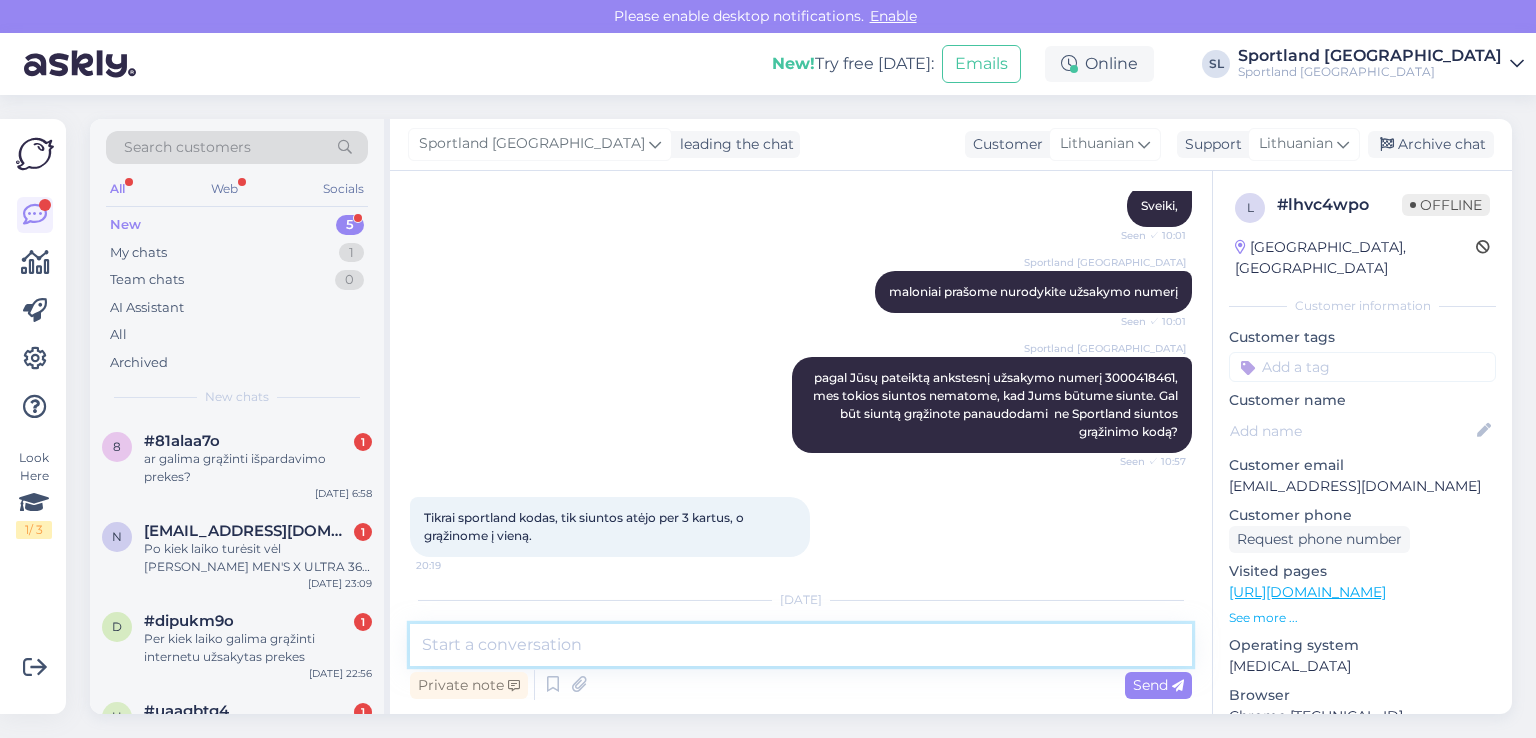 scroll, scrollTop: 1454, scrollLeft: 0, axis: vertical 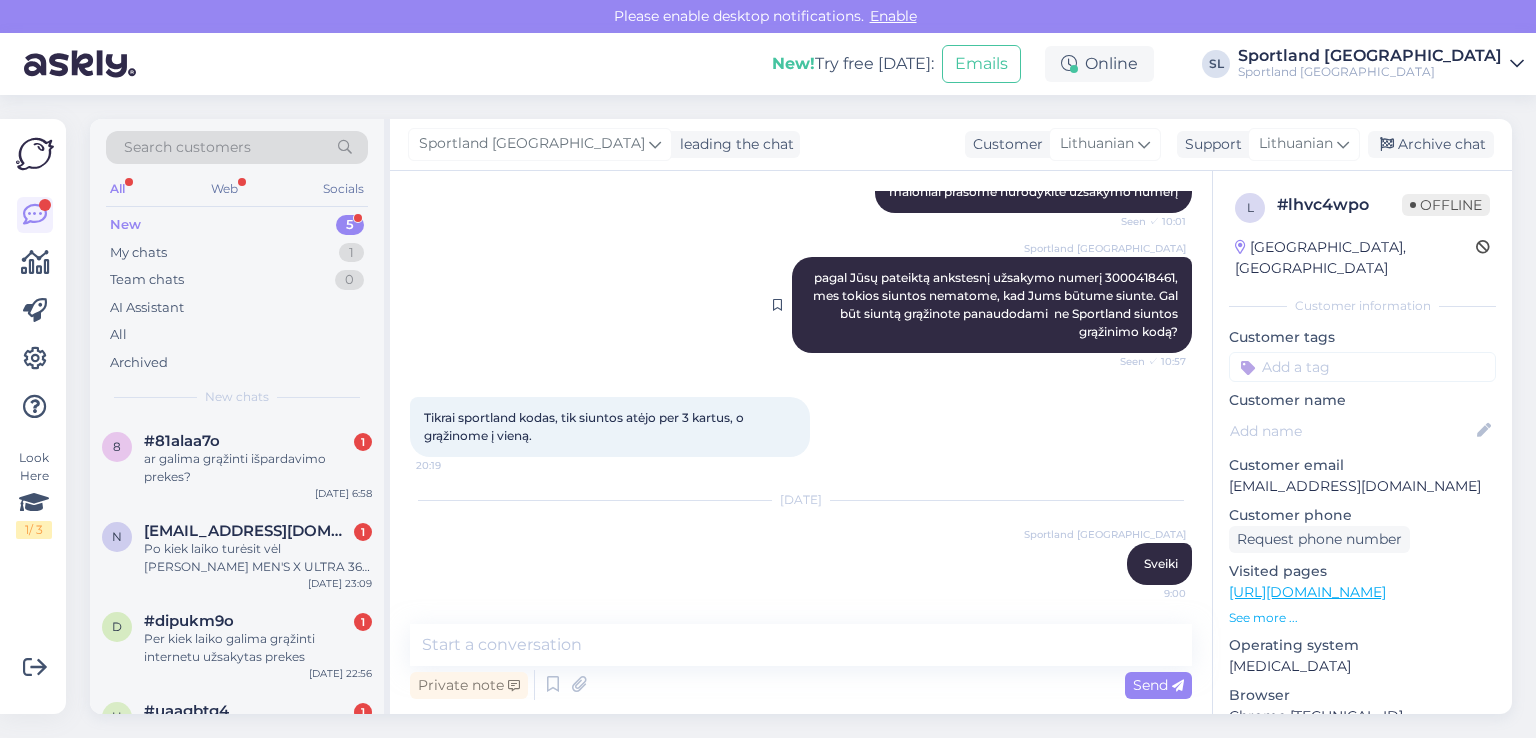 click on "pagal Jūsų pateiktą ankstesnį užsakymo numerį 3000418461, mes tokios siuntos nematome, kad Jums būtume siunte. Gal būt siuntą grąžinote panaudodami  ne Sportland siuntos grąžinimo kodą?" at bounding box center (997, 304) 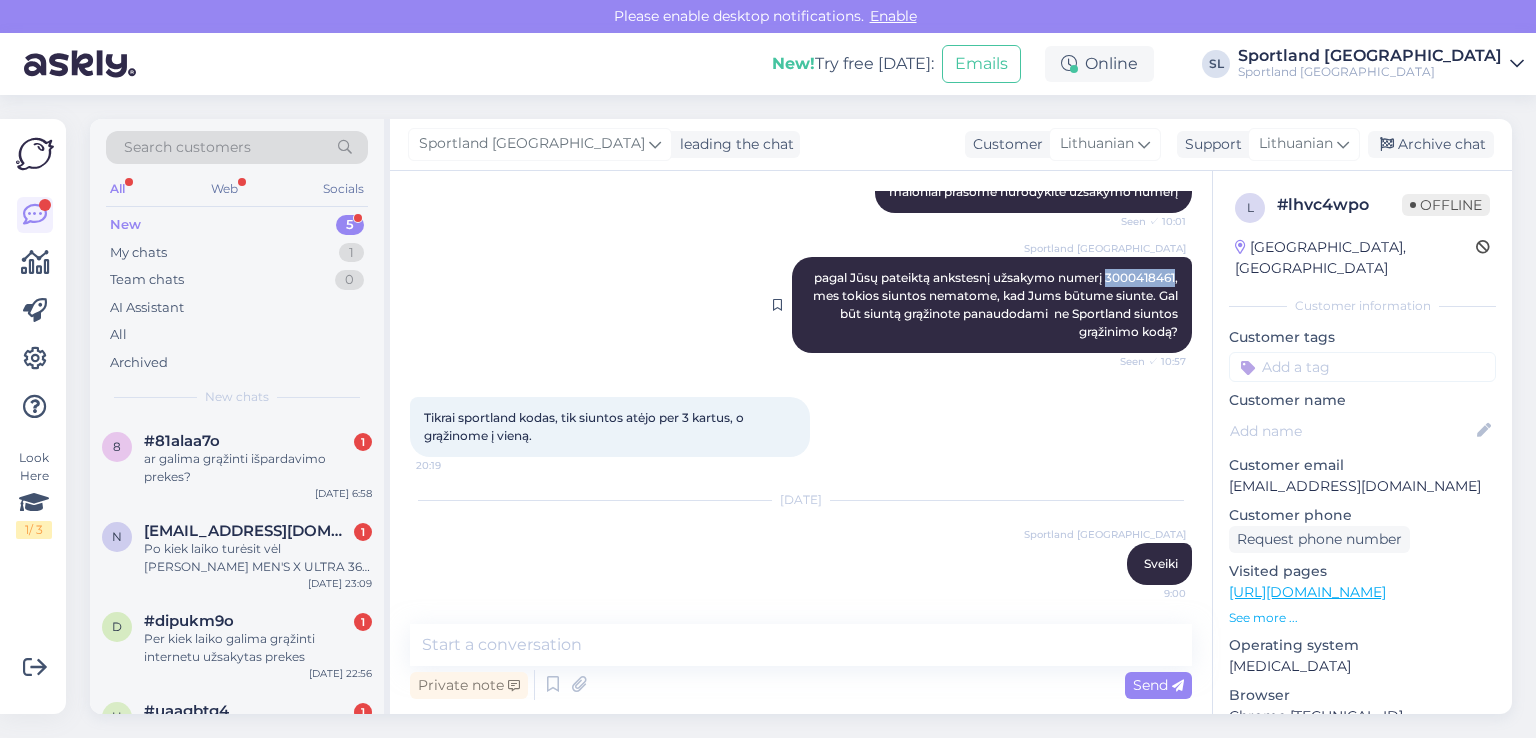 click on "pagal Jūsų pateiktą ankstesnį užsakymo numerį 3000418461, mes tokios siuntos nematome, kad Jums būtume siunte. Gal būt siuntą grąžinote panaudodami  ne Sportland siuntos grąžinimo kodą?" at bounding box center [997, 304] 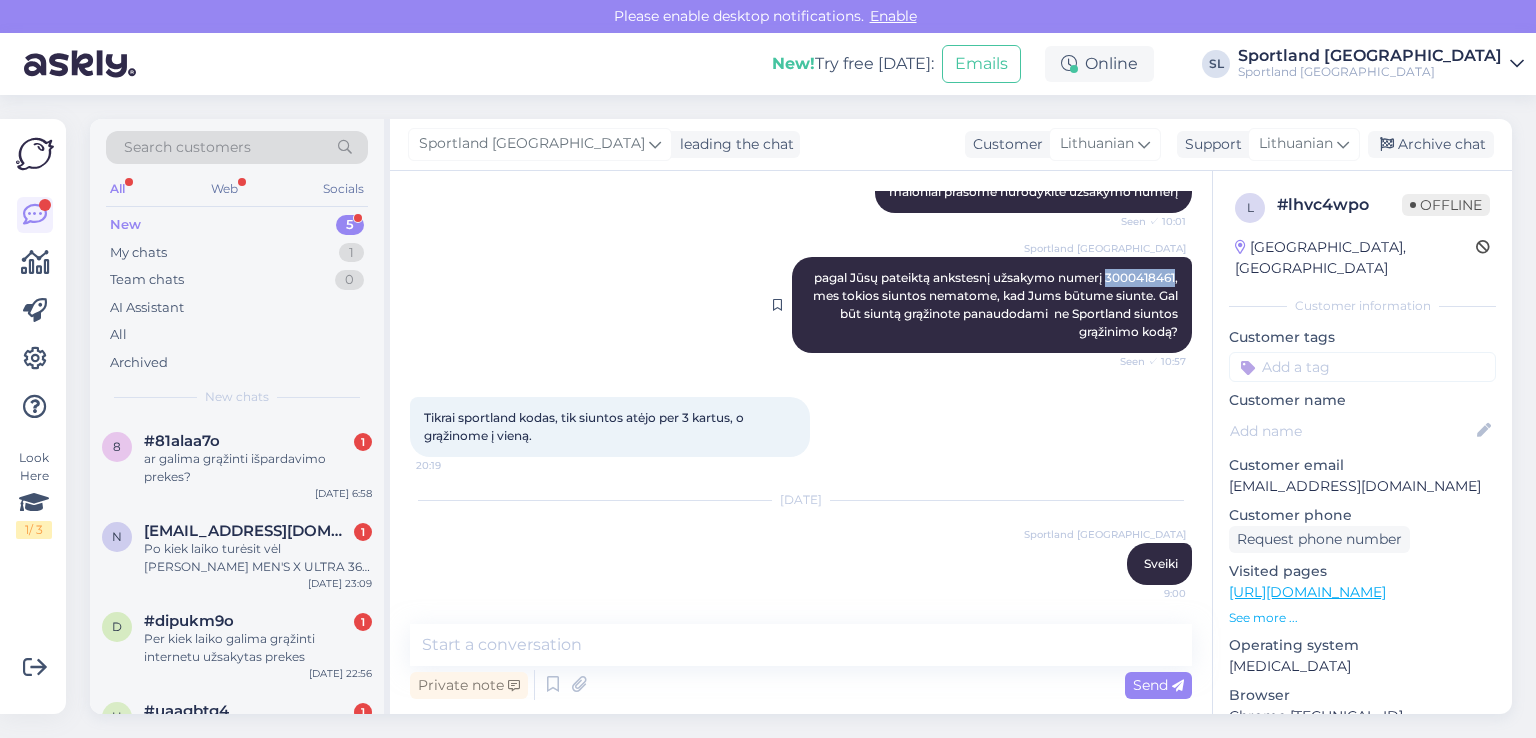 copy on "3000418461" 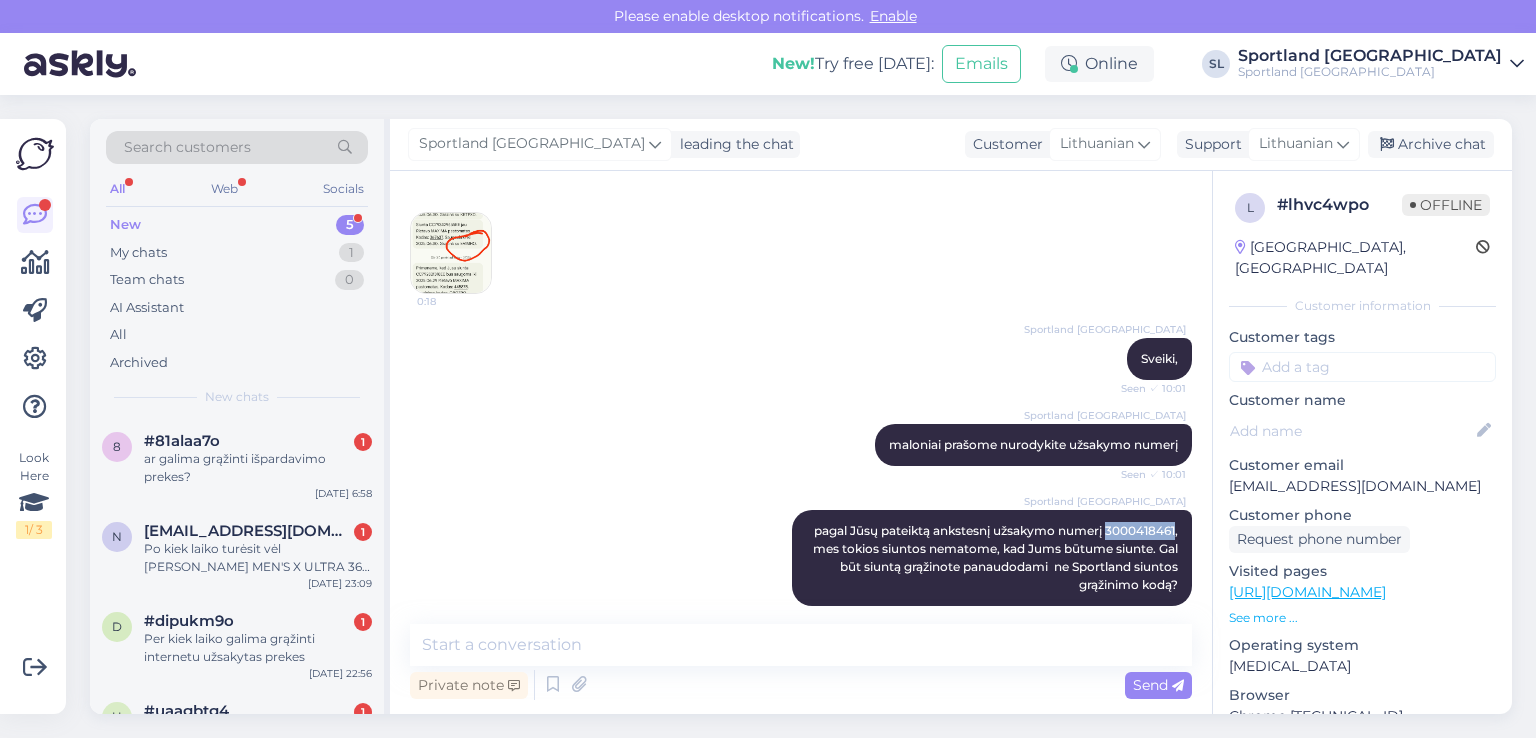 scroll, scrollTop: 1454, scrollLeft: 0, axis: vertical 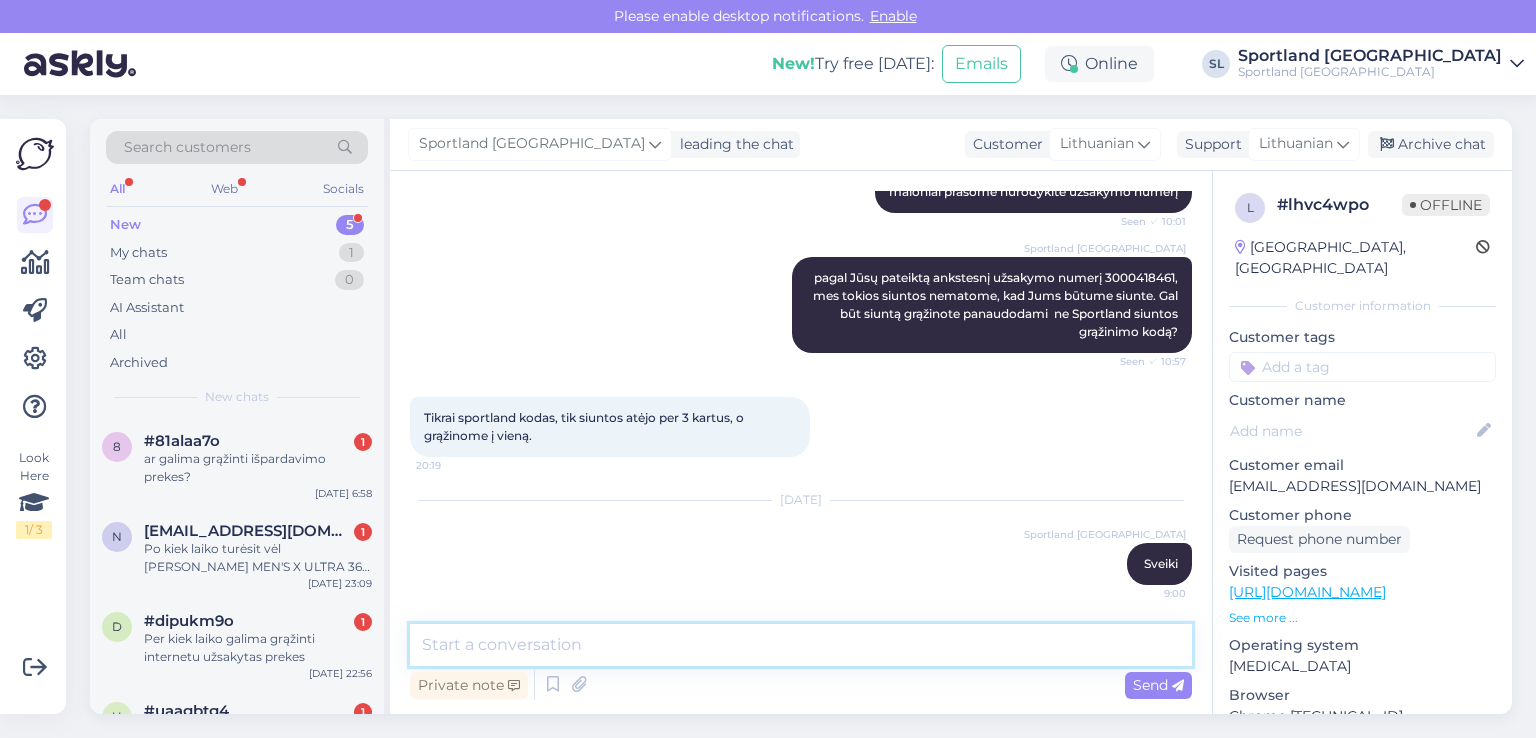 click at bounding box center [801, 645] 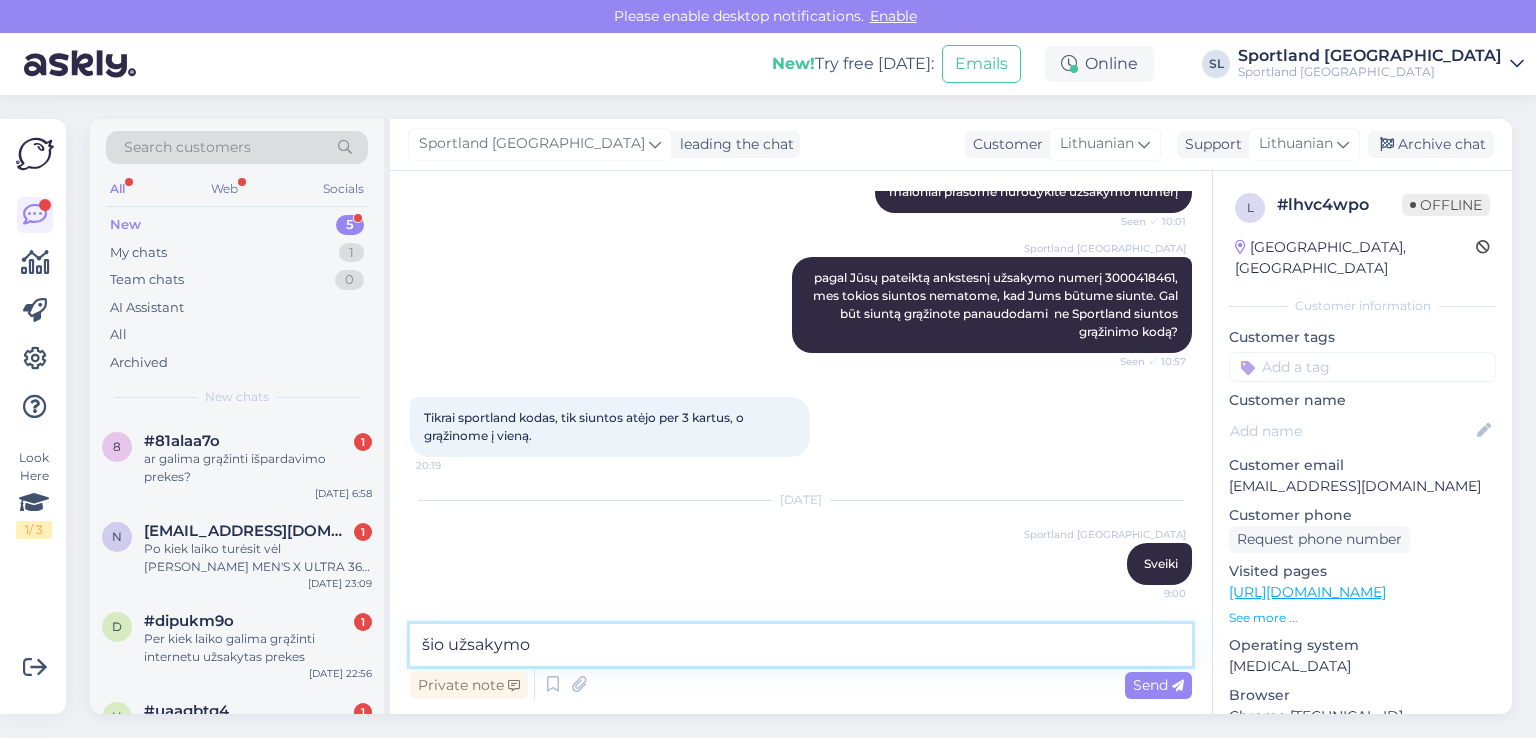 paste on "3000418461" 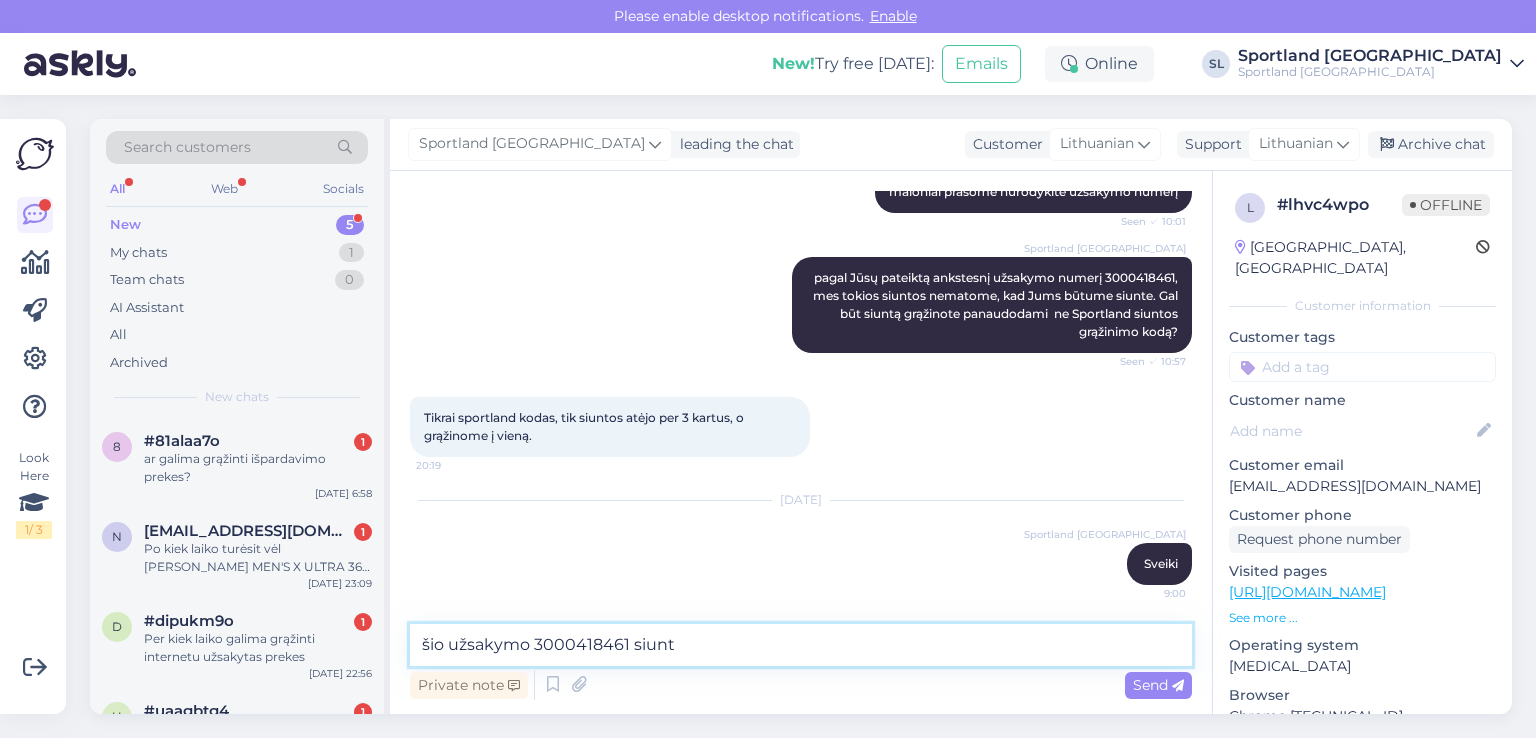 click on "šio užsakymo 3000418461 siunt" at bounding box center [801, 645] 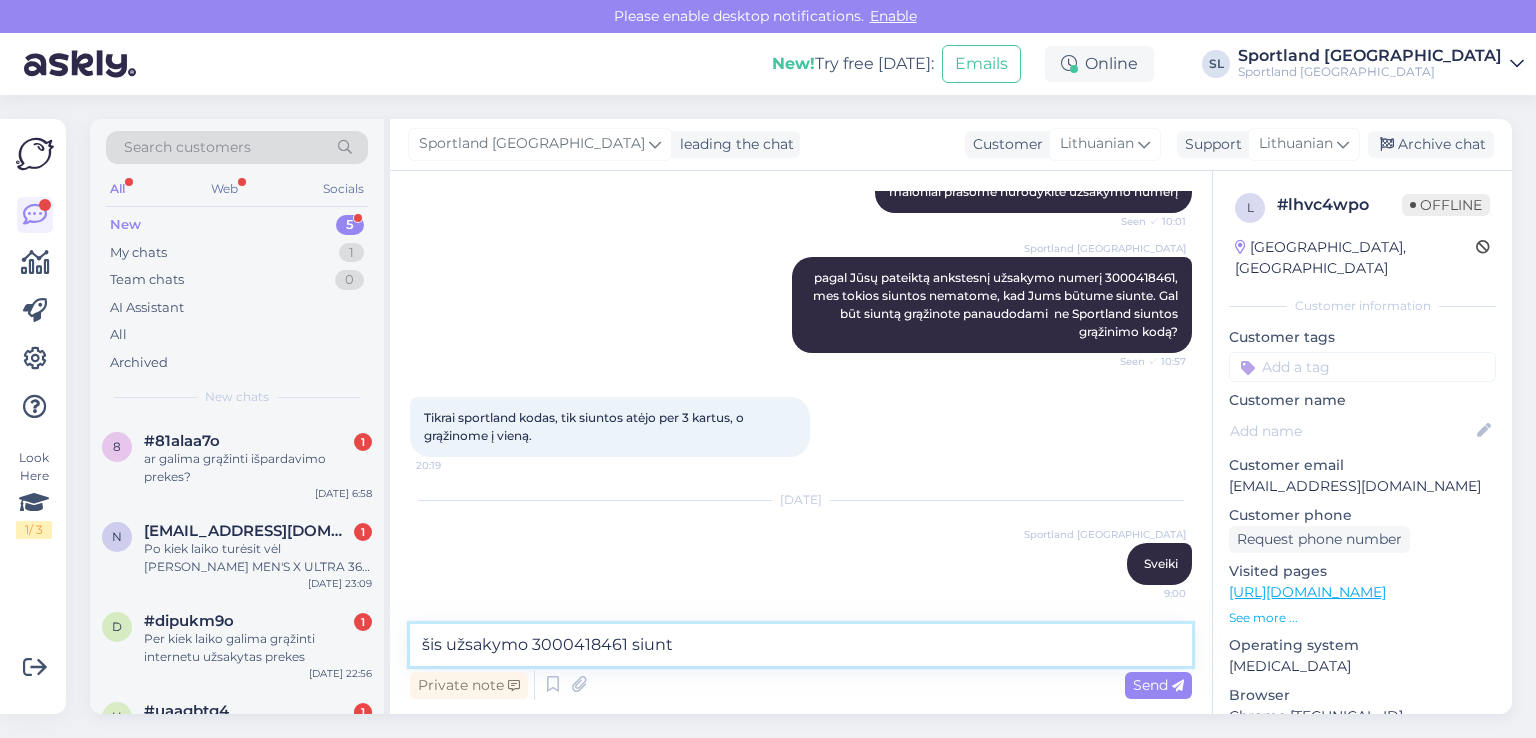 click on "šis užsakymo 3000418461 siunt" at bounding box center [801, 645] 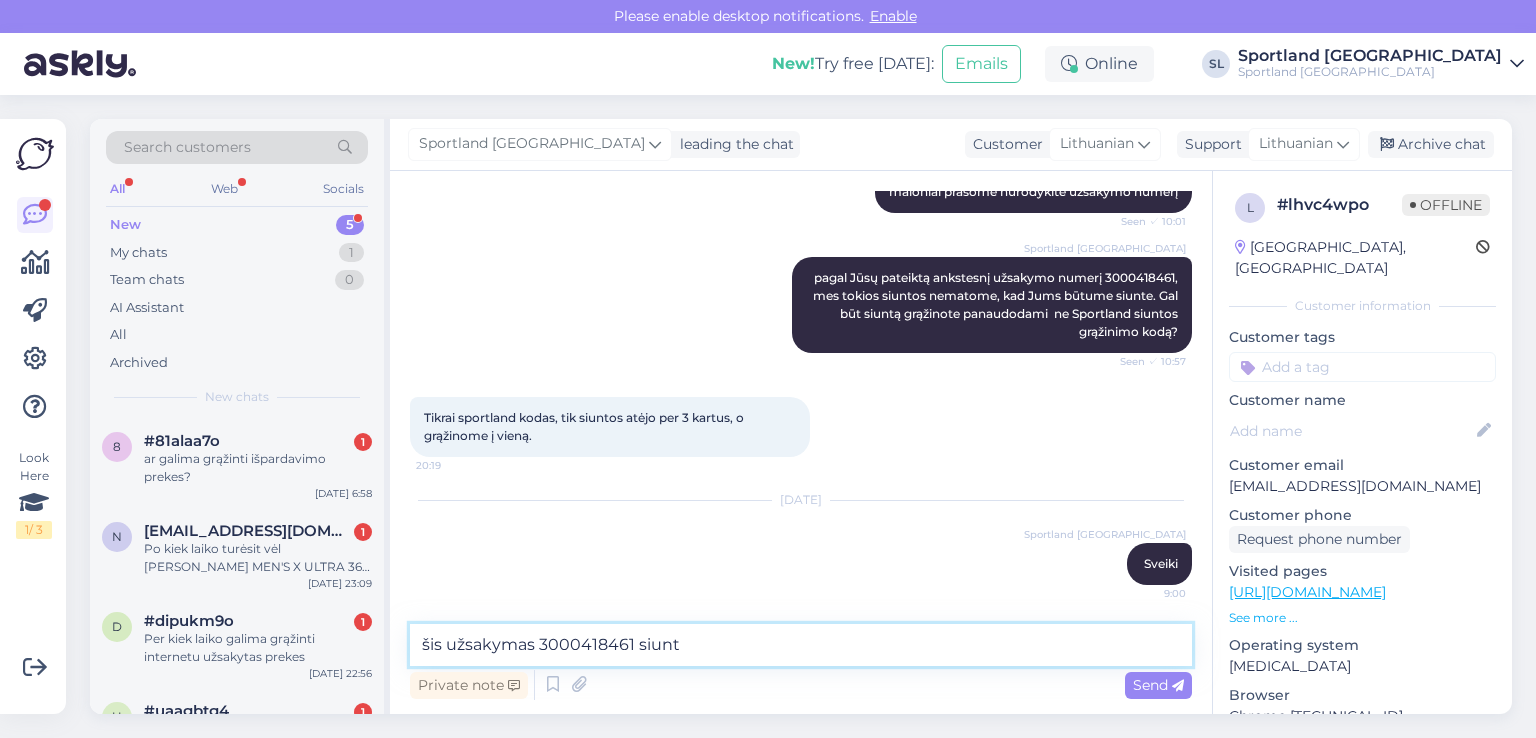 click on "šis užsakymas 3000418461 siunt" at bounding box center (801, 645) 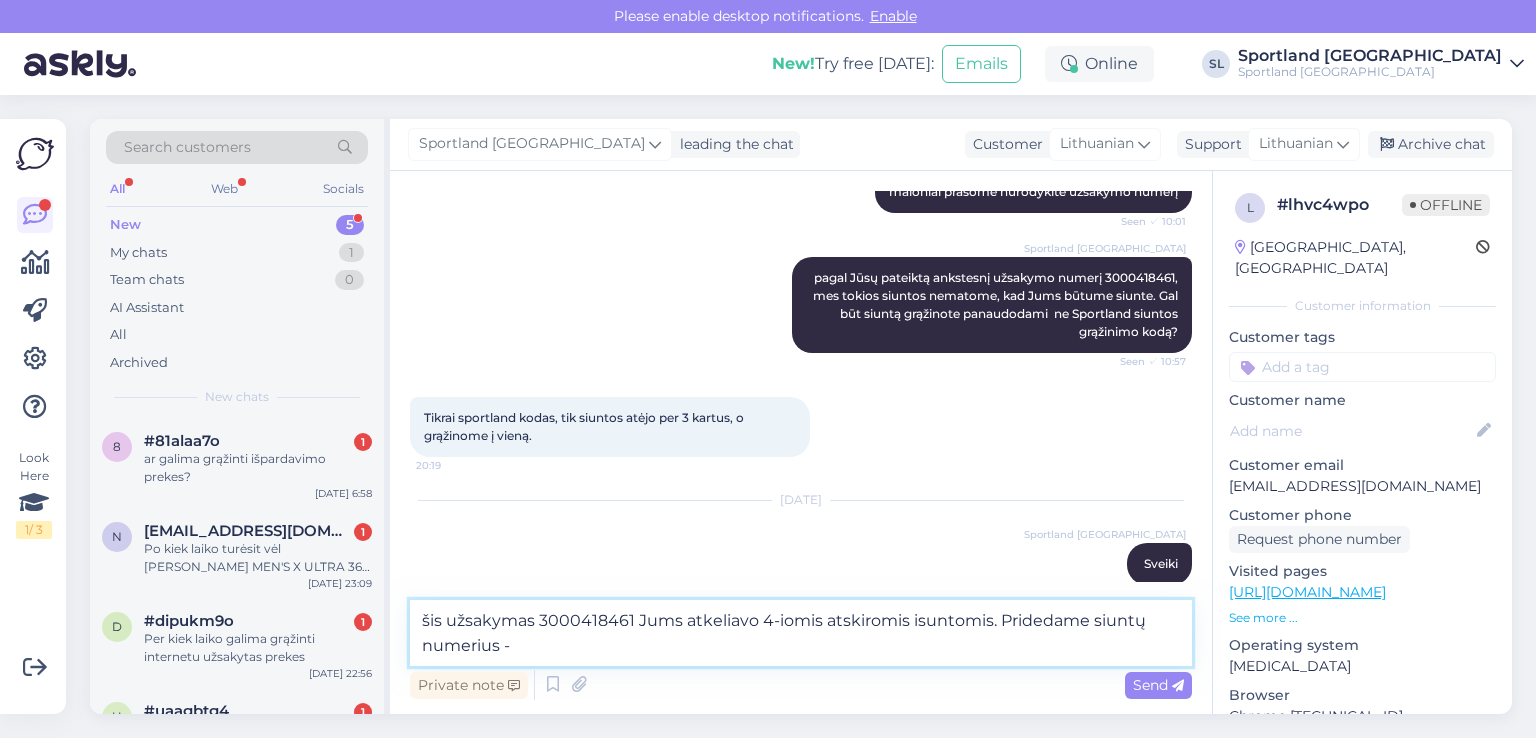 paste on "CC791361972EE" 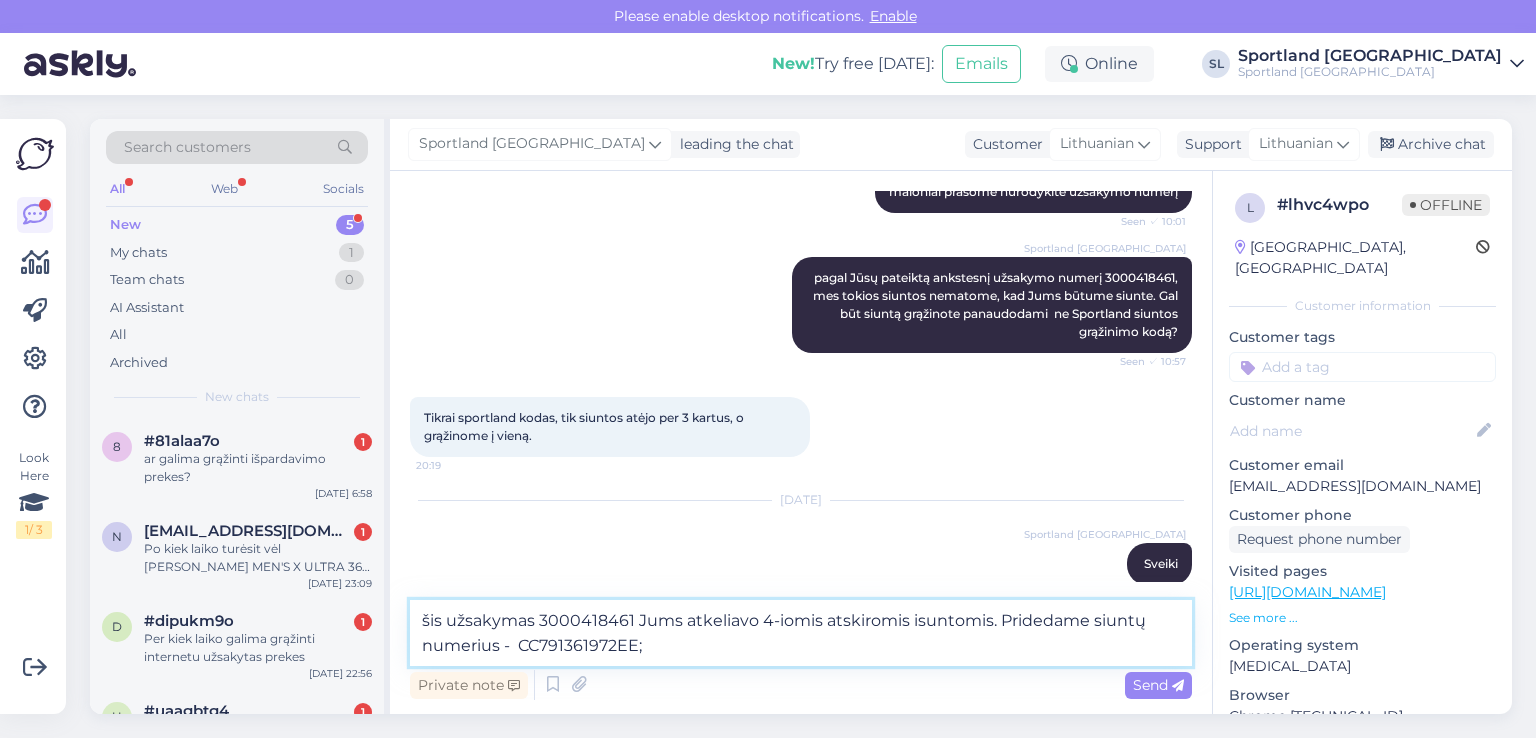 paste on "CC791385727EE" 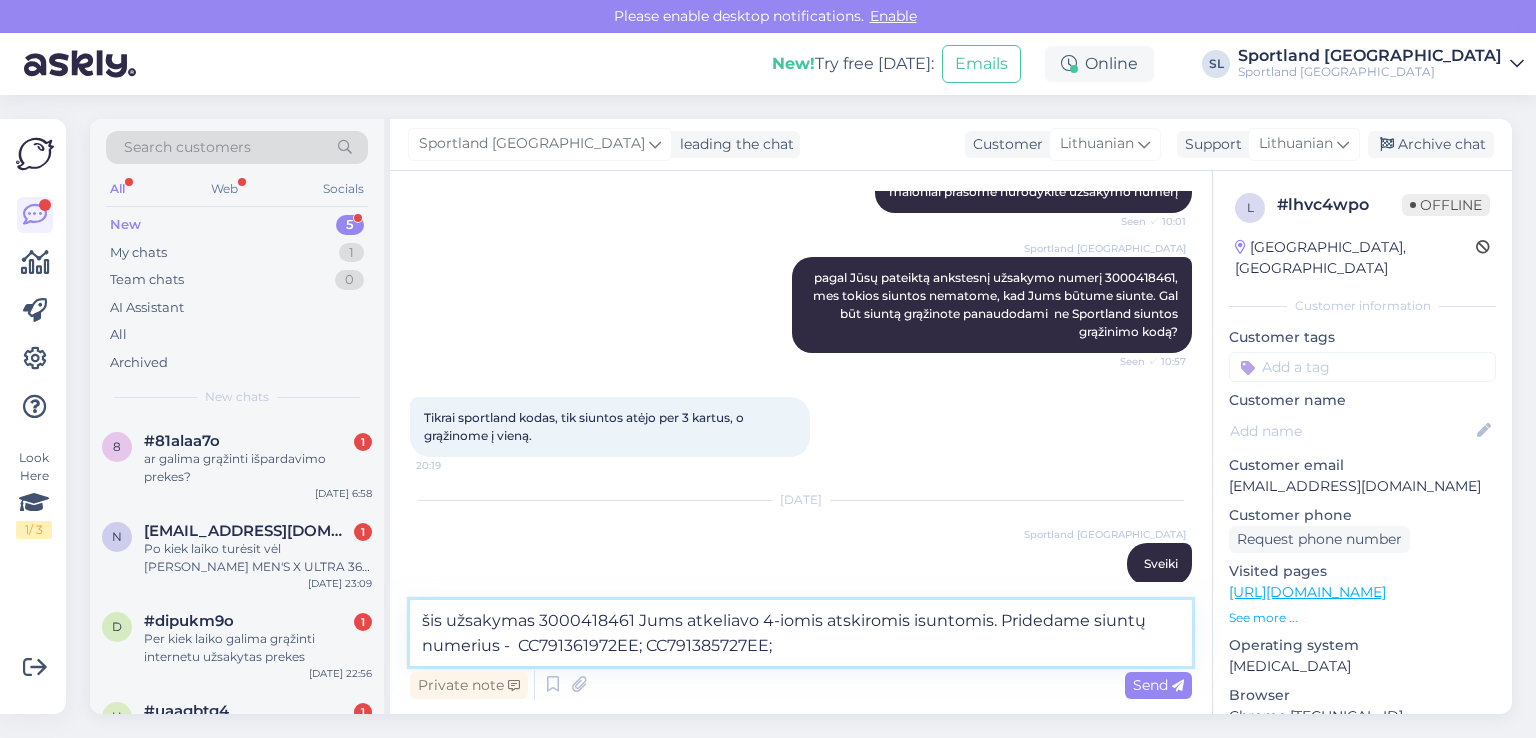 paste on "CC791664766EE" 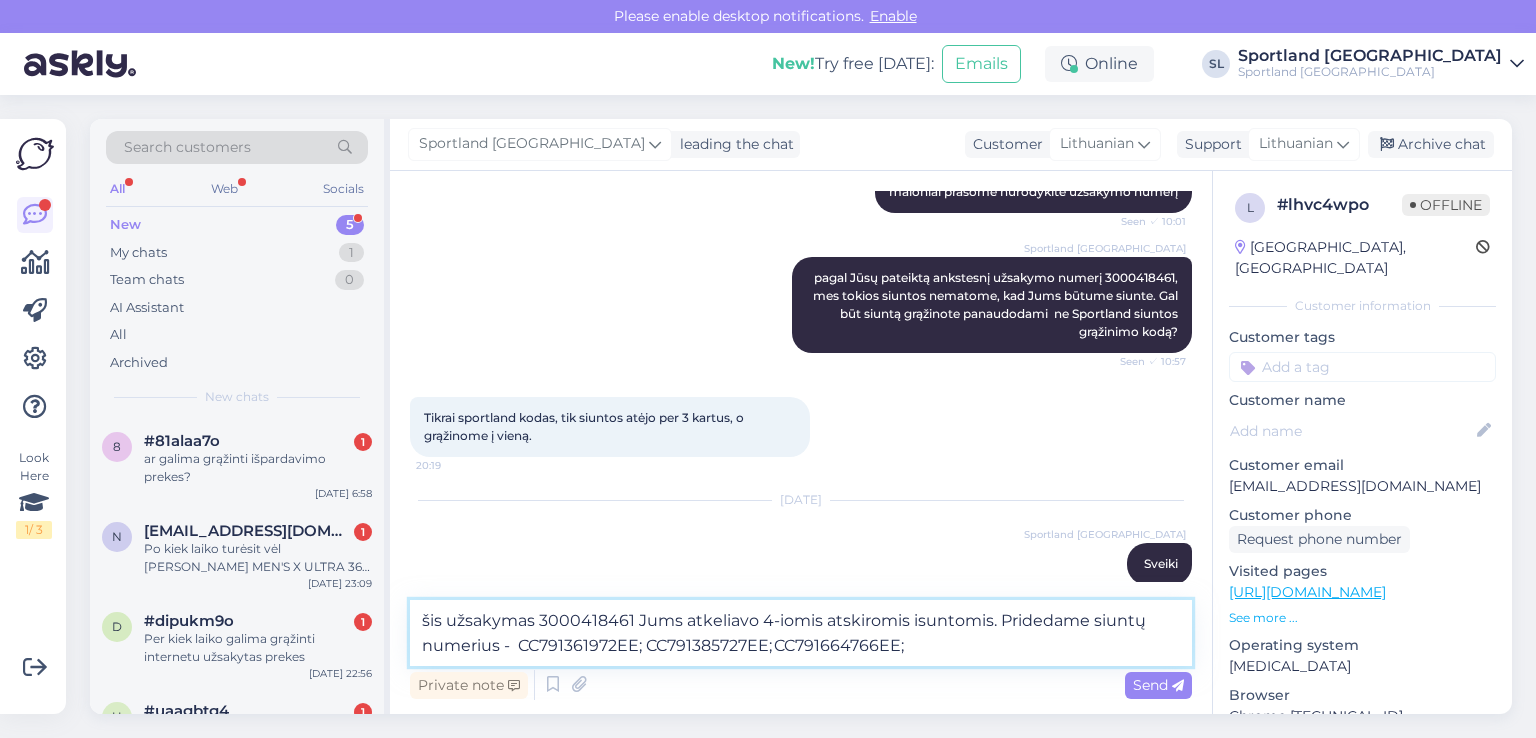paste on "CC792821318EE" 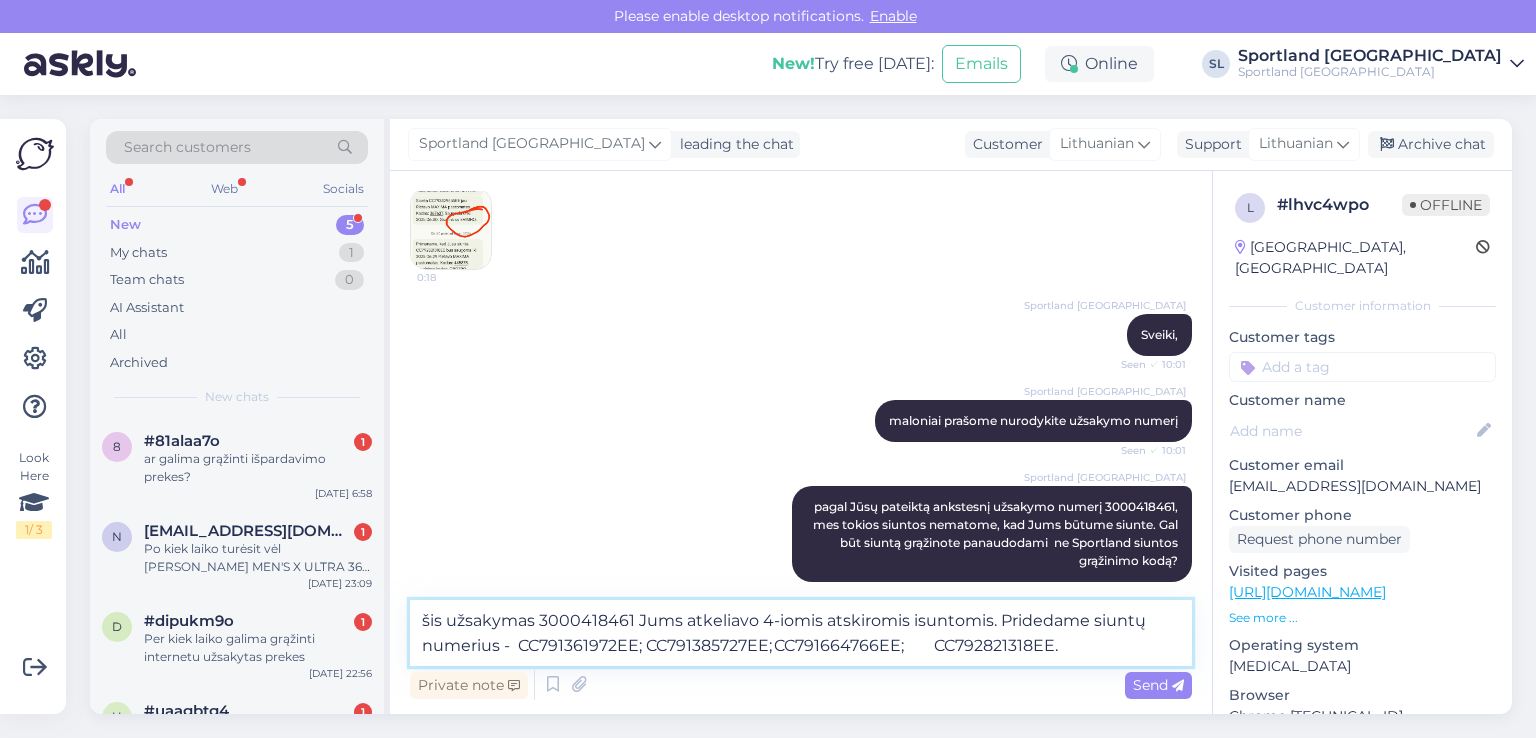 scroll, scrollTop: 1254, scrollLeft: 0, axis: vertical 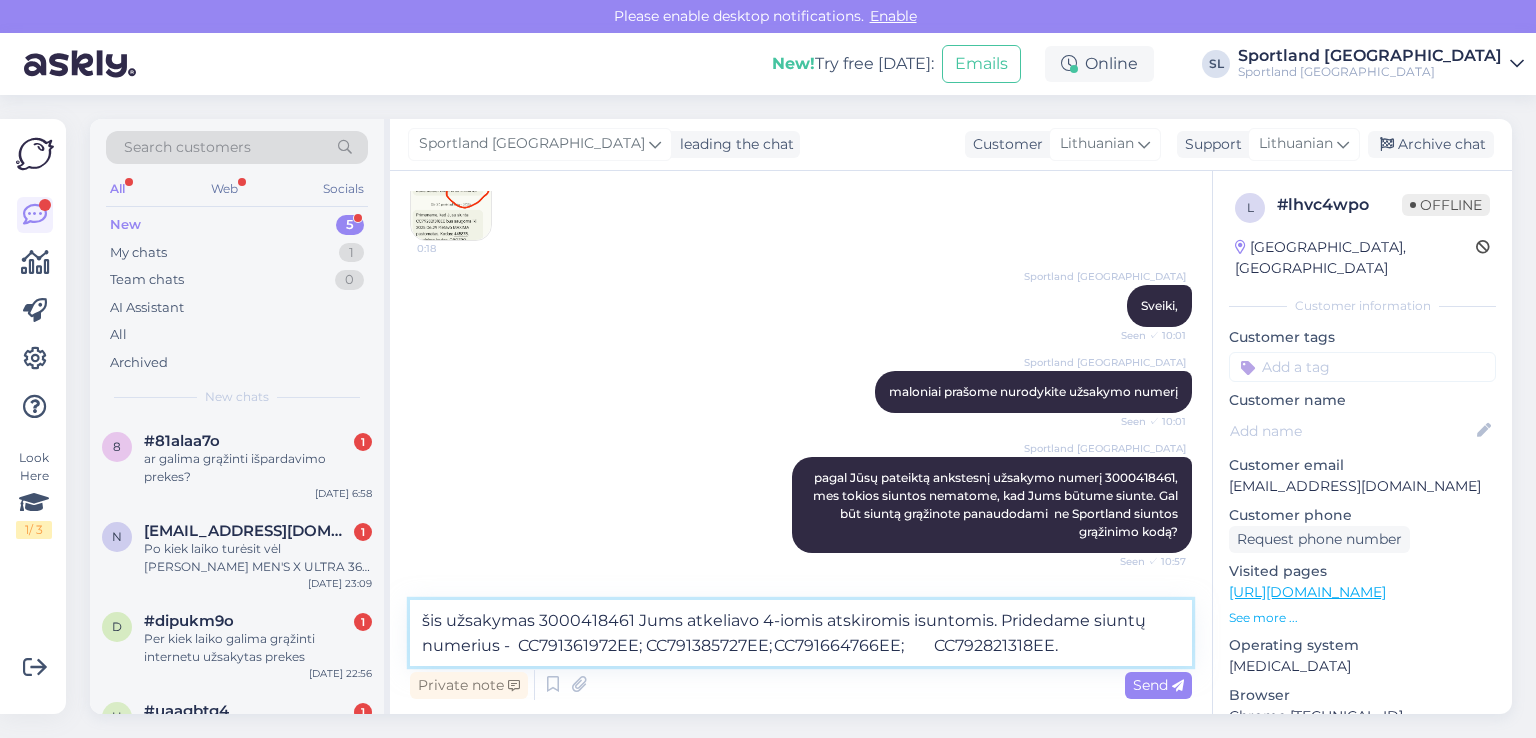 type on "šis užsakymas 3000418461 Jums atkeliavo 4-iomis atskiromis isuntomis. Pridedame siuntų numerius - 	CC791361972EE;	CC791385727EE;	CC791664766EE;	CC792821318EE." 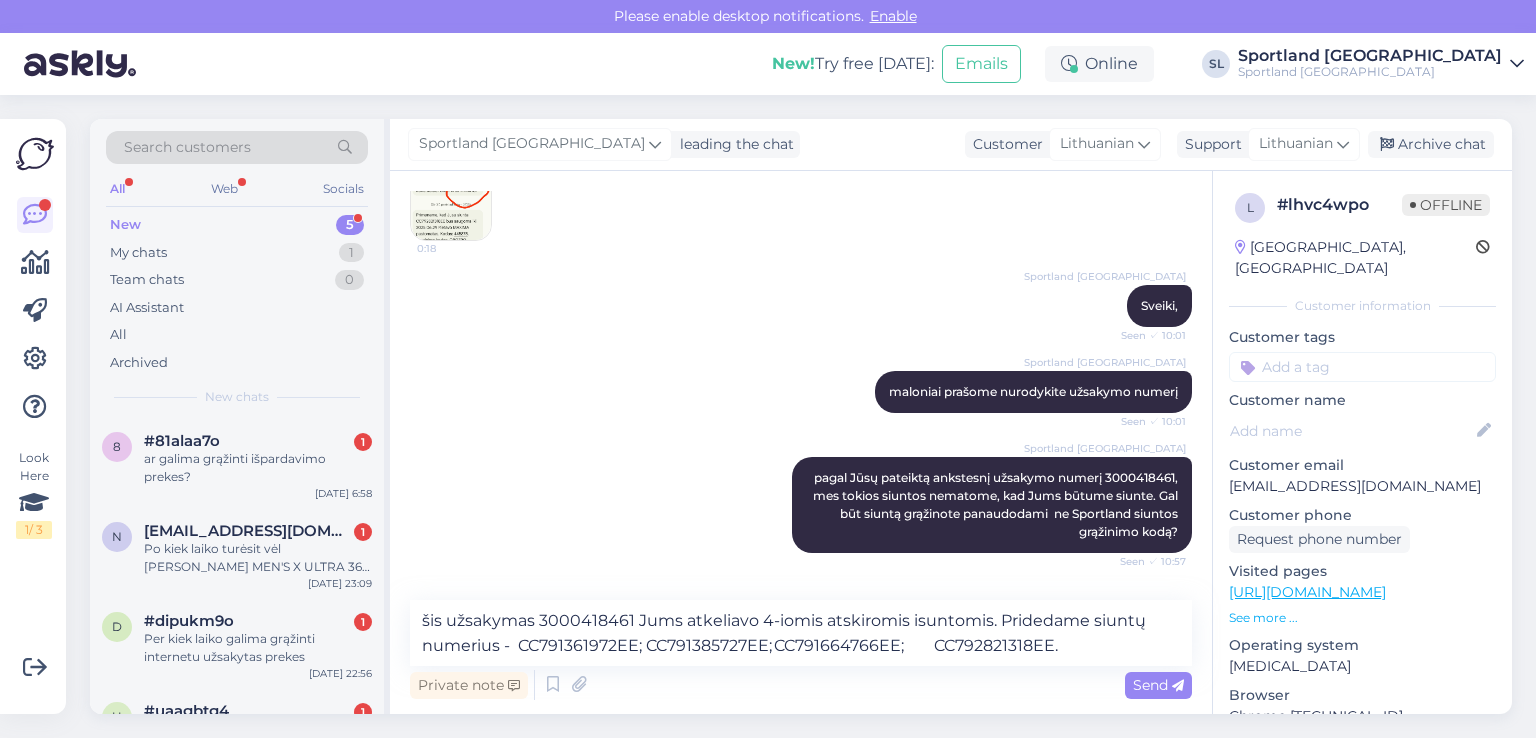 click at bounding box center (451, 200) 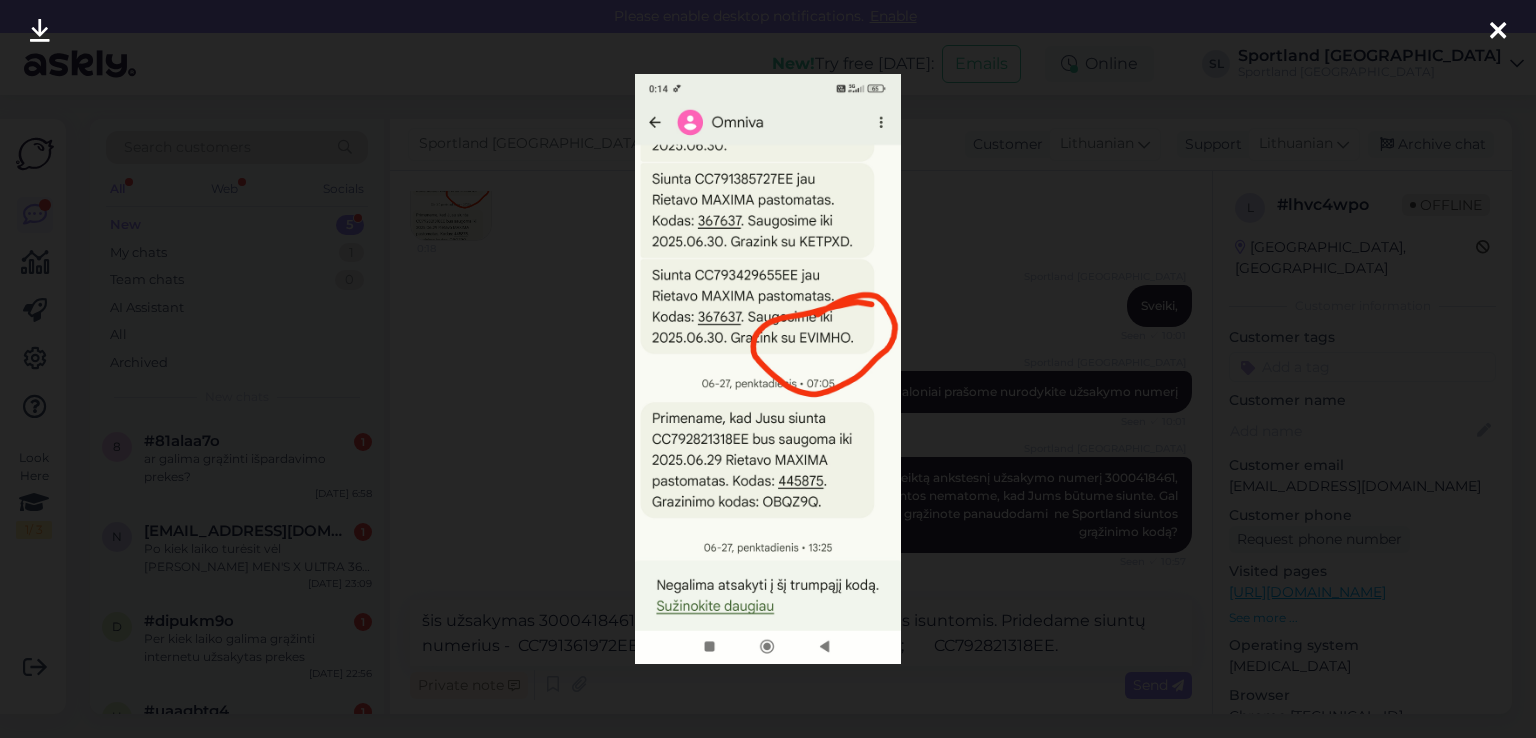 click at bounding box center (1498, 32) 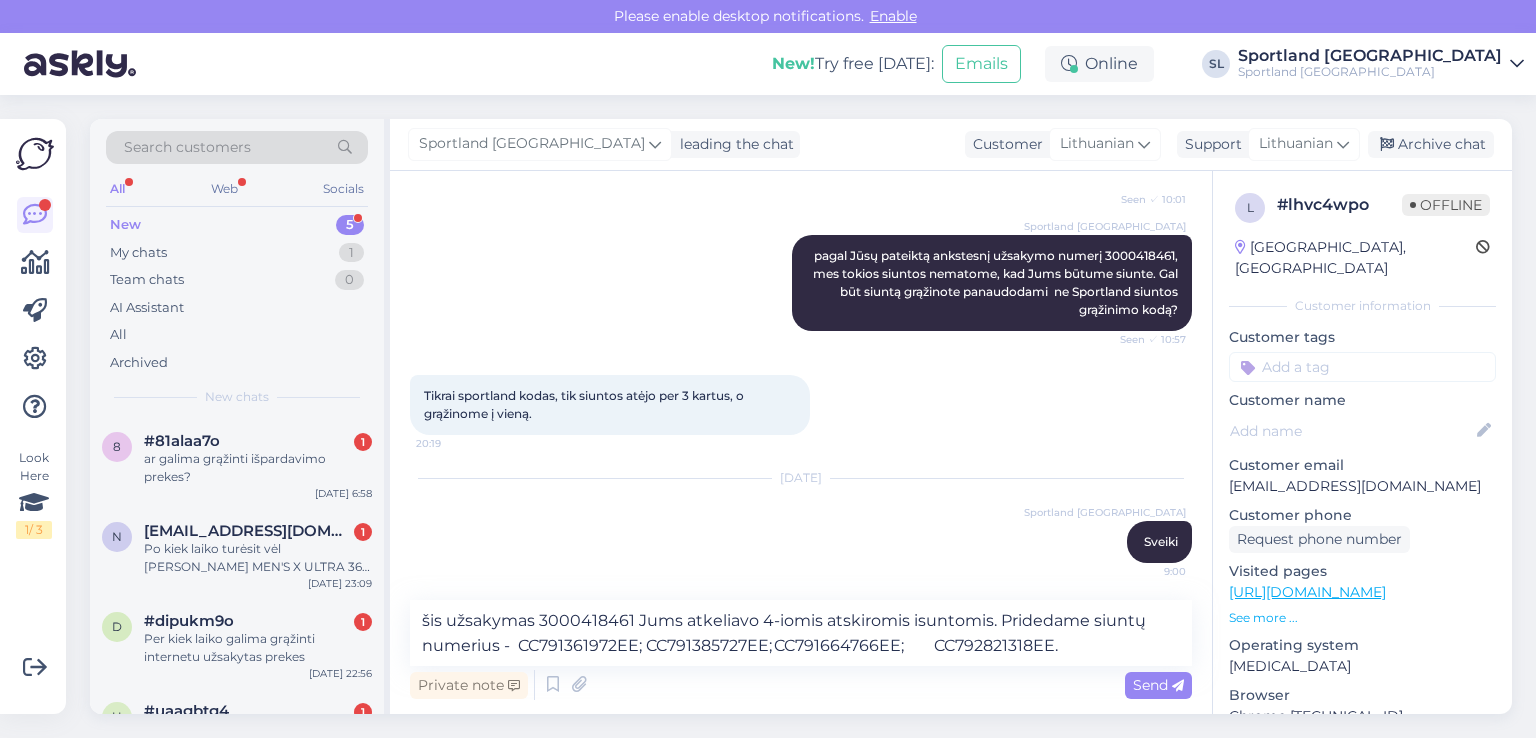scroll, scrollTop: 1478, scrollLeft: 0, axis: vertical 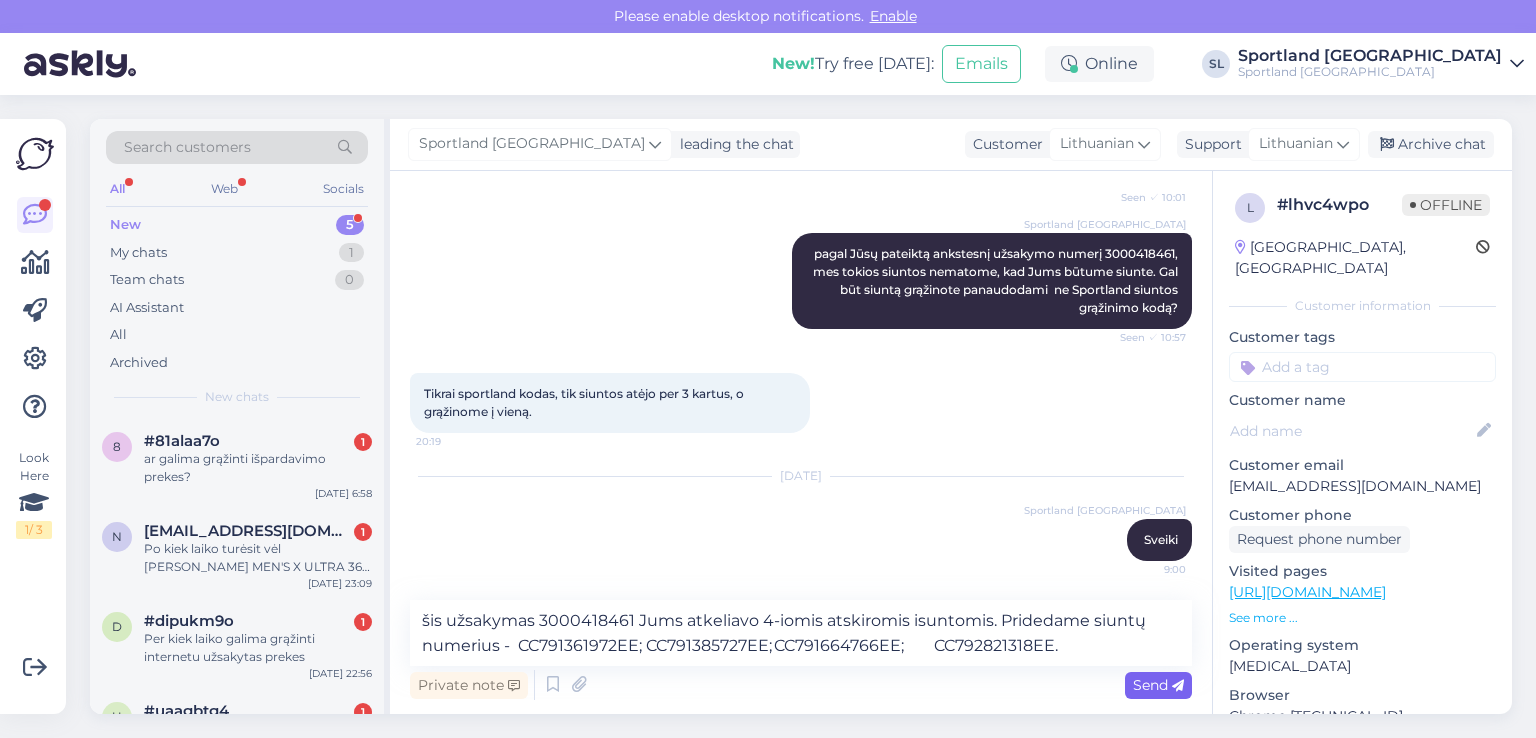 click on "Send" at bounding box center [1158, 685] 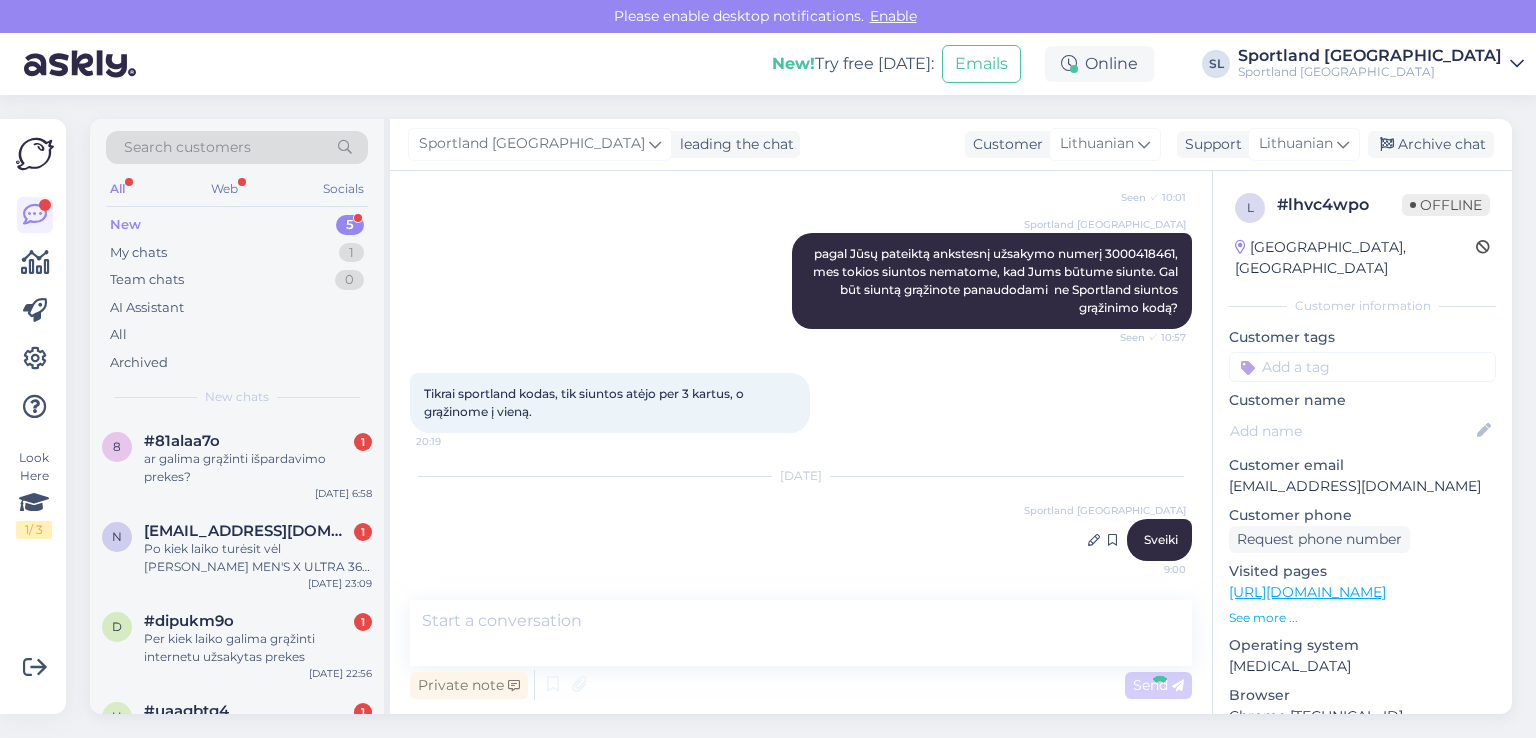 scroll, scrollTop: 1576, scrollLeft: 0, axis: vertical 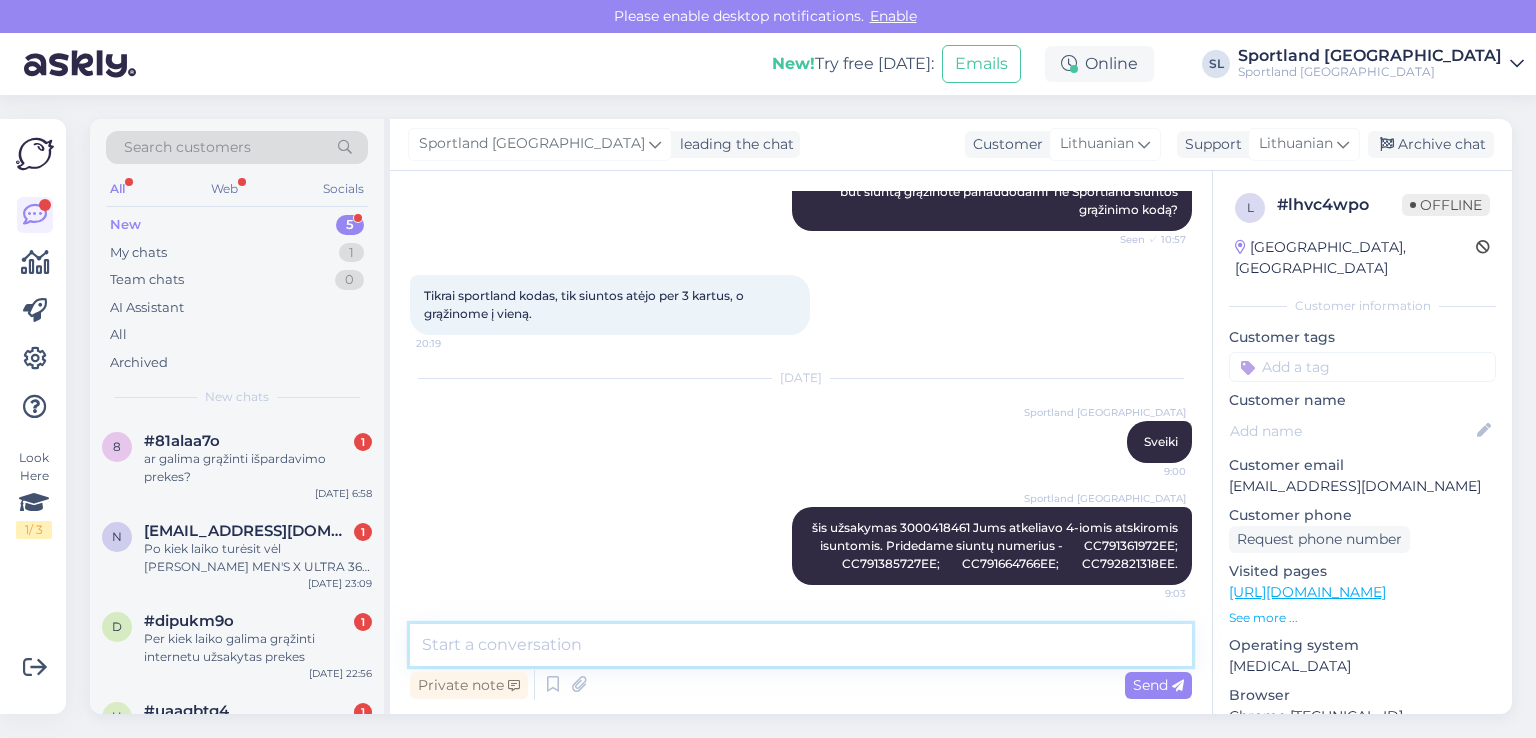 click at bounding box center [801, 645] 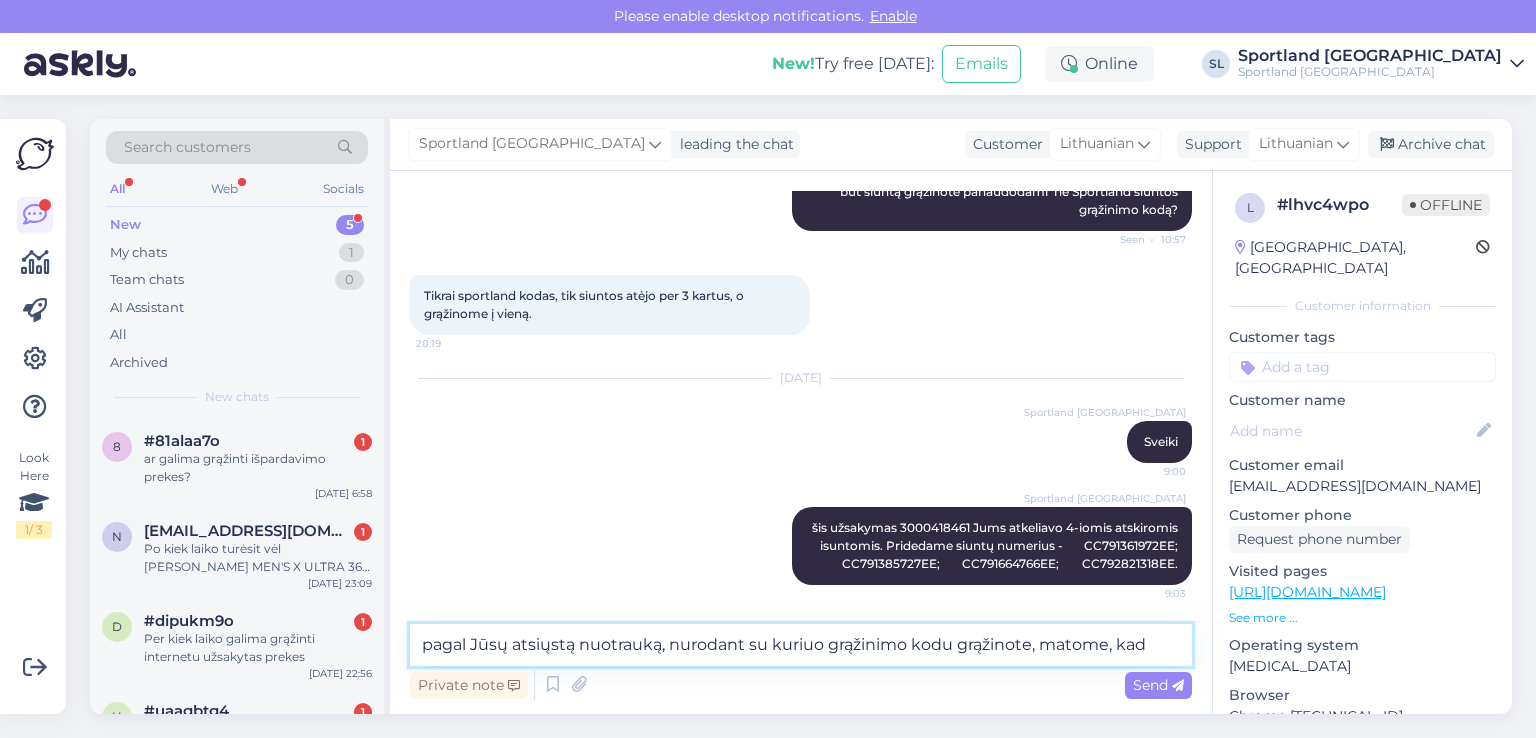 scroll, scrollTop: 1600, scrollLeft: 0, axis: vertical 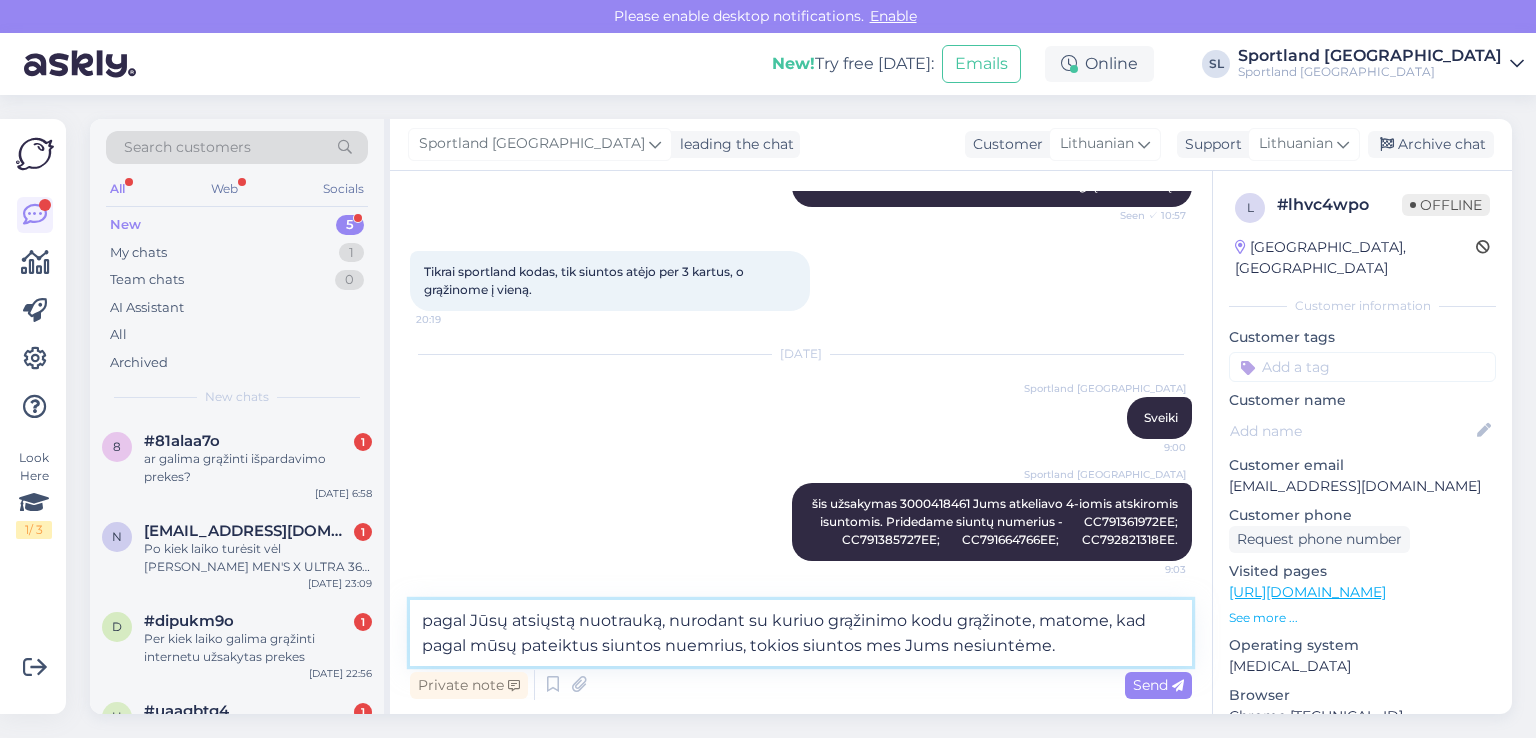 type on "pagal Jūsų atsiųstą nuotrauką, nurodant su kuriuo grąžinimo kodu grąžinote, matome, kad pagal mūsų pateiktus siuntos nuemrius, tokios siuntos mes Jums nesiuntėme." 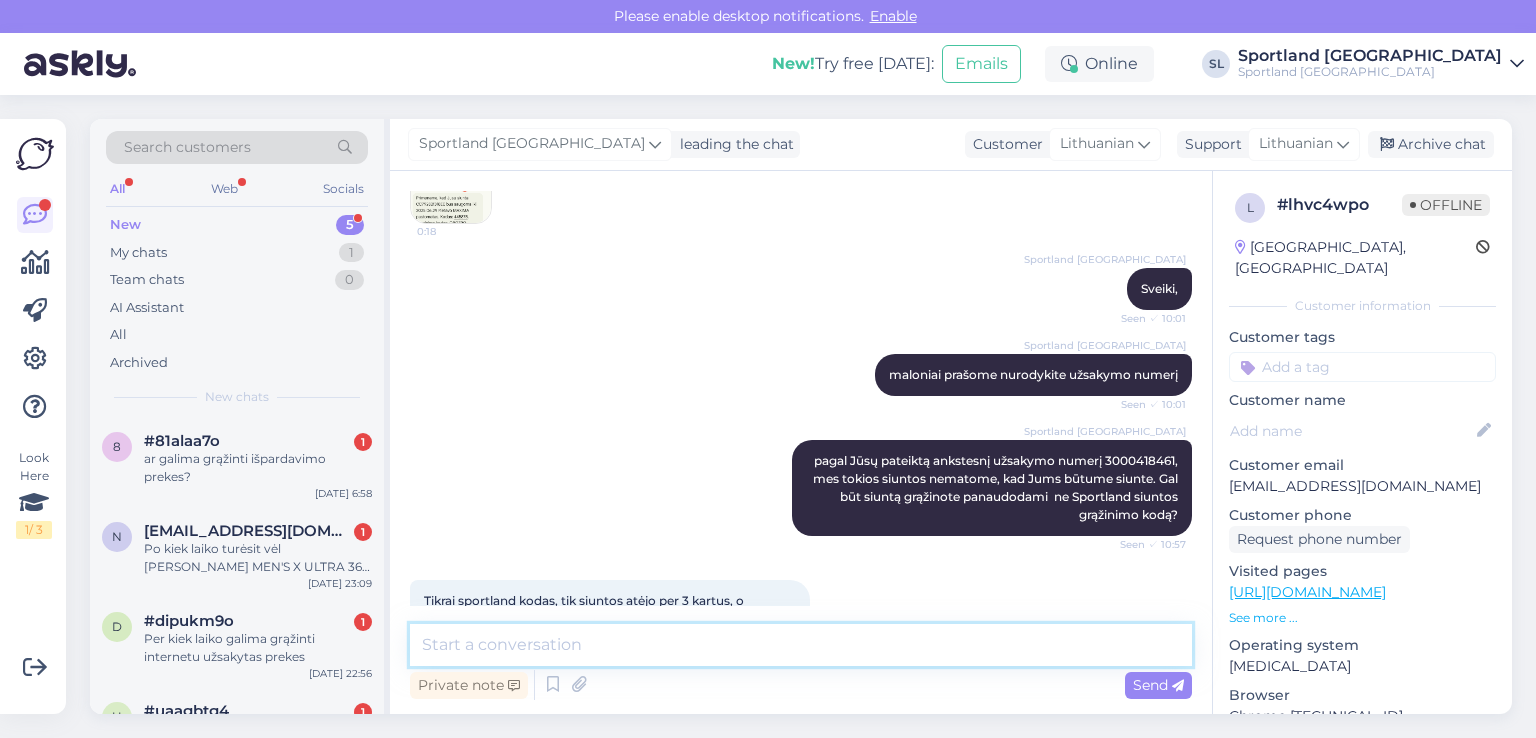 scroll, scrollTop: 999, scrollLeft: 0, axis: vertical 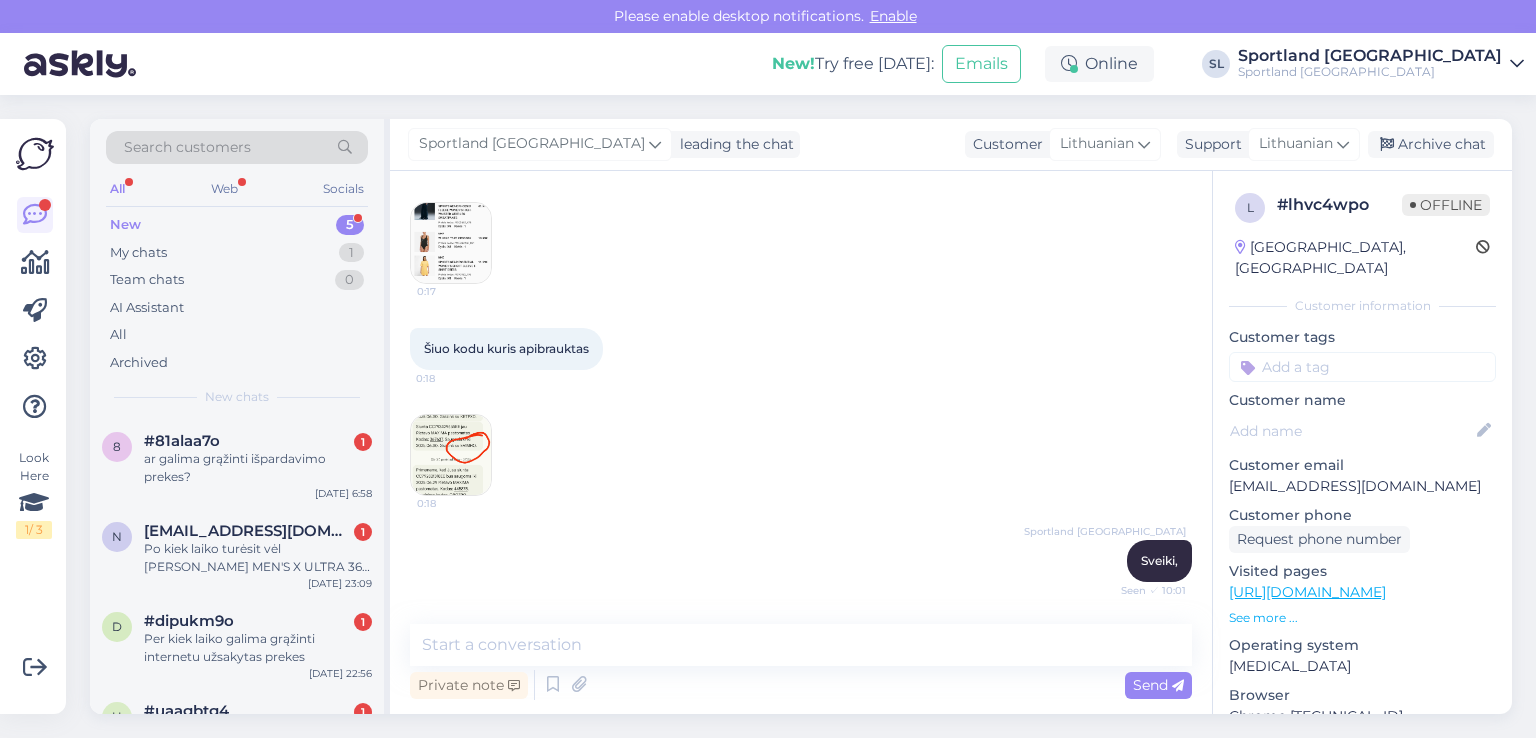 click at bounding box center (451, 455) 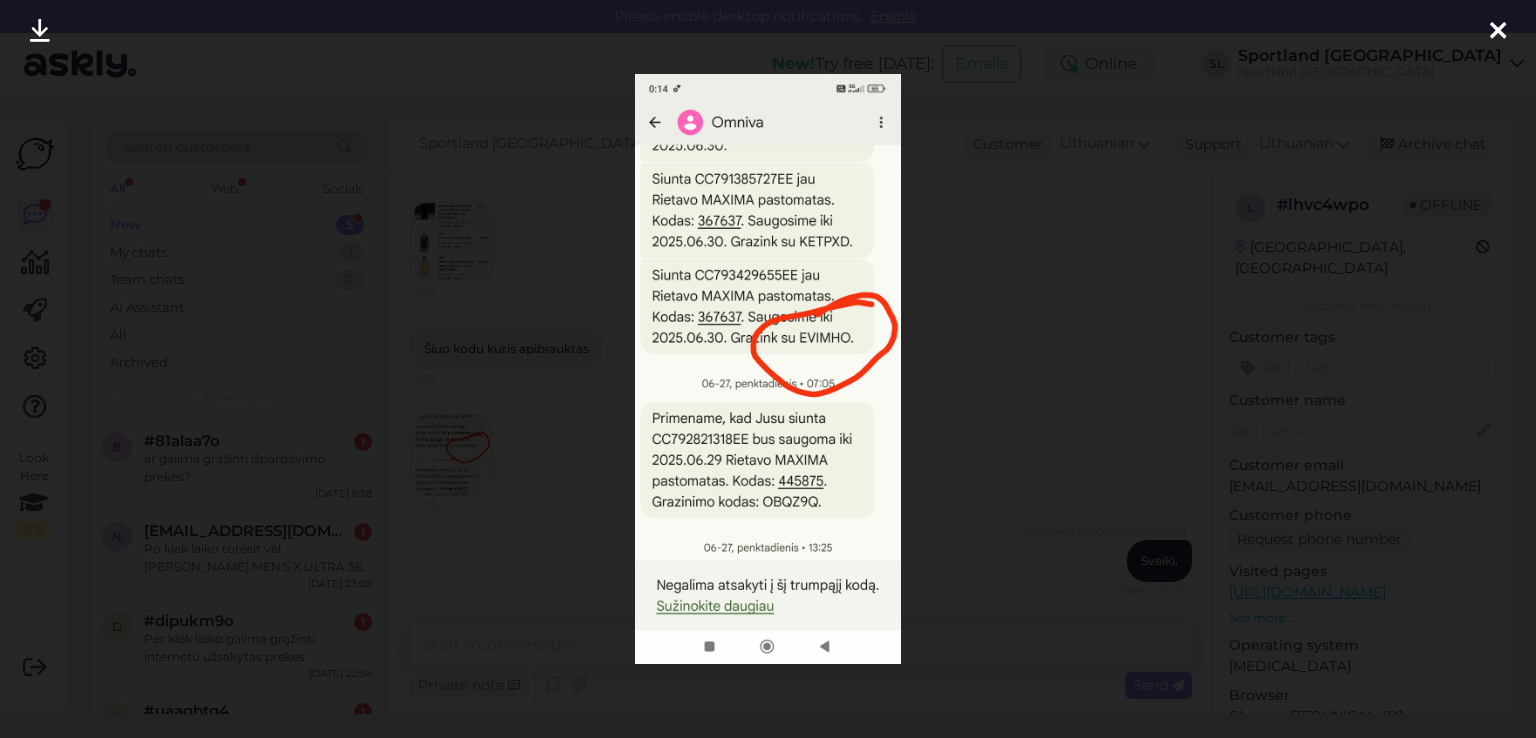 click at bounding box center [1498, 32] 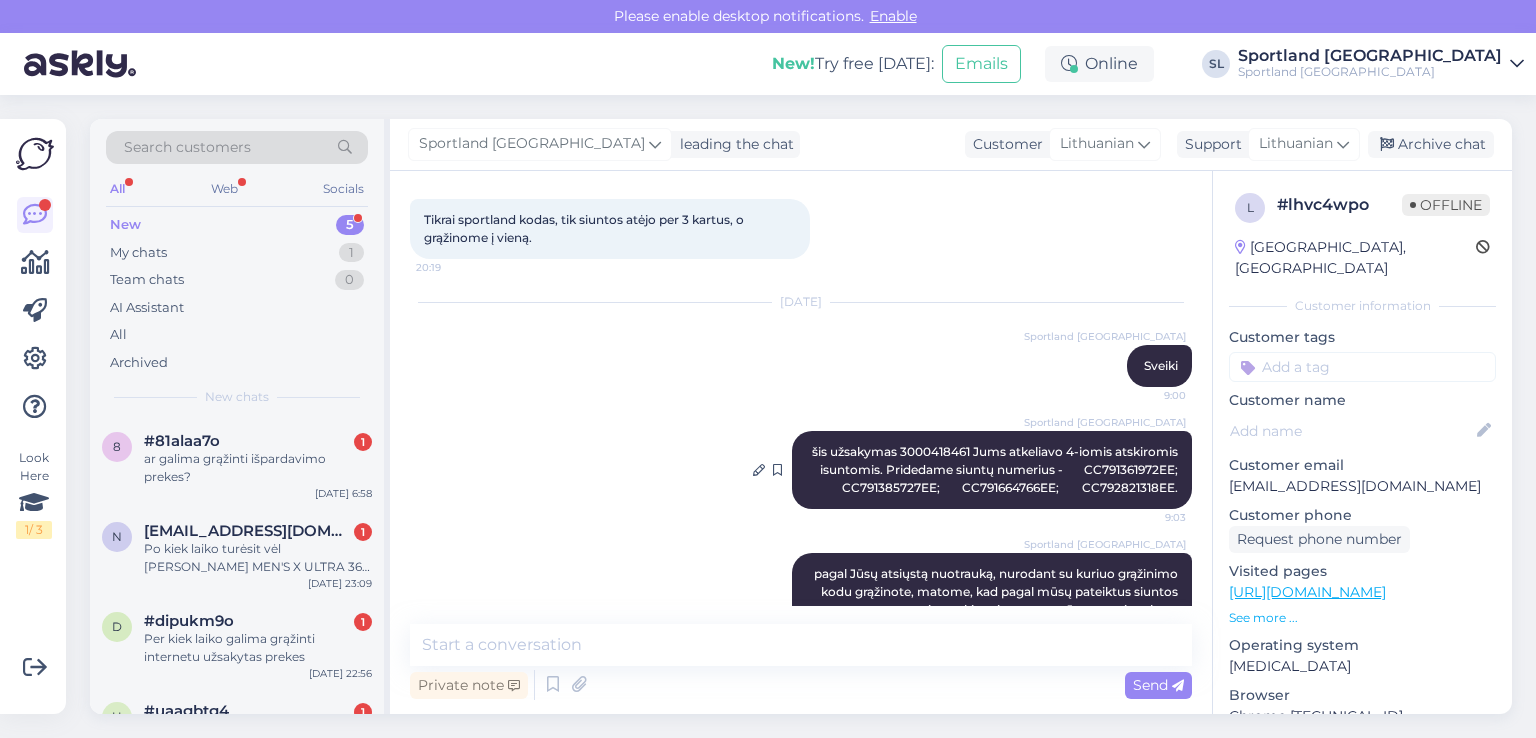 scroll, scrollTop: 1698, scrollLeft: 0, axis: vertical 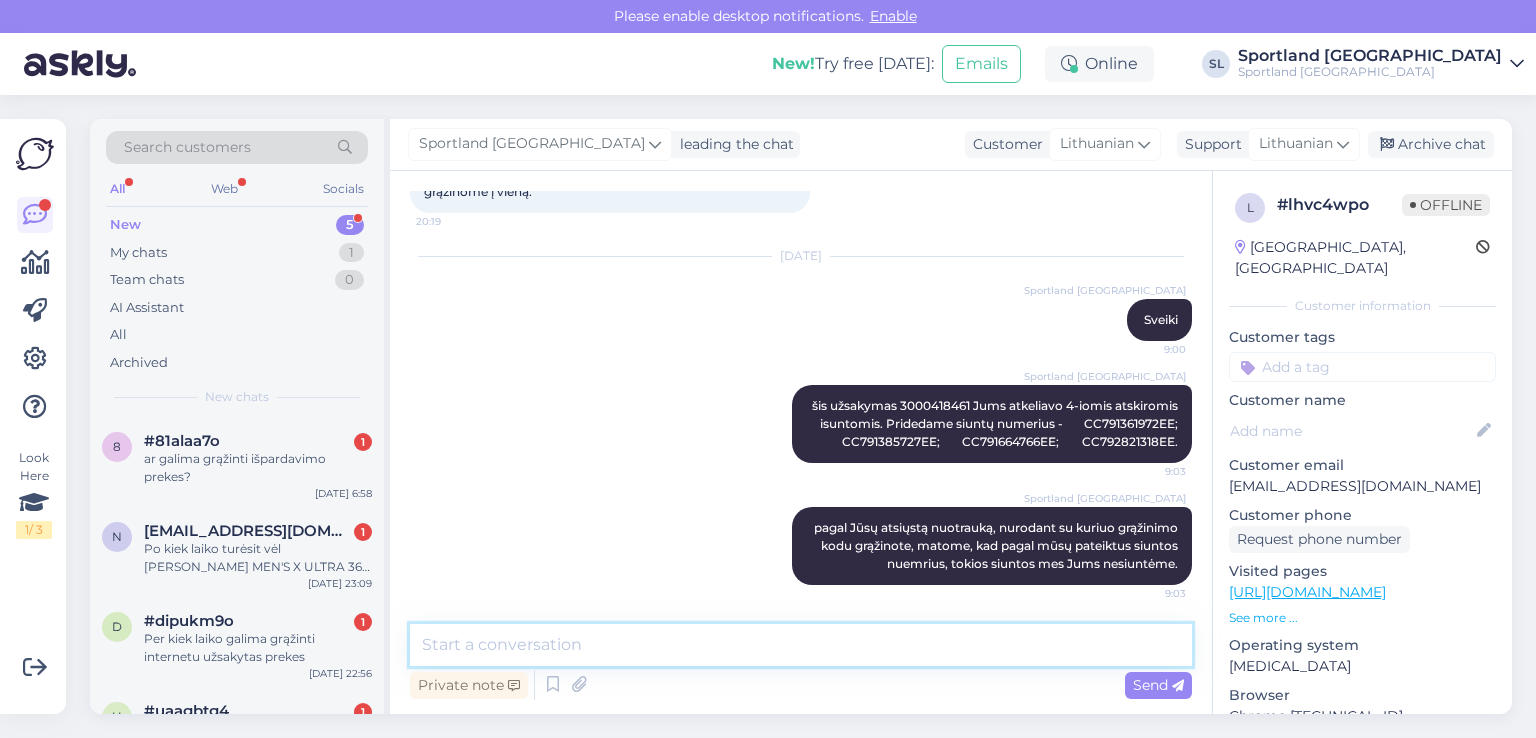 click at bounding box center [801, 645] 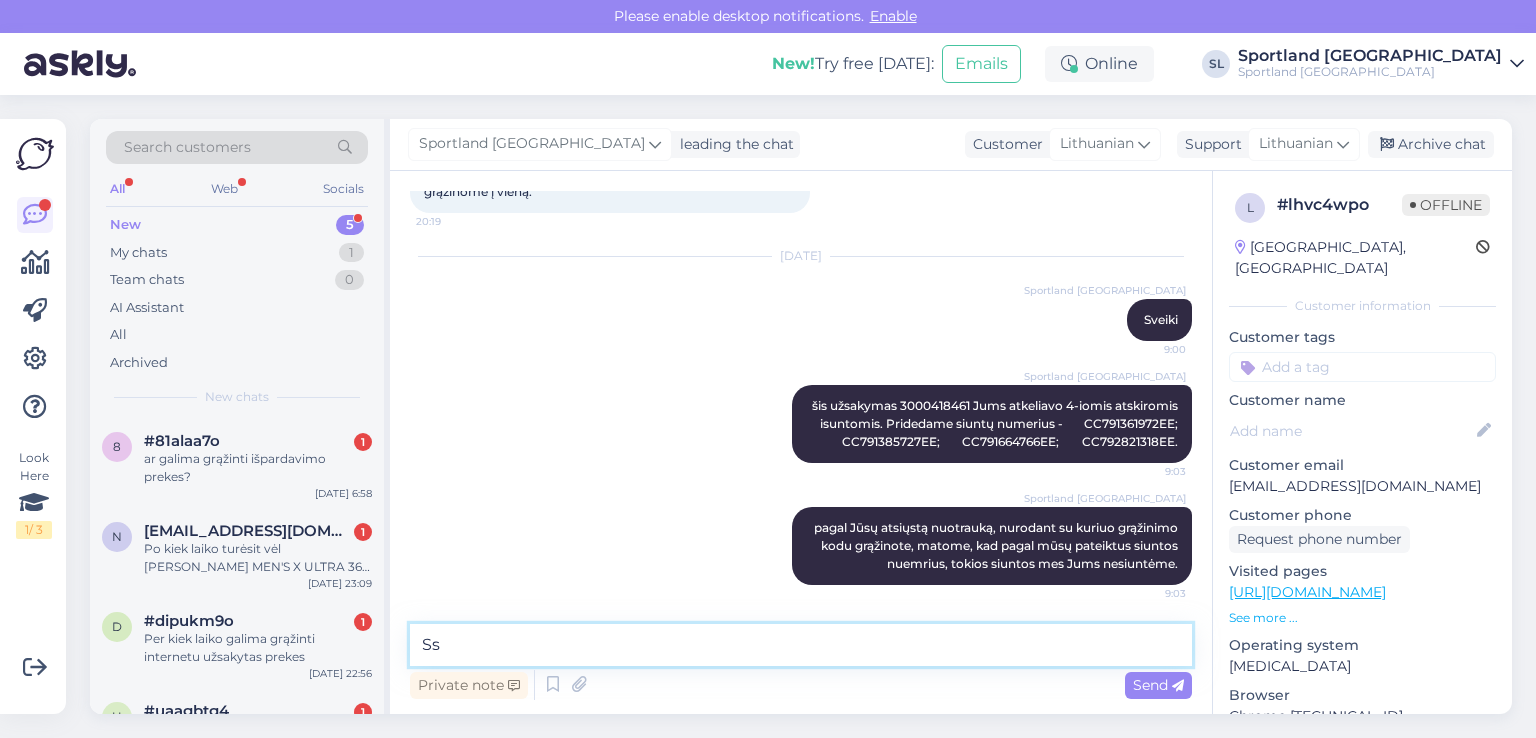 type on "S" 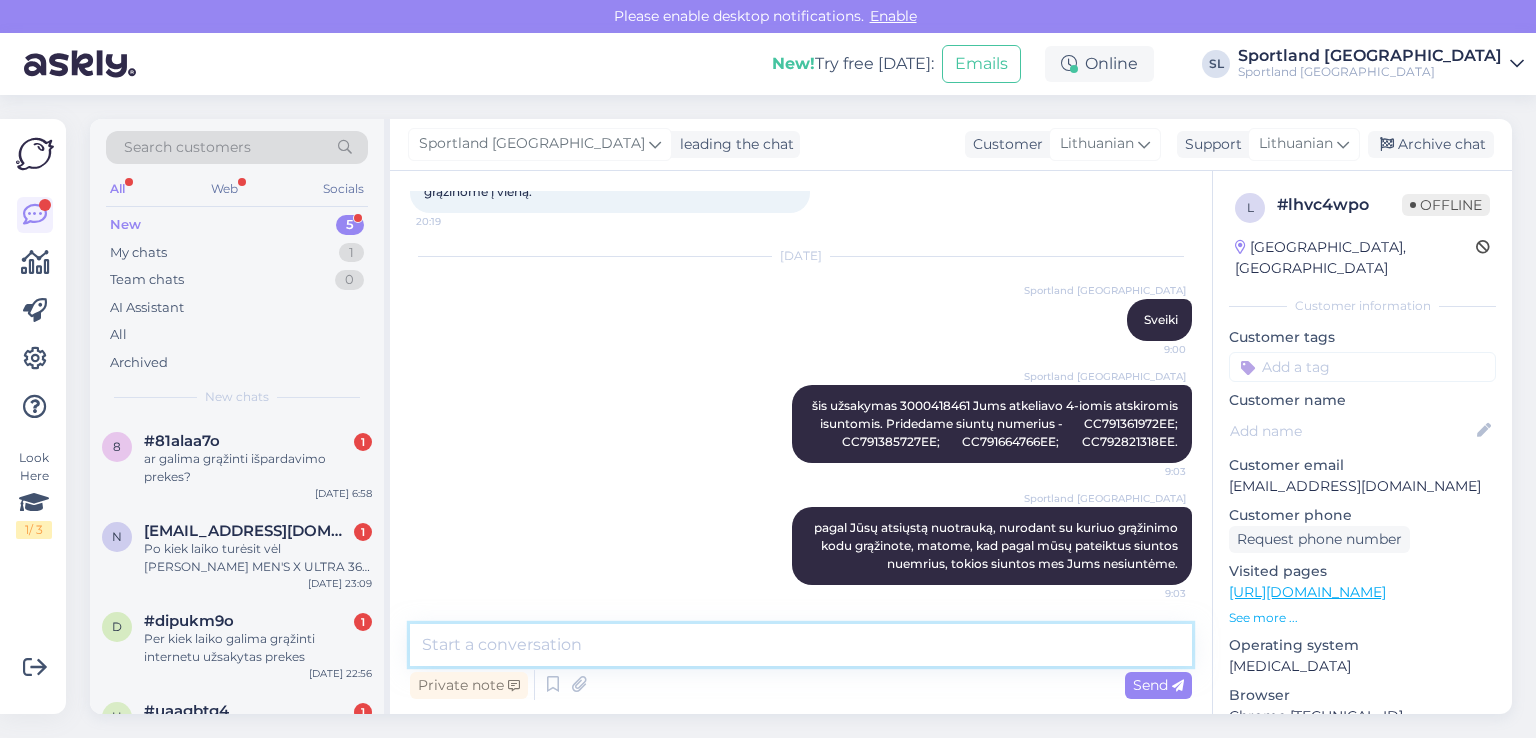 type on "u" 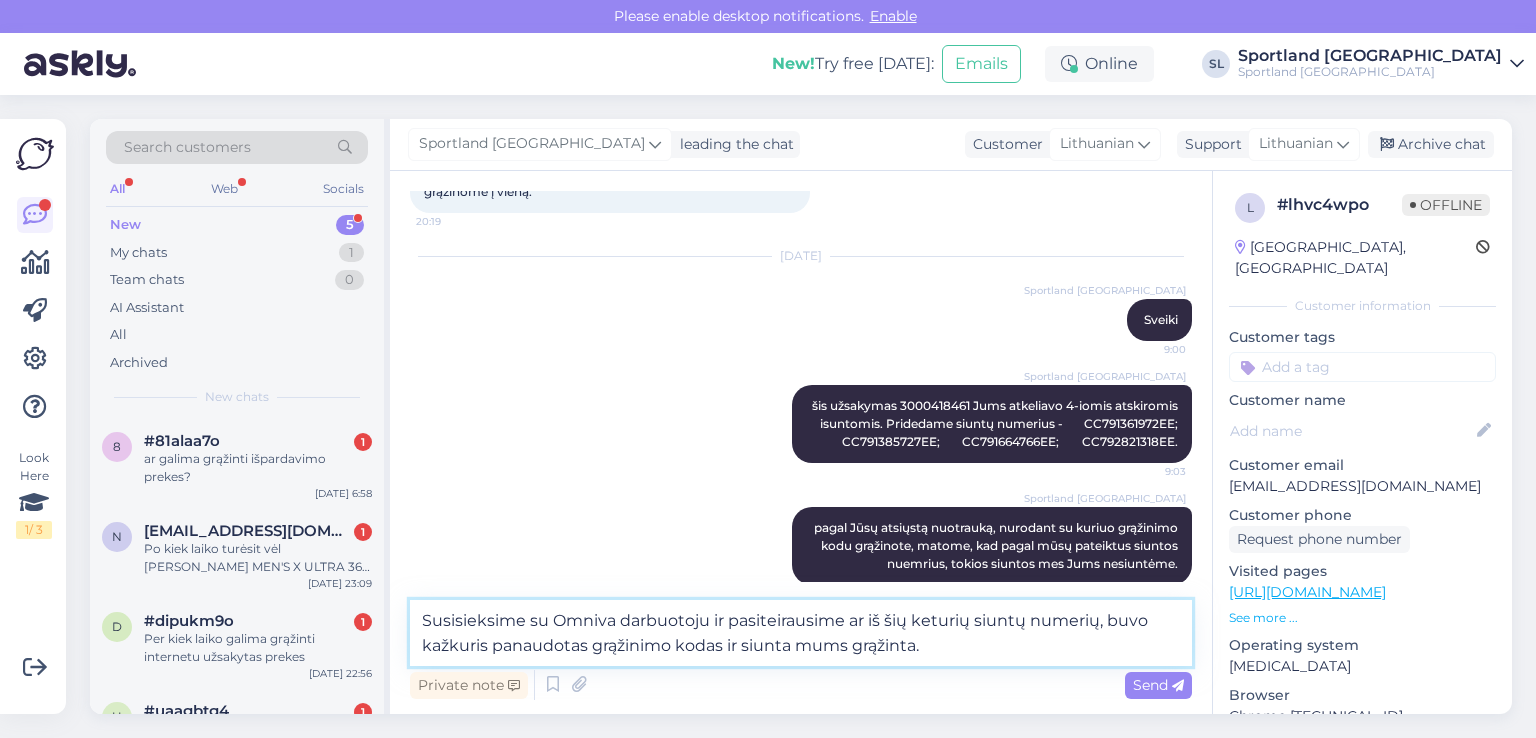 type on "Susisieksime su Omniva darbuotoju ir pasiteirausime ar iš šių keturių siuntų numerių, buvo kažkuris panaudotas grąžinimo kodas ir siunta mums grąžinta." 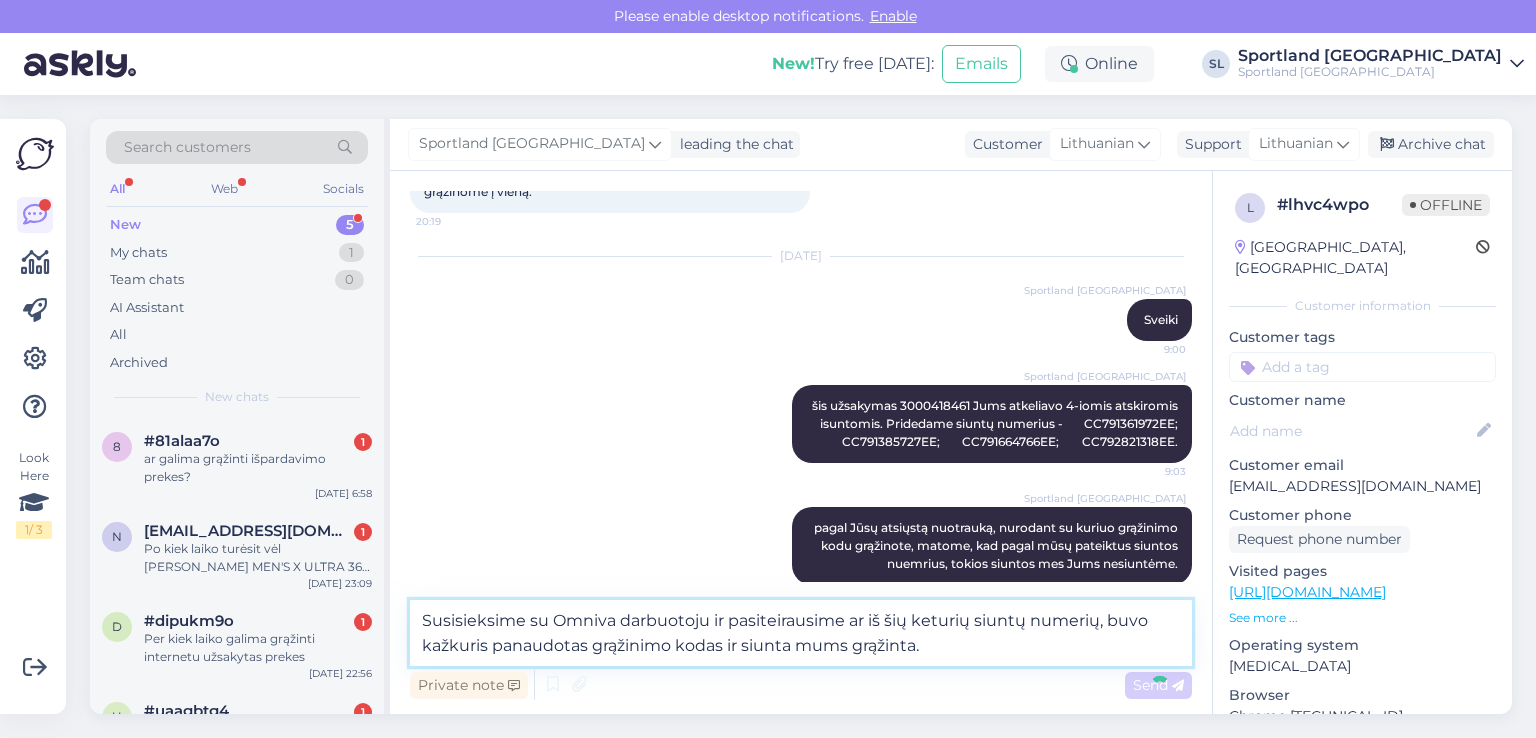 type 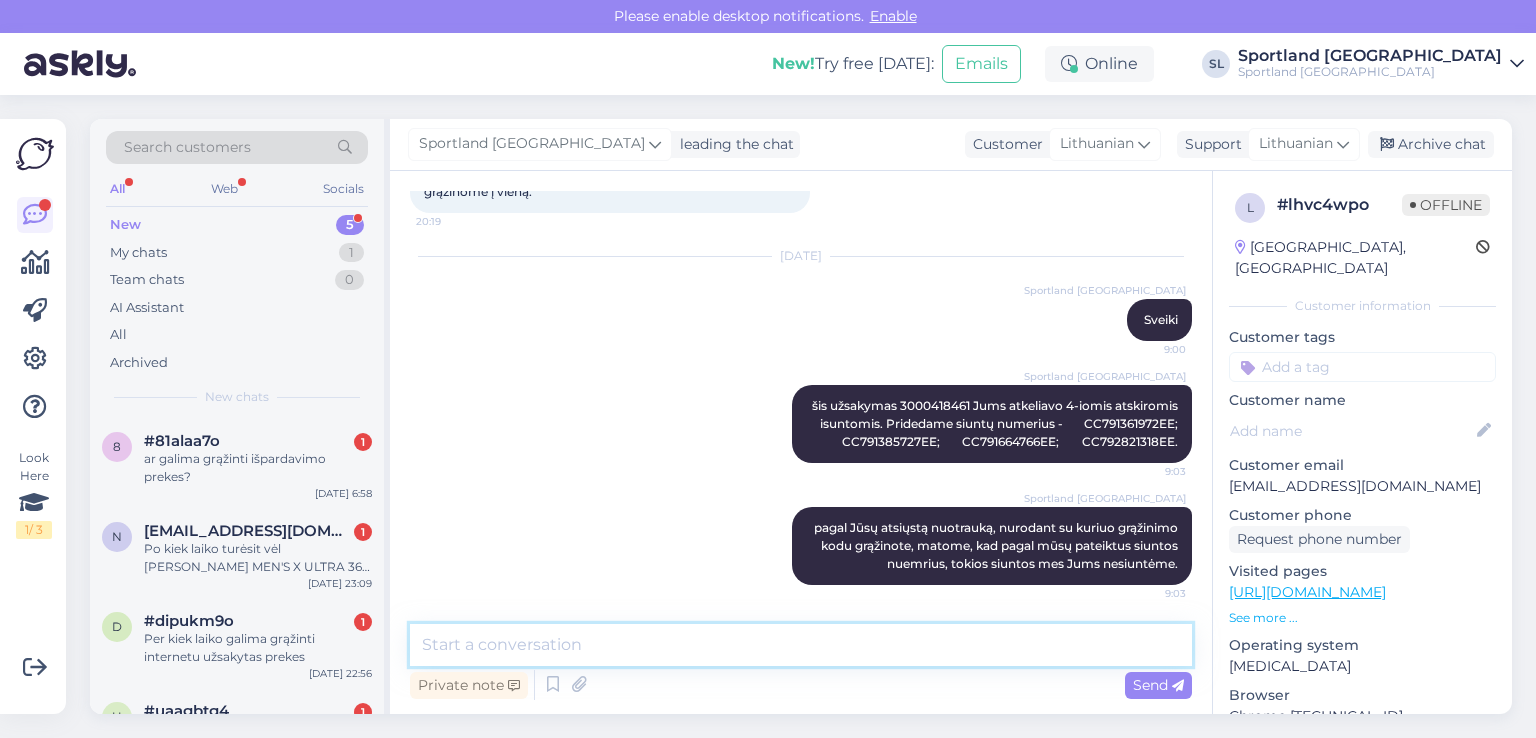 scroll, scrollTop: 1820, scrollLeft: 0, axis: vertical 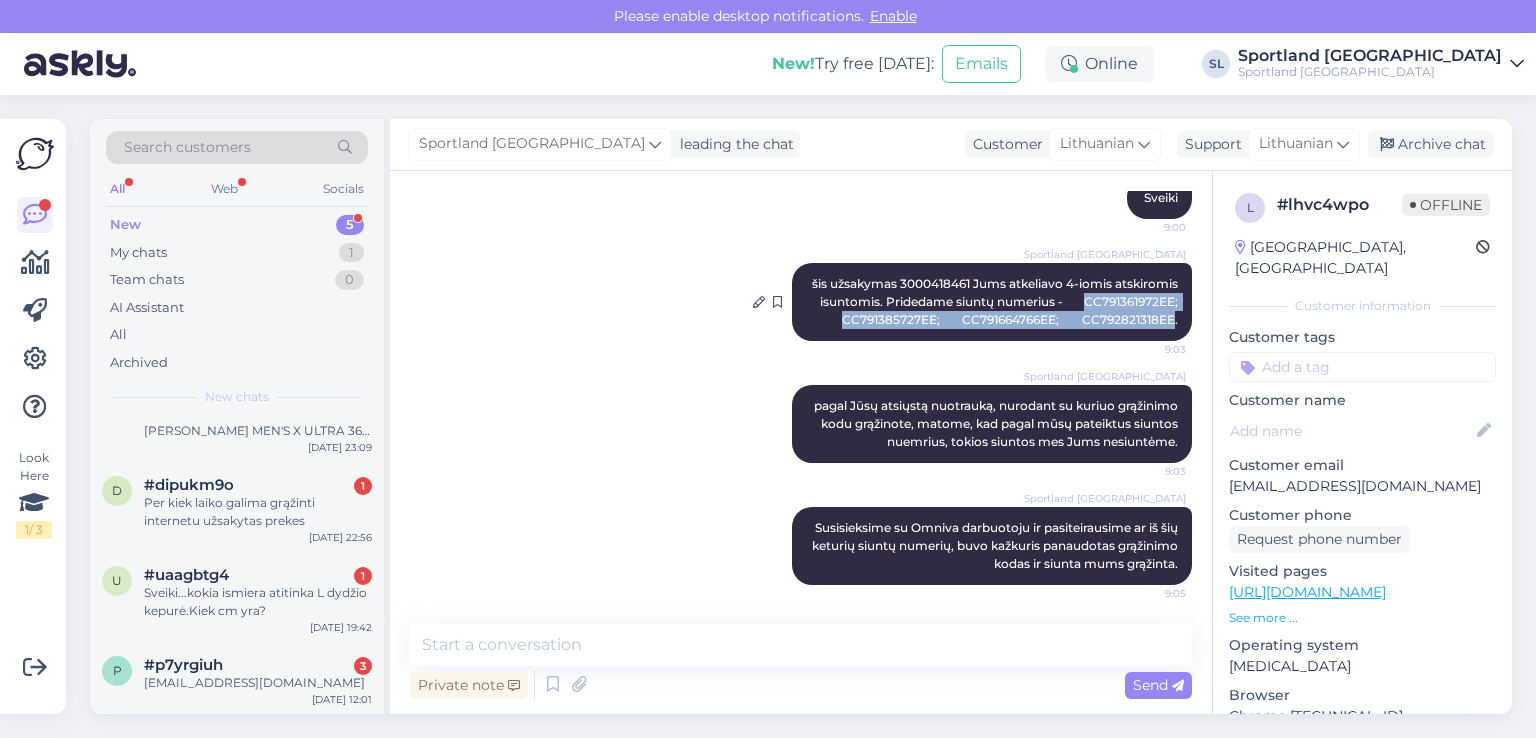 drag, startPoint x: 1068, startPoint y: 293, endPoint x: 1168, endPoint y: 418, distance: 160.07811 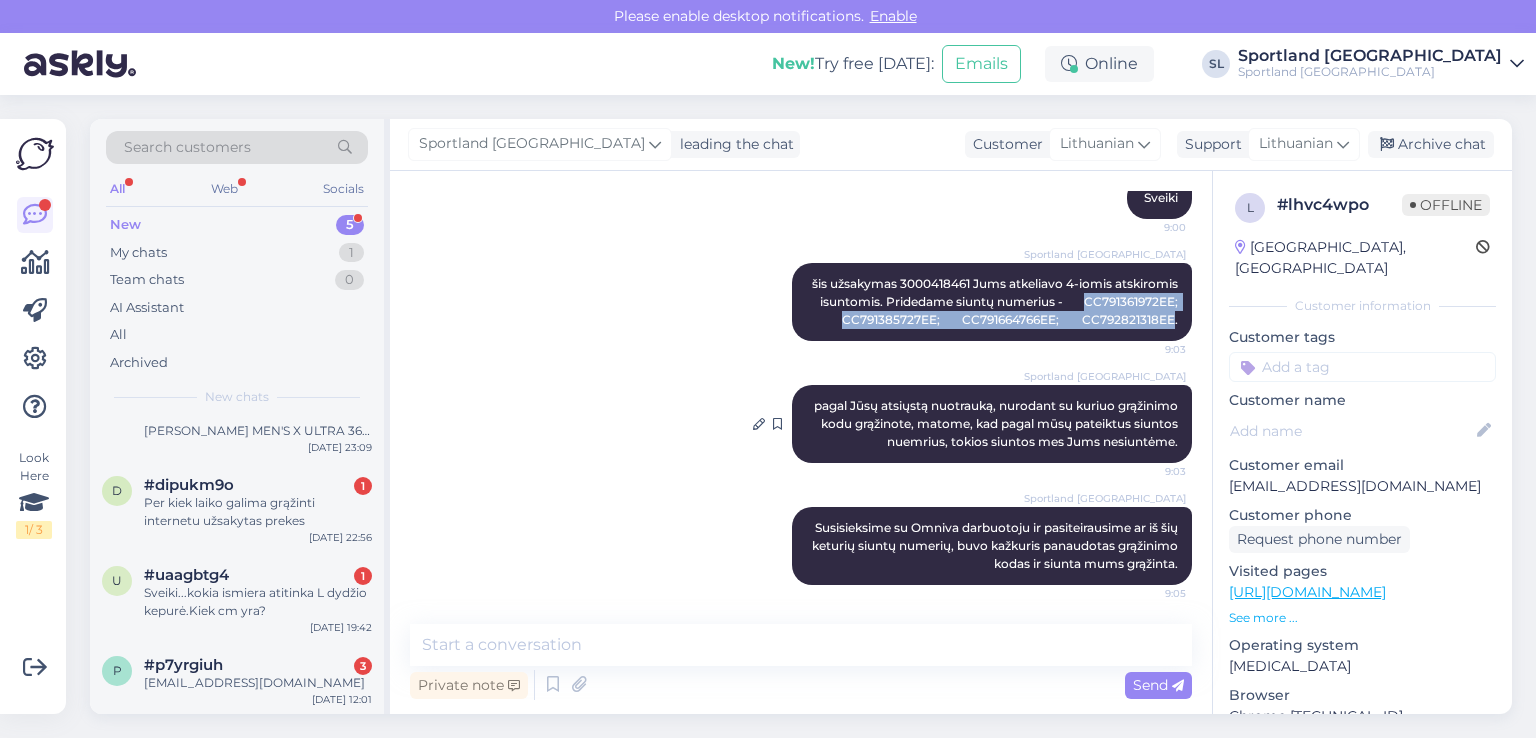 click on "šis užsakymas 3000418461 Jums atkeliavo 4-iomis atskiromis isuntomis. Pridedame siuntų numerius - 	CC791361972EE;	CC791385727EE;	CC791664766EE;	CC792821318EE." at bounding box center [996, 301] 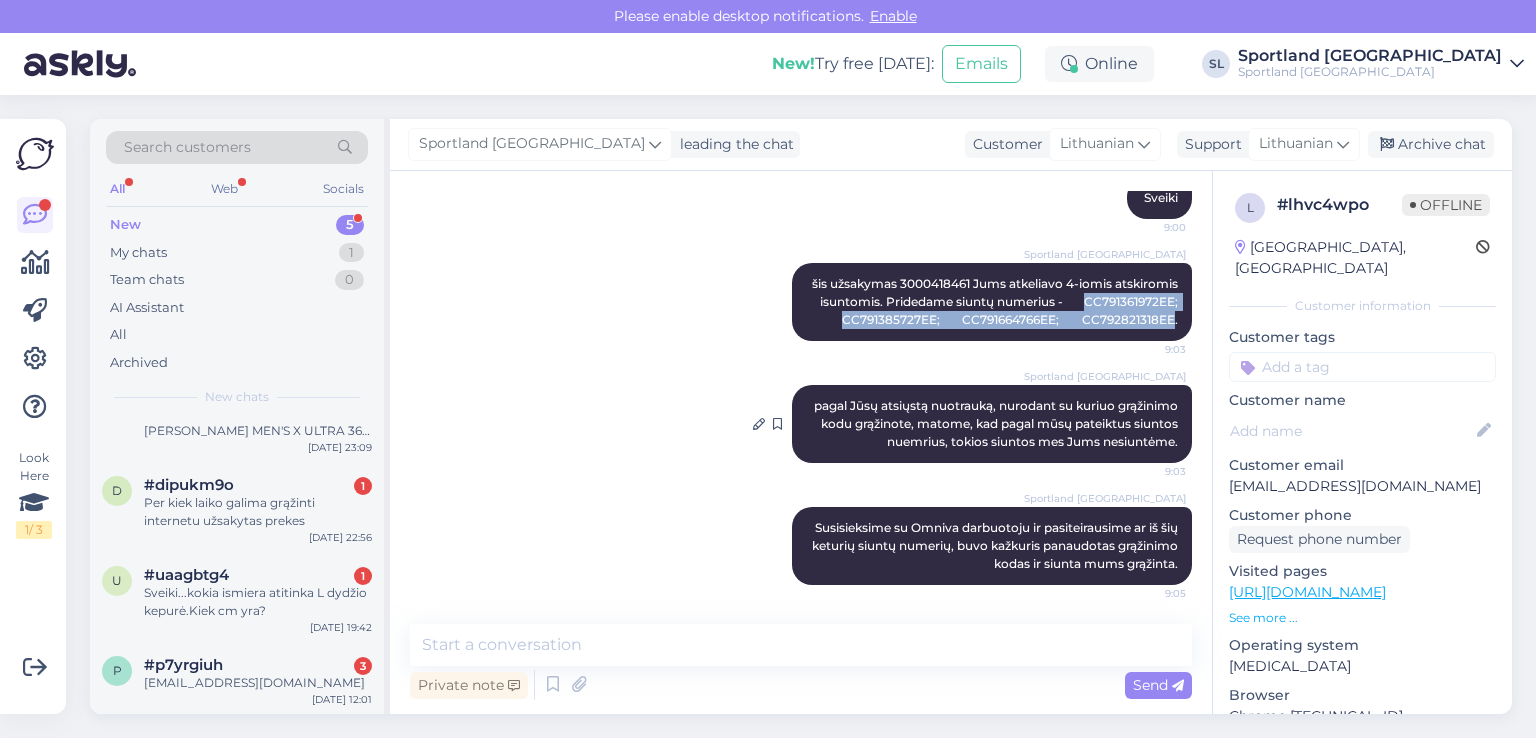 copy on "CC791361972EE;	CC791385727EE;	CC791664766EE;	CC792821318EE" 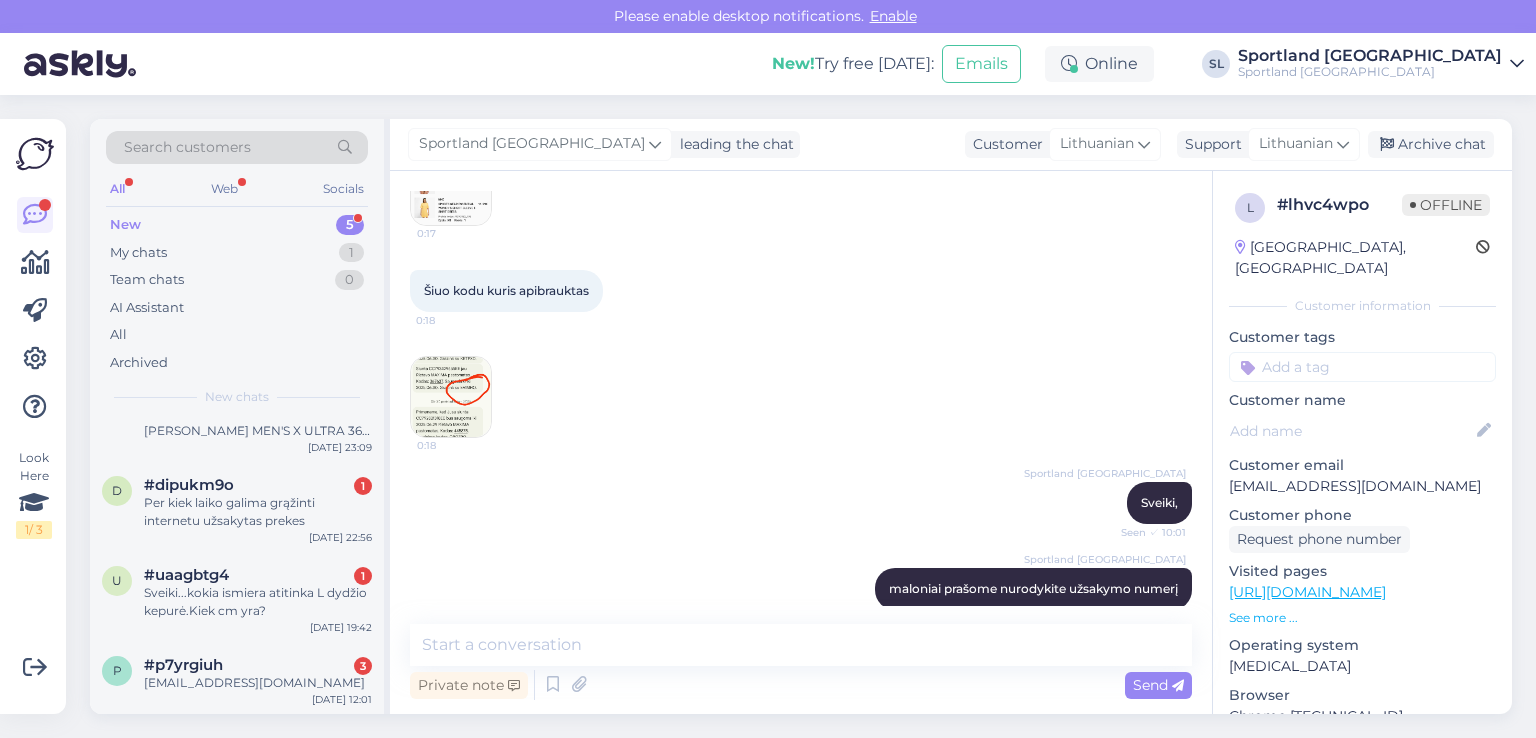 scroll, scrollTop: 1120, scrollLeft: 0, axis: vertical 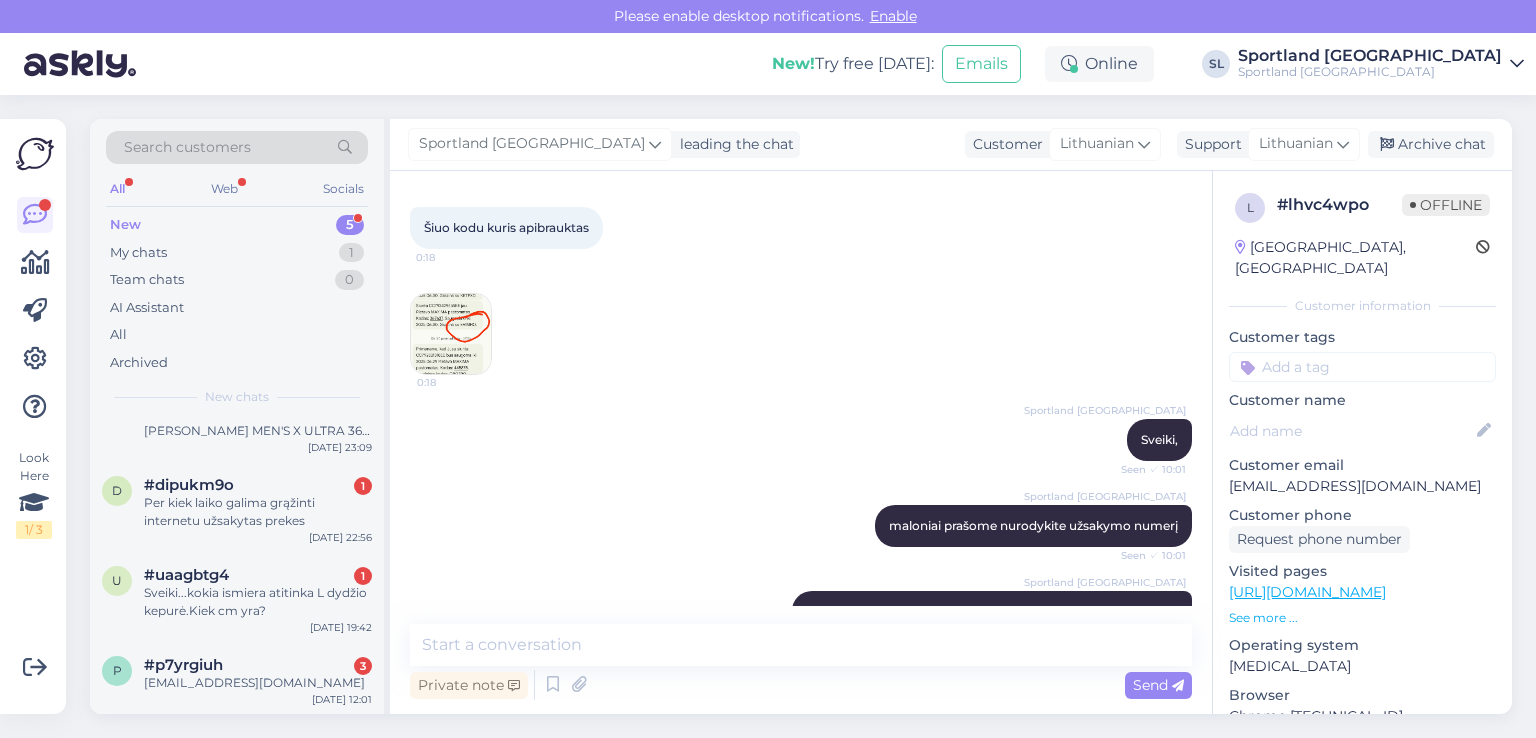 click at bounding box center [451, 334] 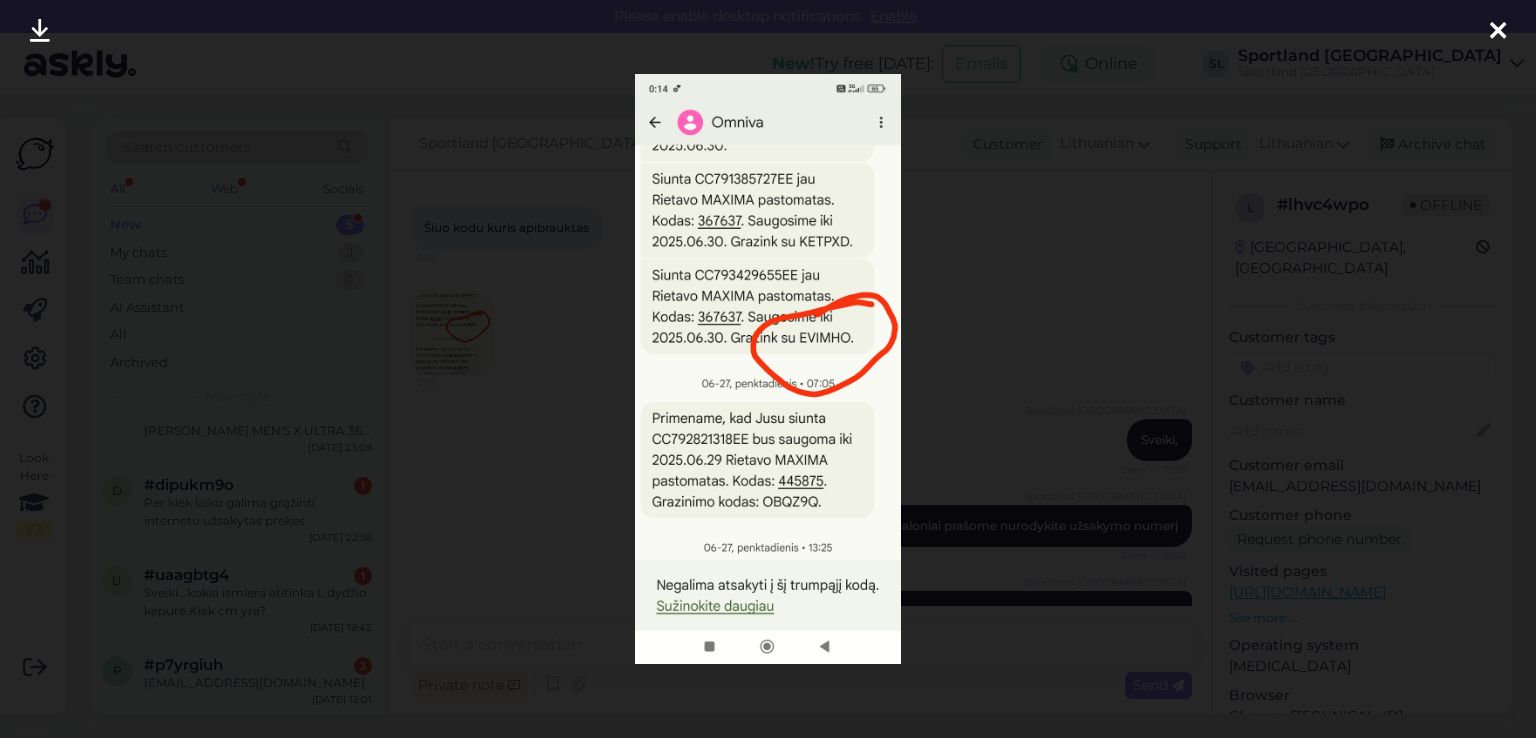 click at bounding box center (40, 32) 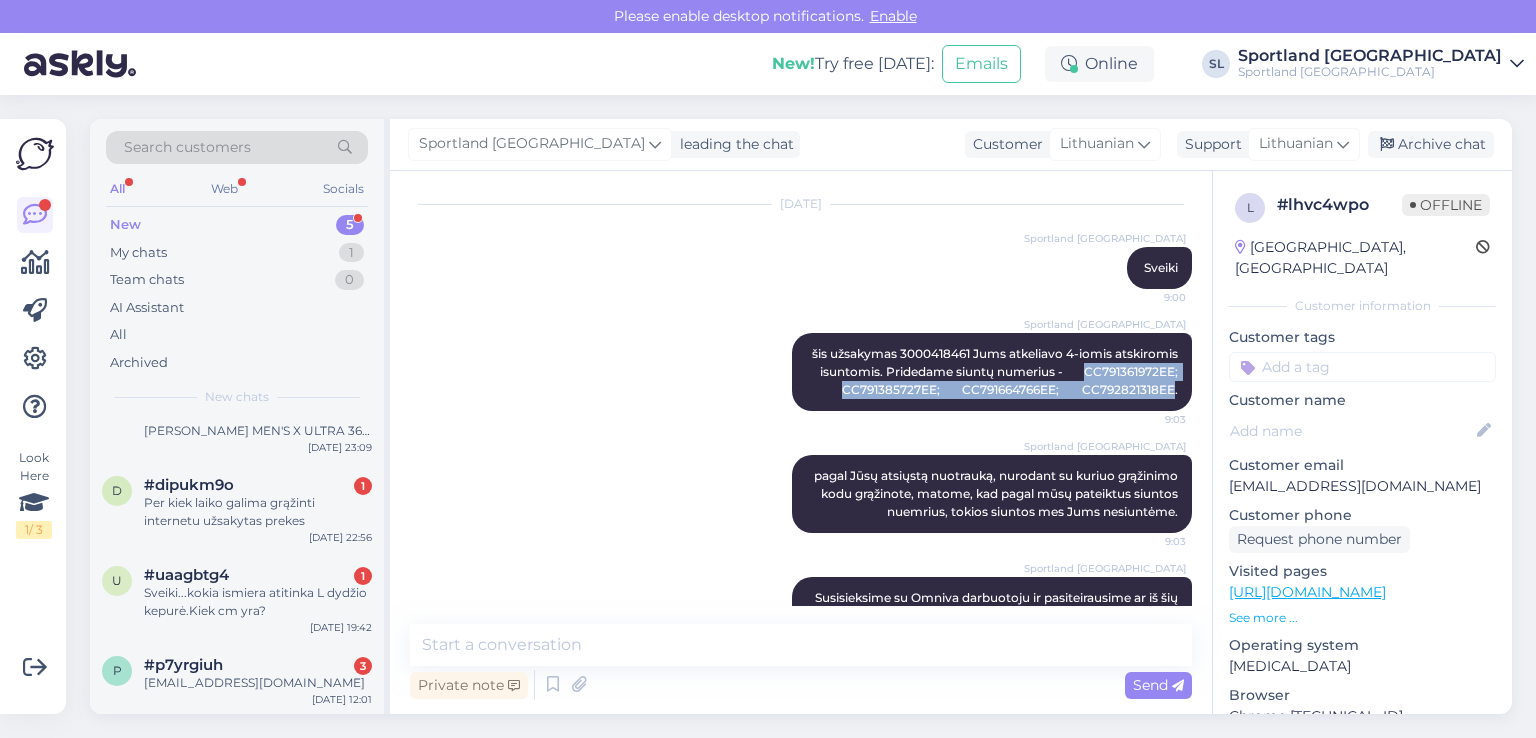 scroll, scrollTop: 1820, scrollLeft: 0, axis: vertical 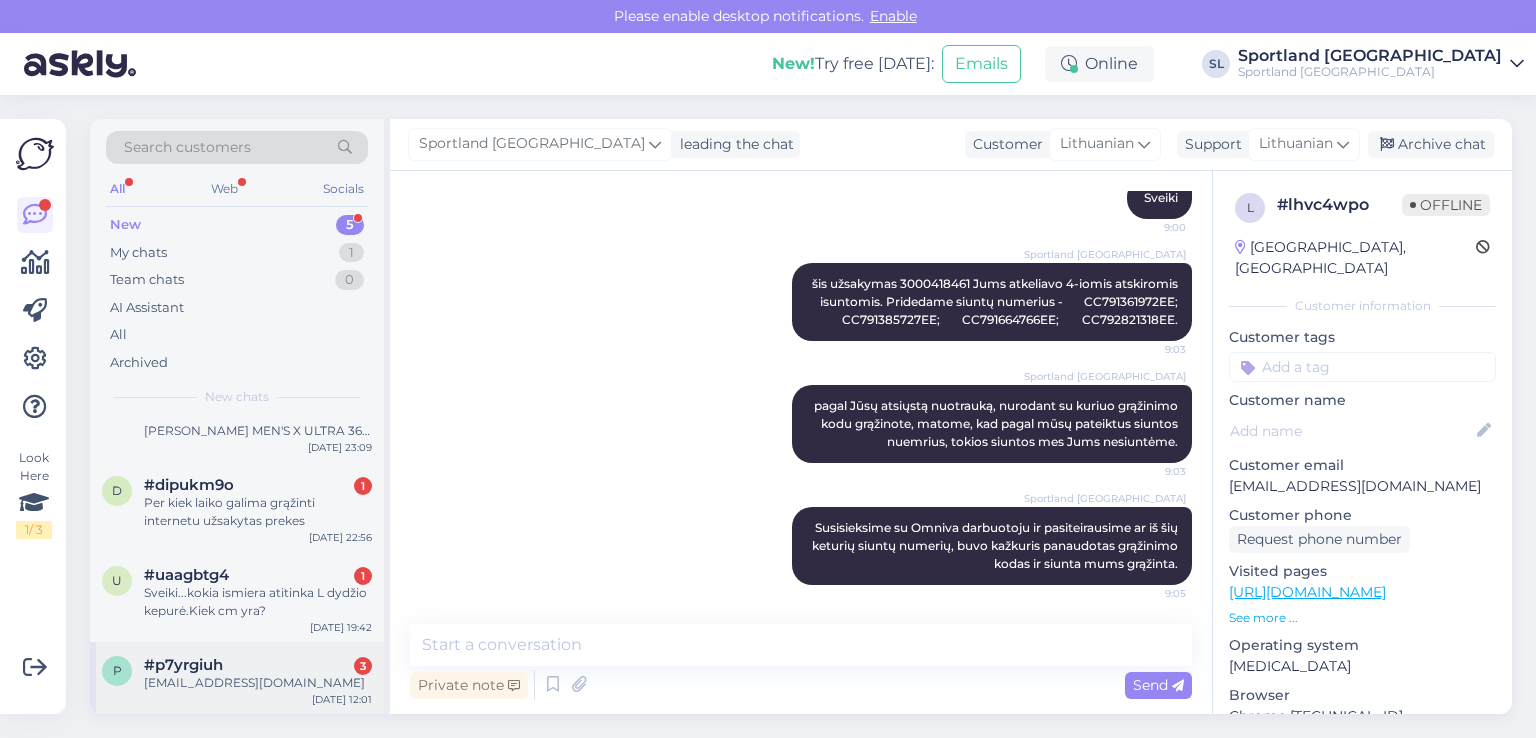 click on "p #p7yrgiuh 3 [EMAIL_ADDRESS][DOMAIN_NAME] [DATE] 12:01" at bounding box center (237, 678) 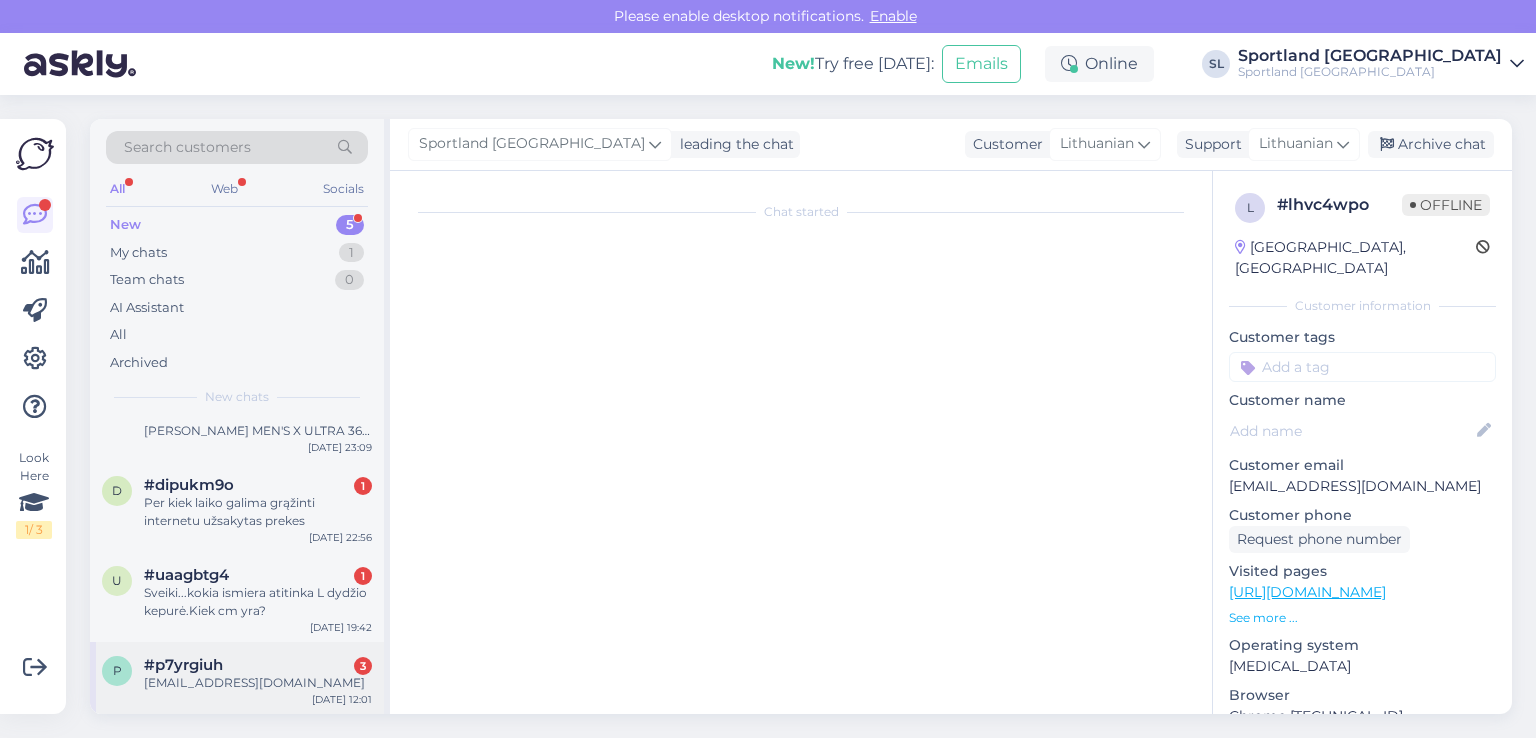 scroll, scrollTop: 2, scrollLeft: 0, axis: vertical 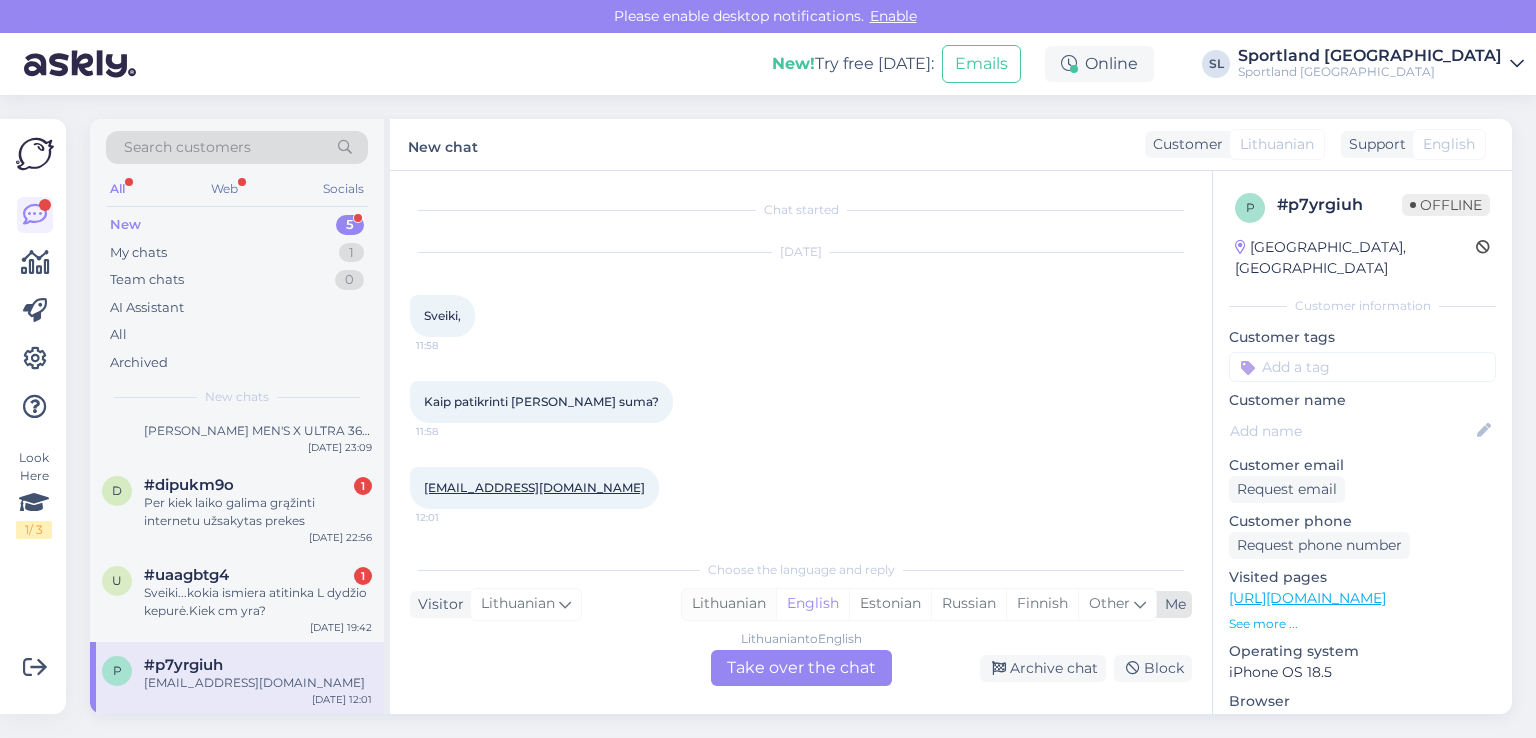 click on "Lithuanian" at bounding box center [729, 604] 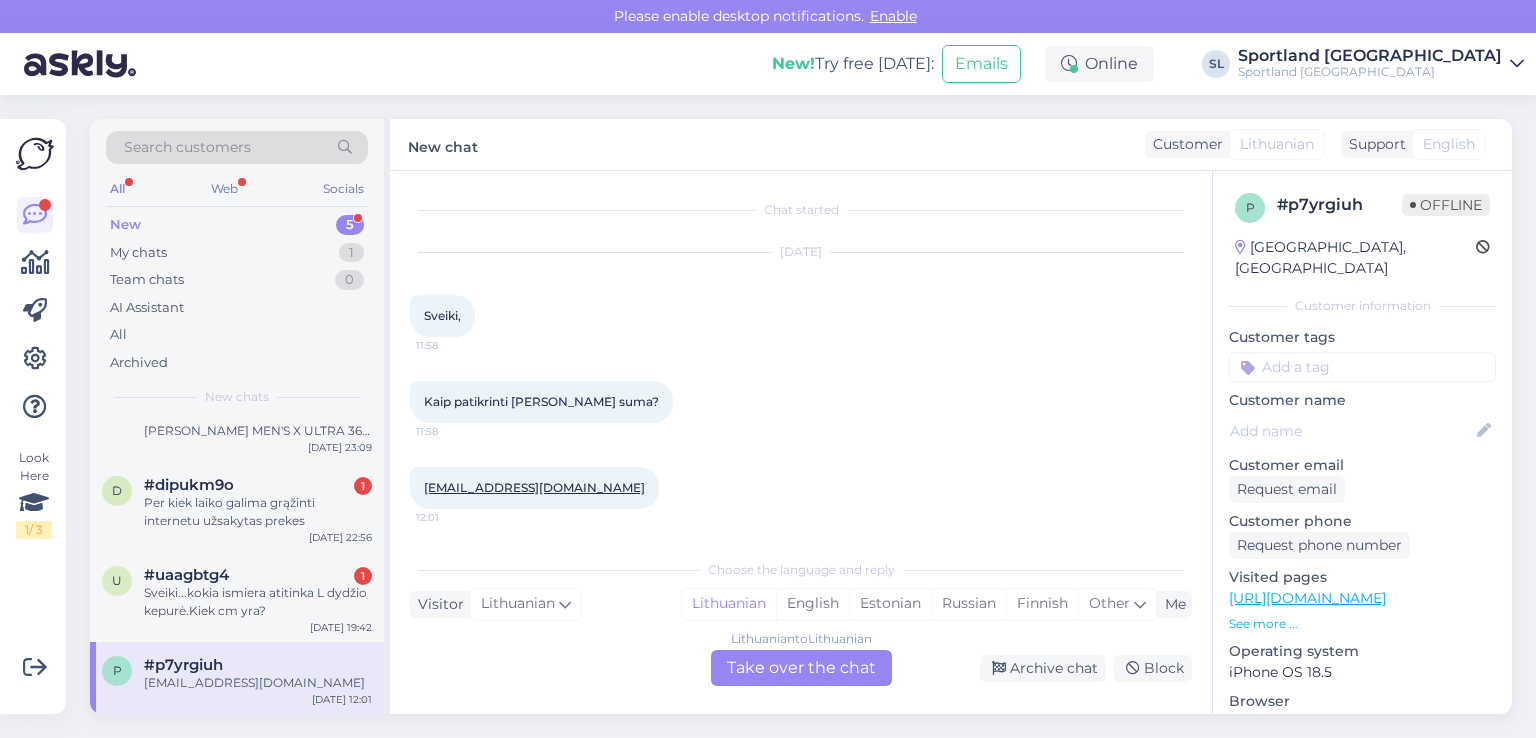 click on "Lithuanian  to  Lithuanian Take over the chat" at bounding box center (801, 668) 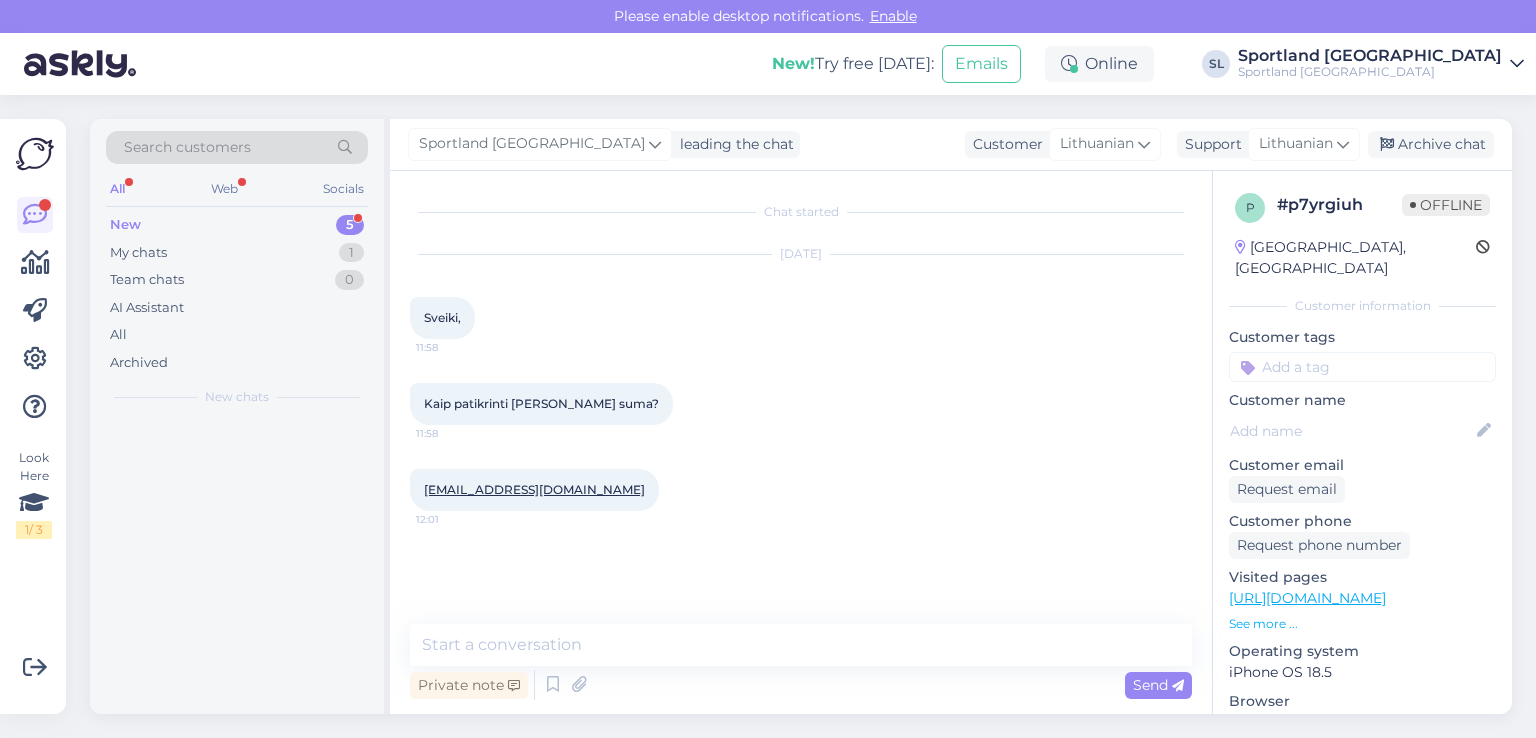 scroll, scrollTop: 0, scrollLeft: 0, axis: both 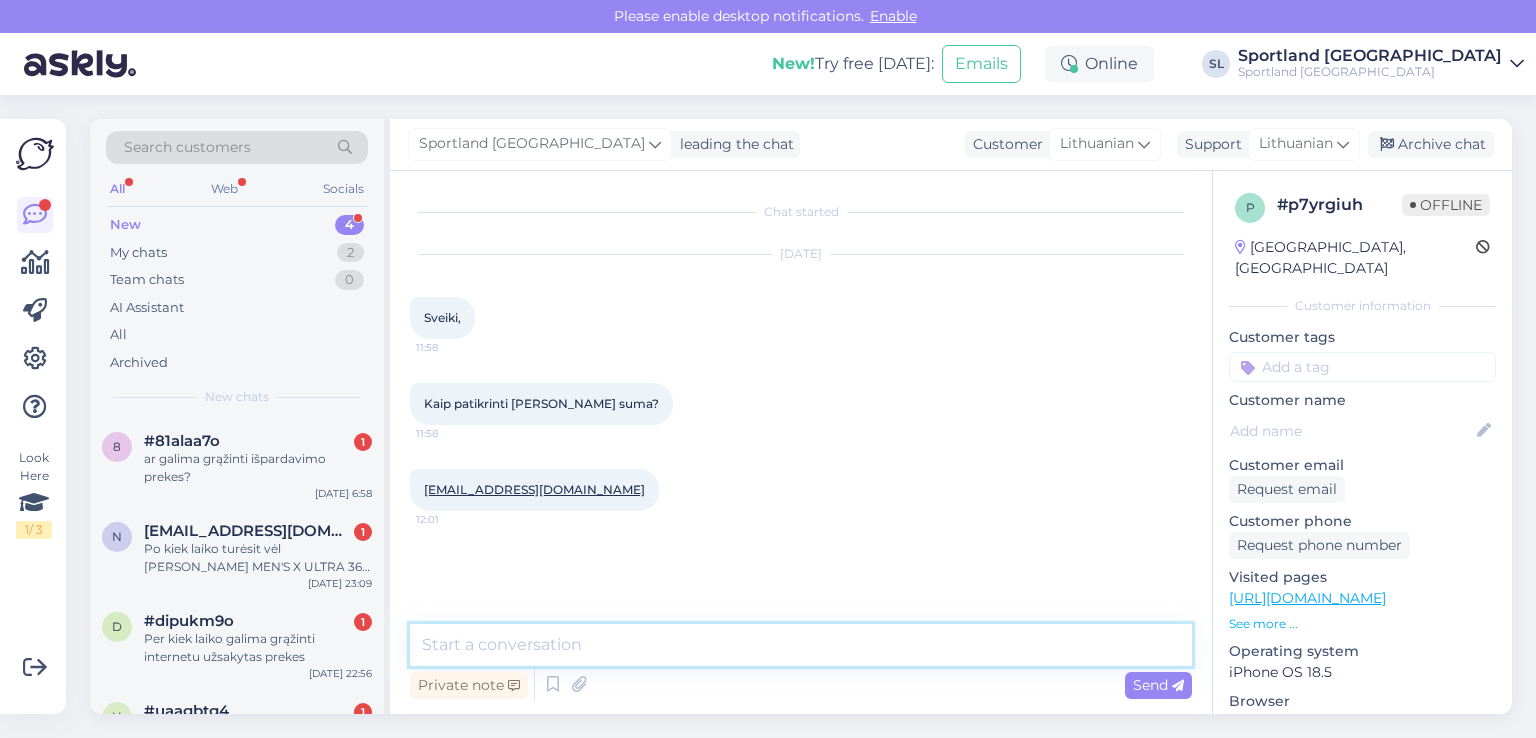 click at bounding box center [801, 645] 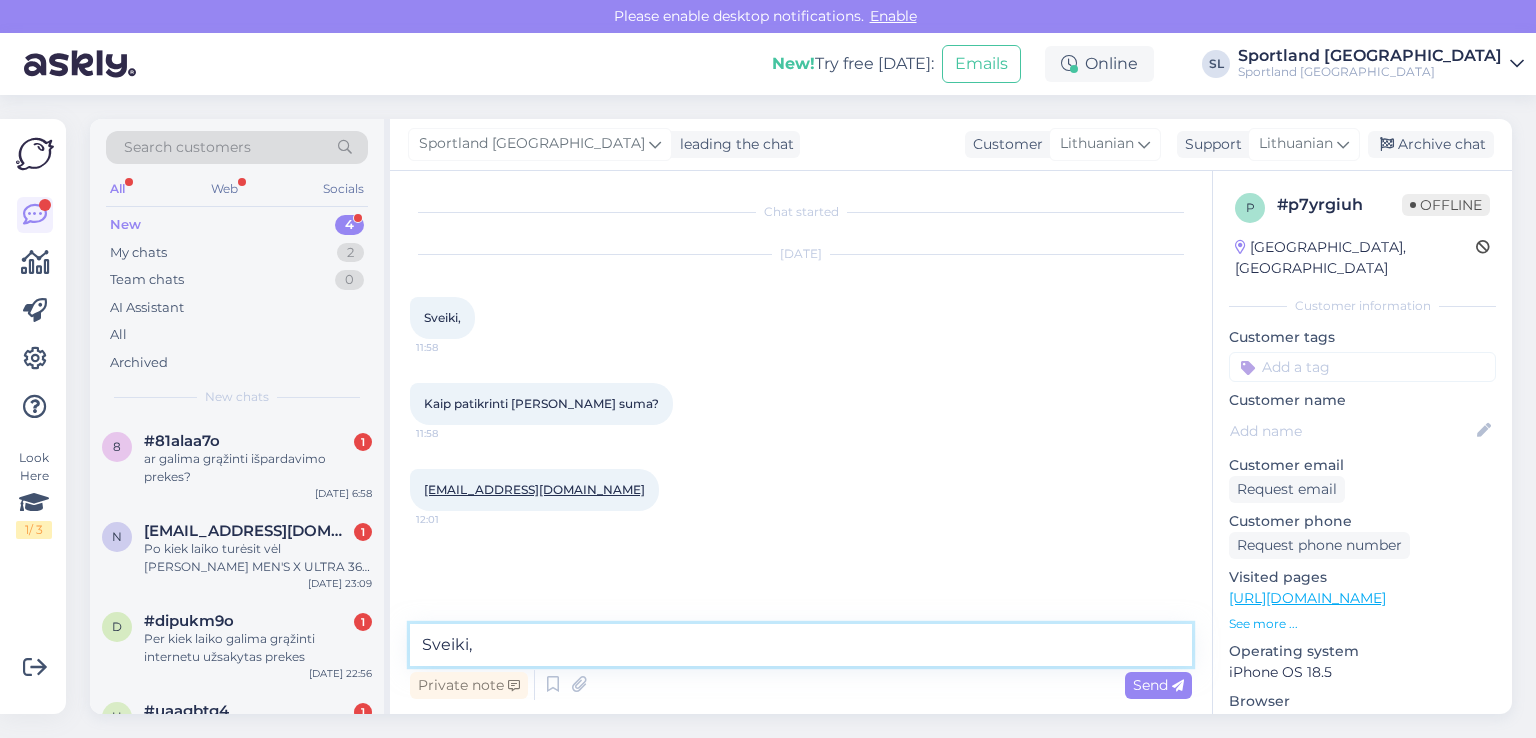 type on "Sveiki," 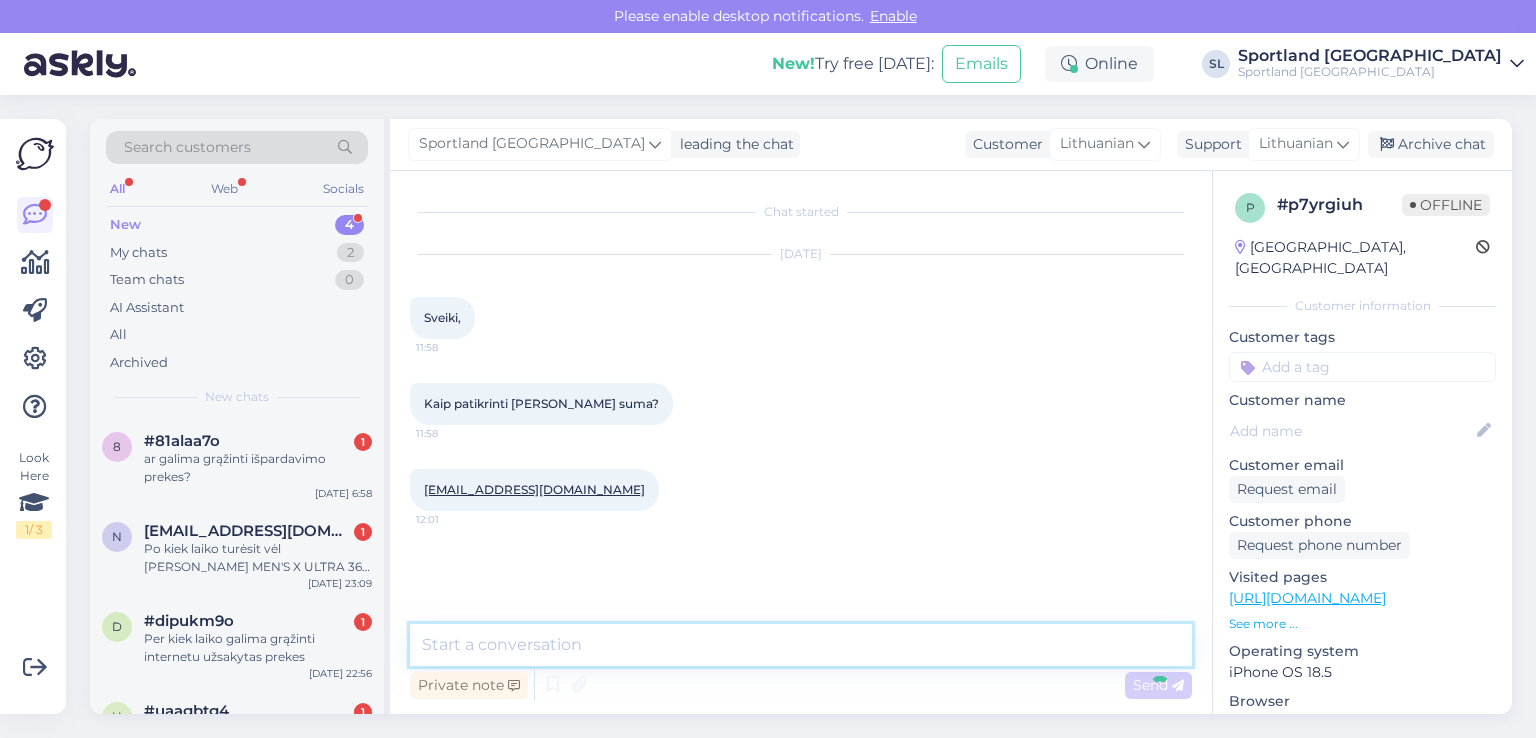 scroll, scrollTop: 56, scrollLeft: 0, axis: vertical 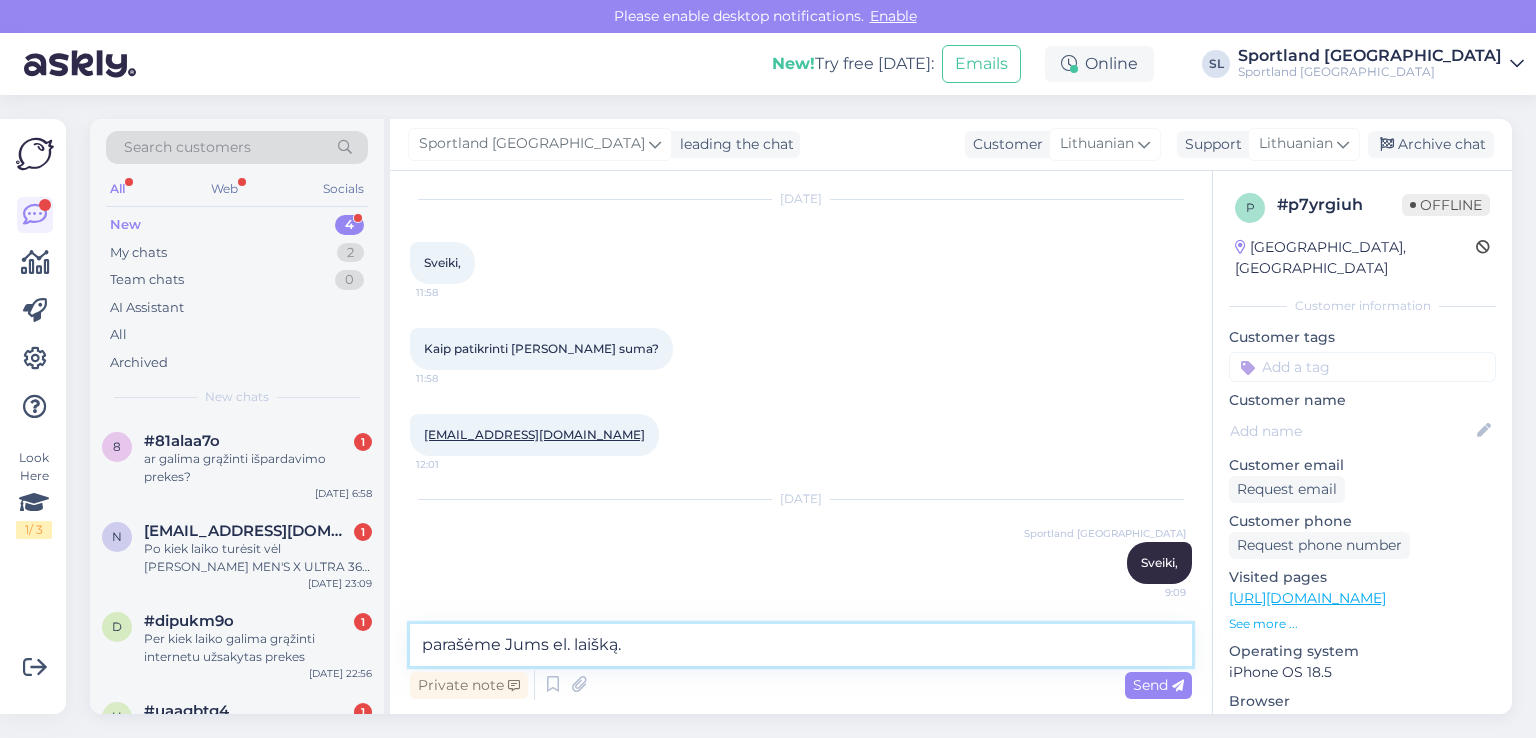 type on "parašėme Jums el. laišką." 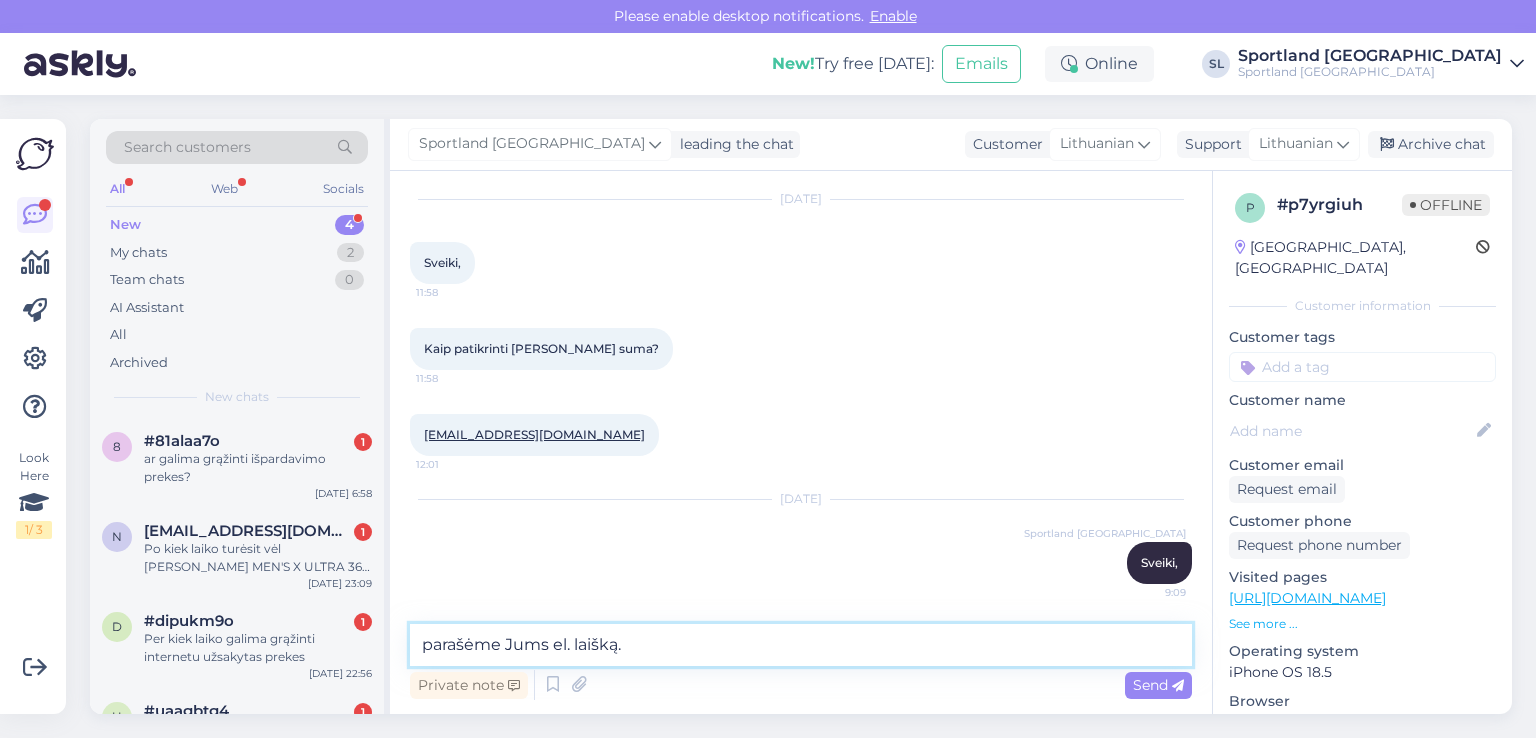 type 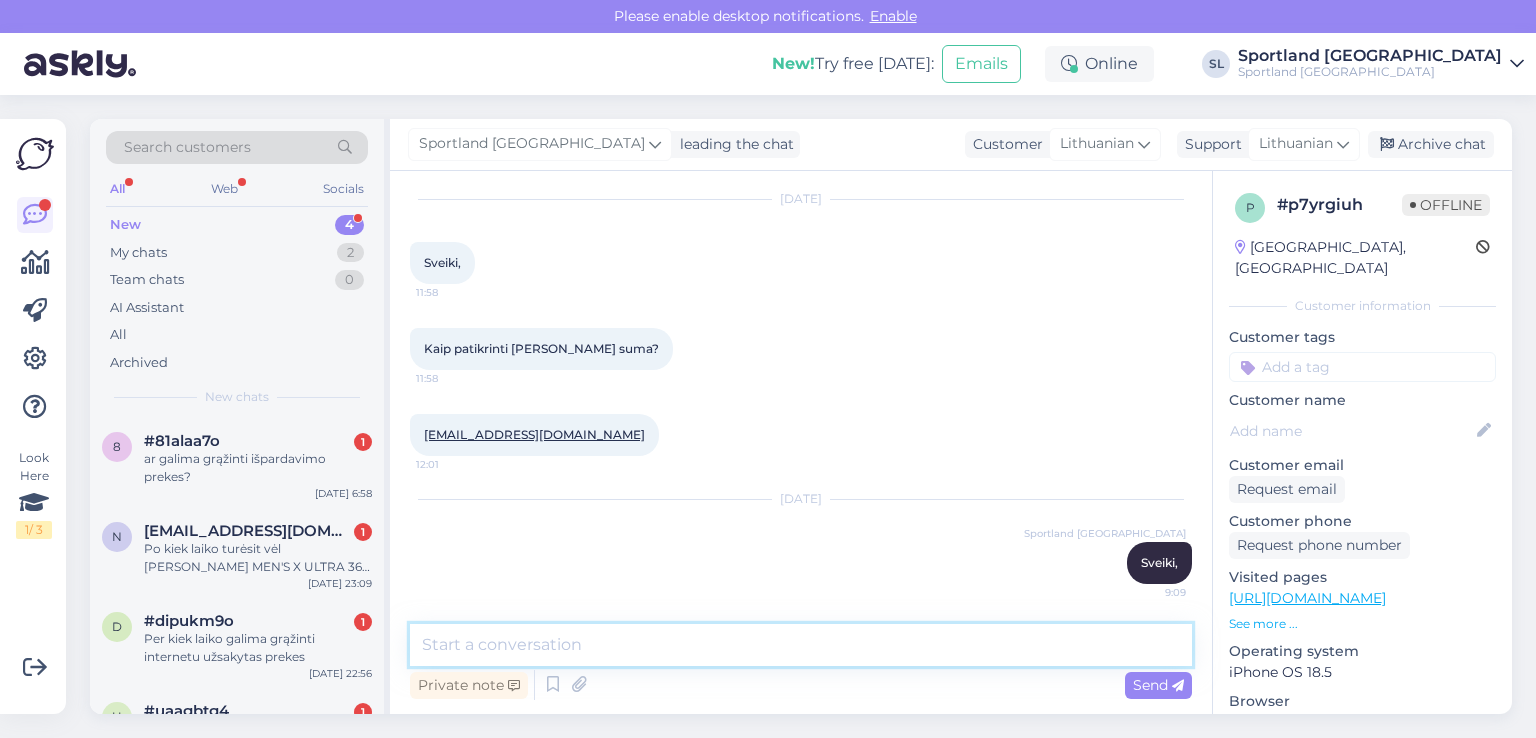 scroll, scrollTop: 141, scrollLeft: 0, axis: vertical 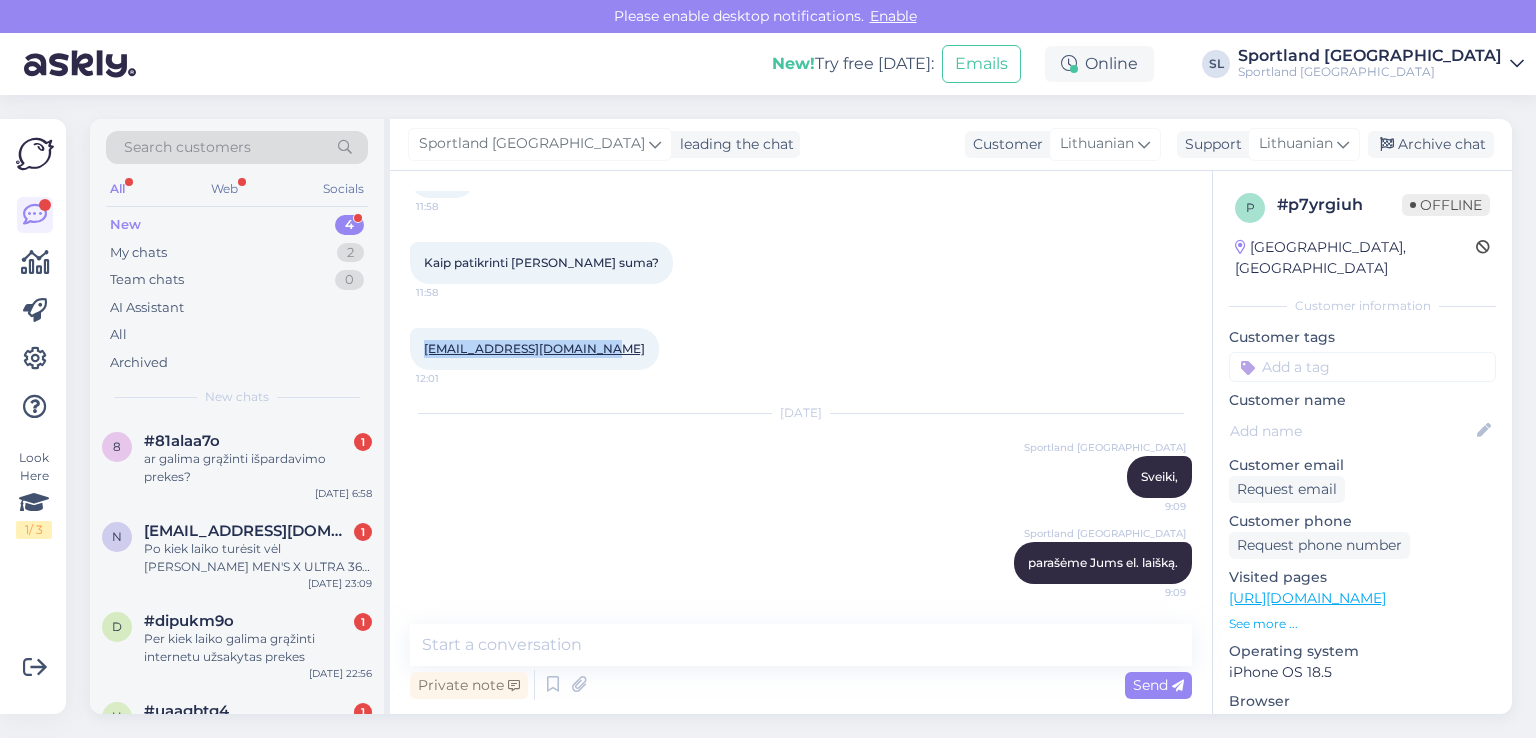 drag, startPoint x: 585, startPoint y: 354, endPoint x: 415, endPoint y: 355, distance: 170.00294 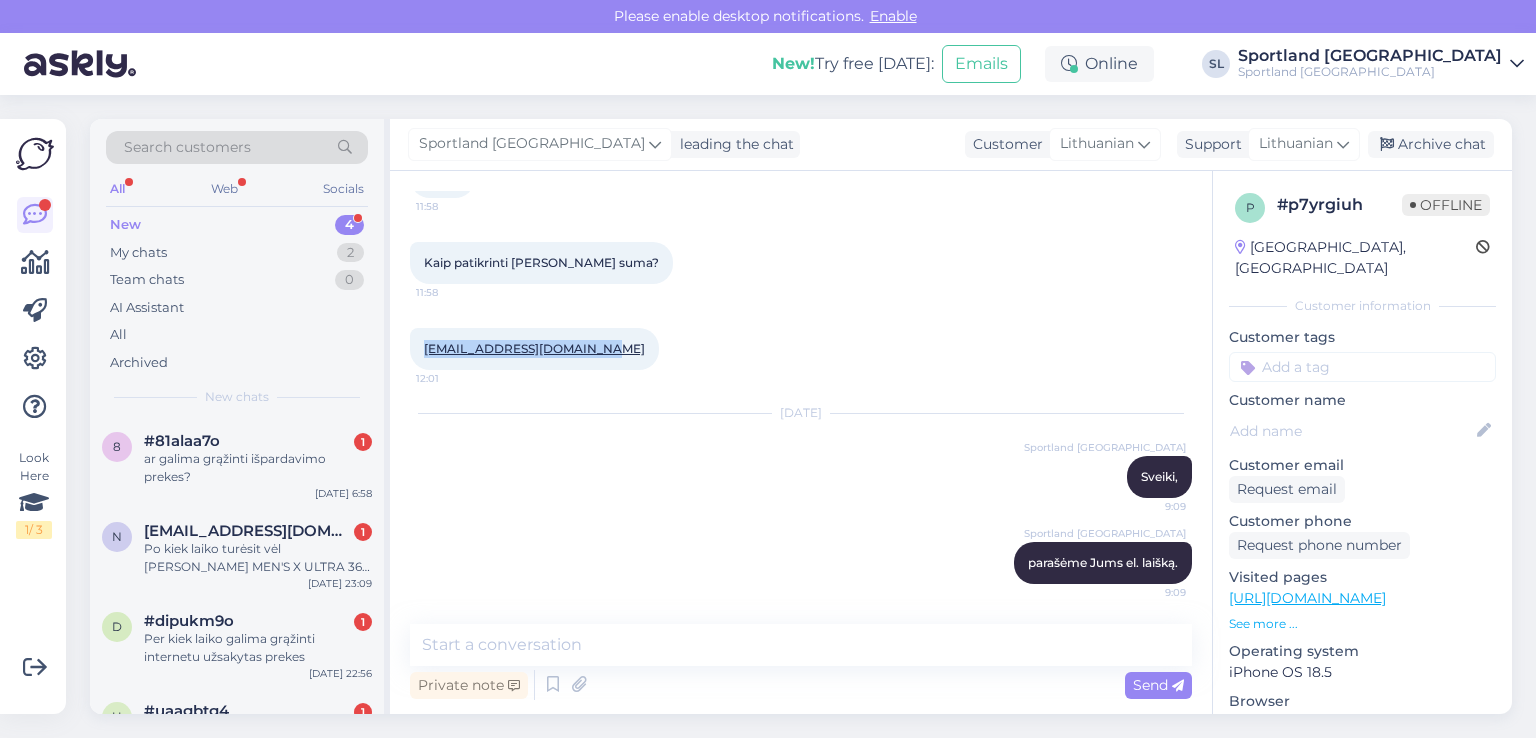 click on "[EMAIL_ADDRESS][DOMAIN_NAME] 12:01" at bounding box center [534, 349] 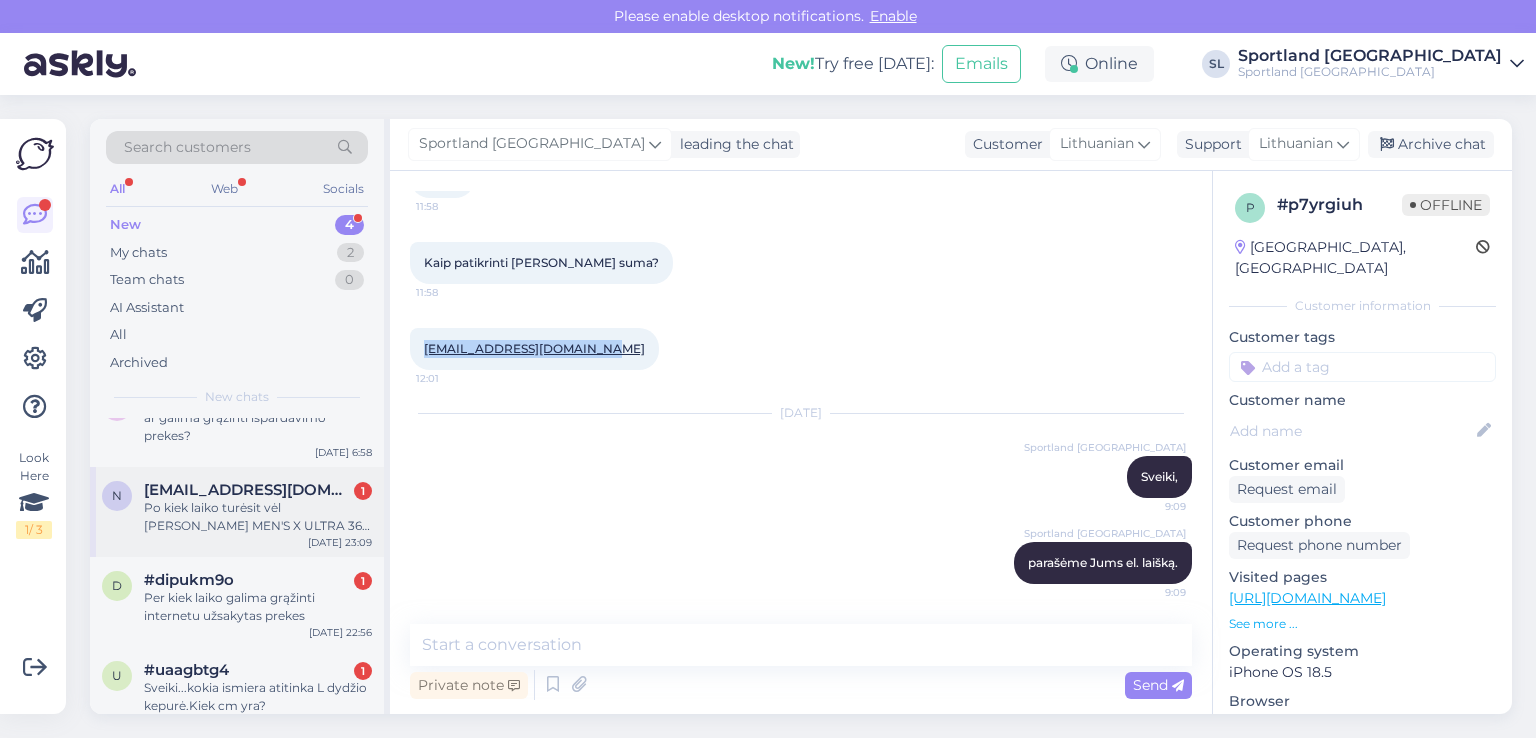 scroll, scrollTop: 64, scrollLeft: 0, axis: vertical 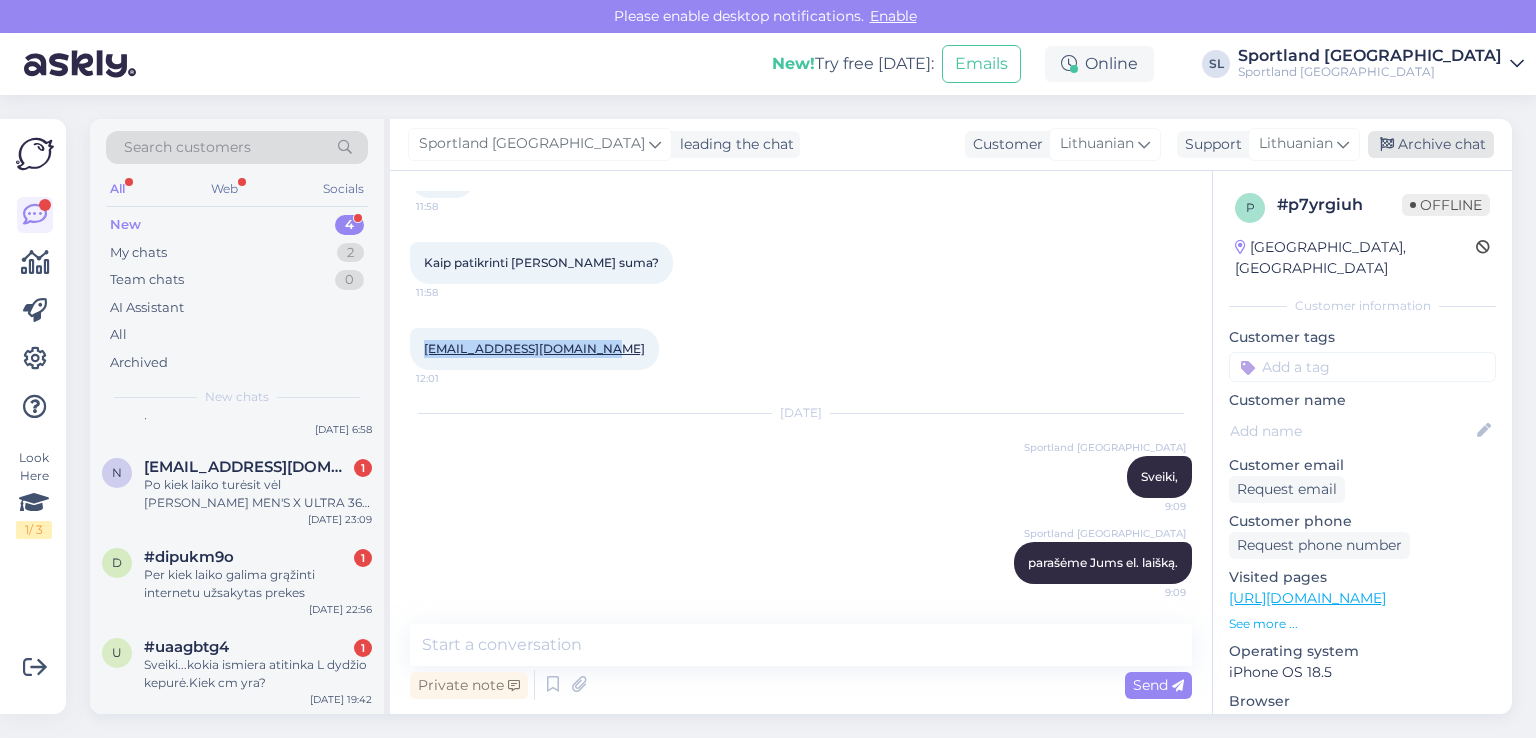 click on "Archive chat" at bounding box center [1431, 144] 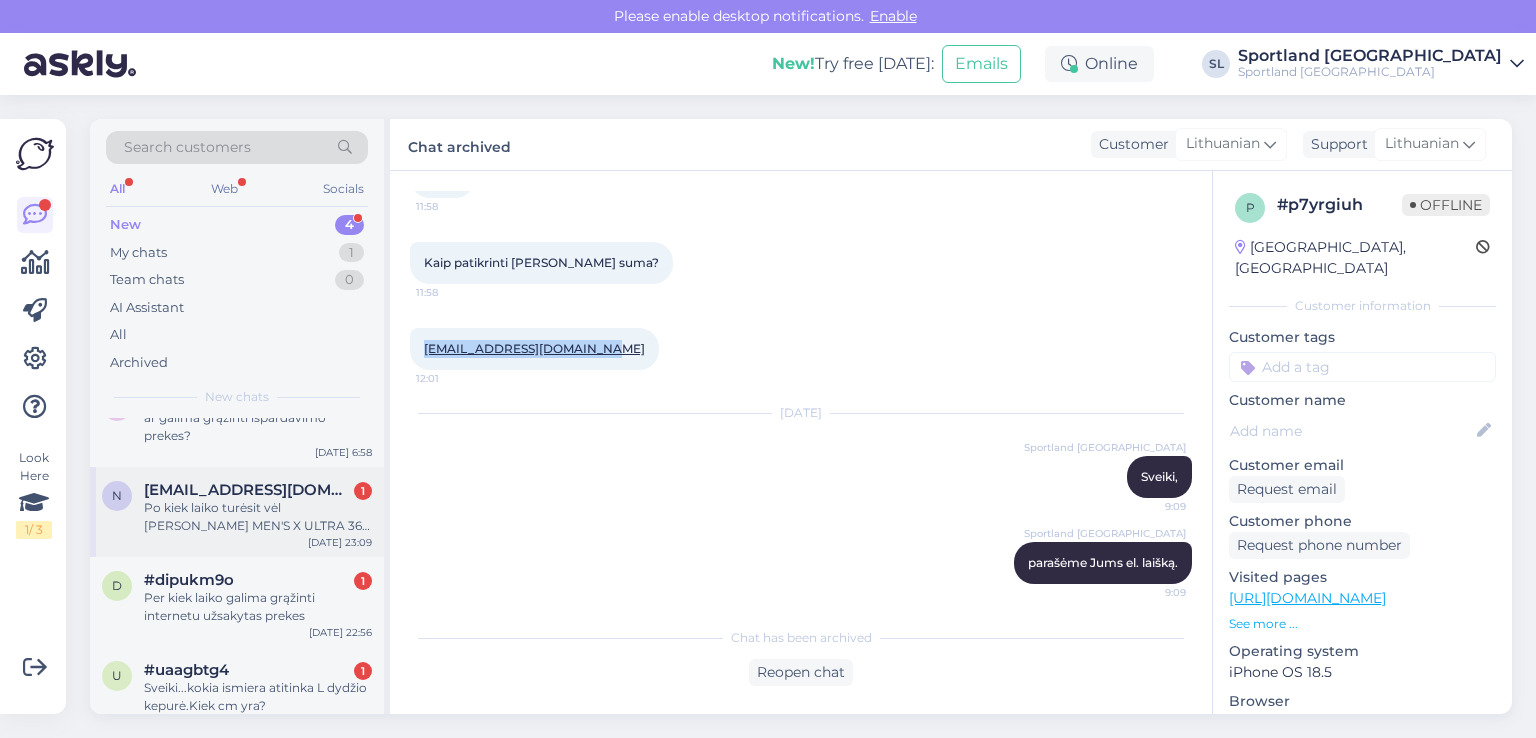 scroll, scrollTop: 64, scrollLeft: 0, axis: vertical 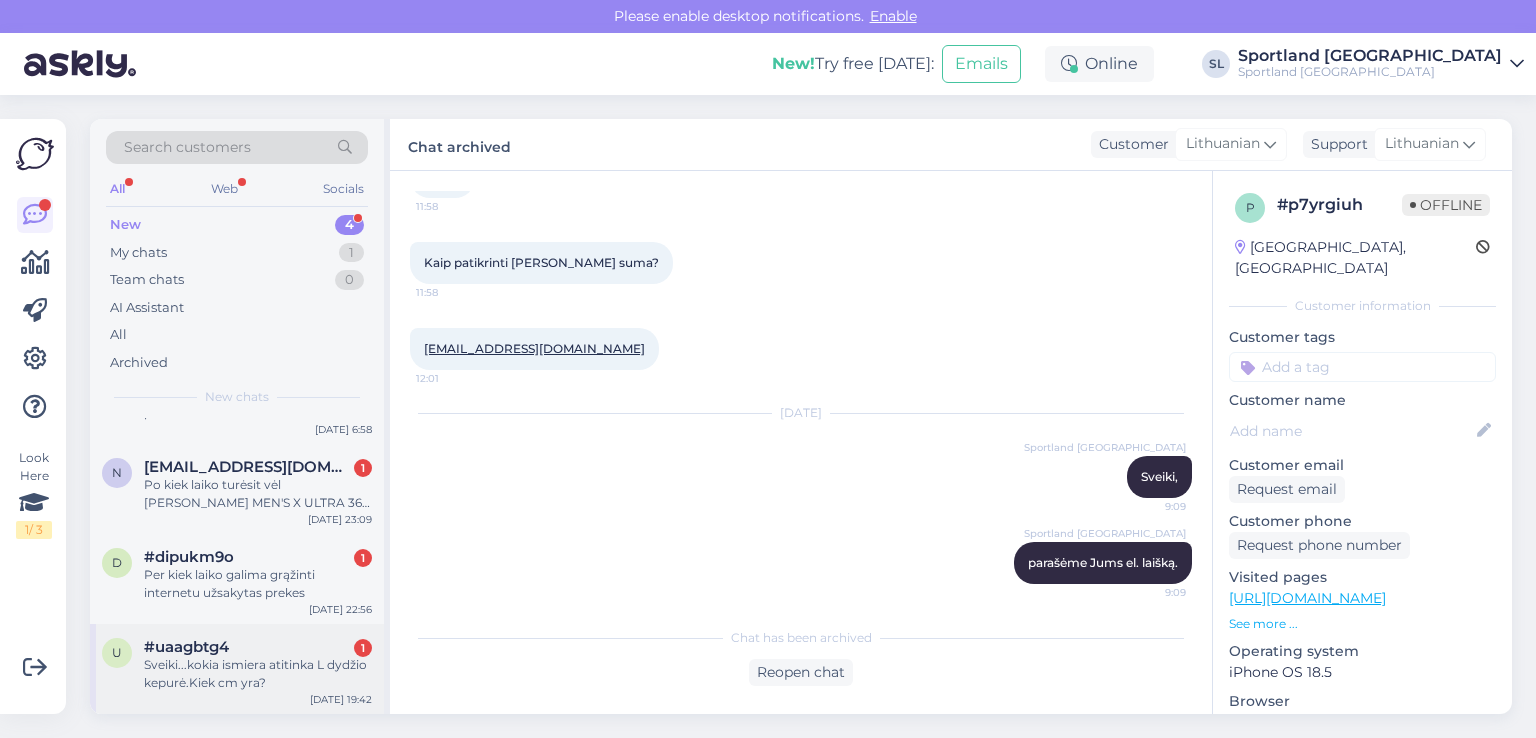 click on "Sveiki...kokia ismiera atitinka L dydžio kepurė.Kiek cm  yra?" at bounding box center [258, 674] 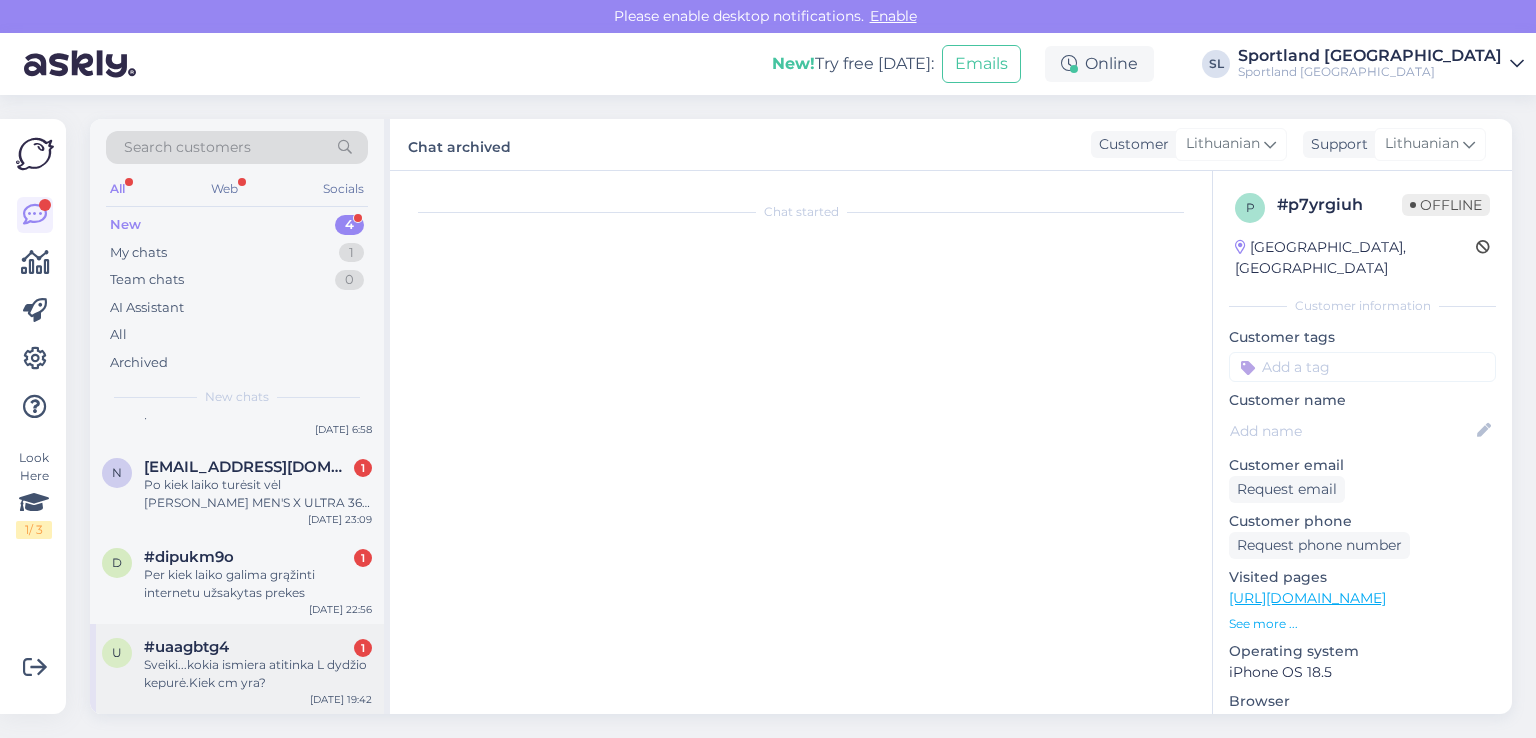scroll, scrollTop: 0, scrollLeft: 0, axis: both 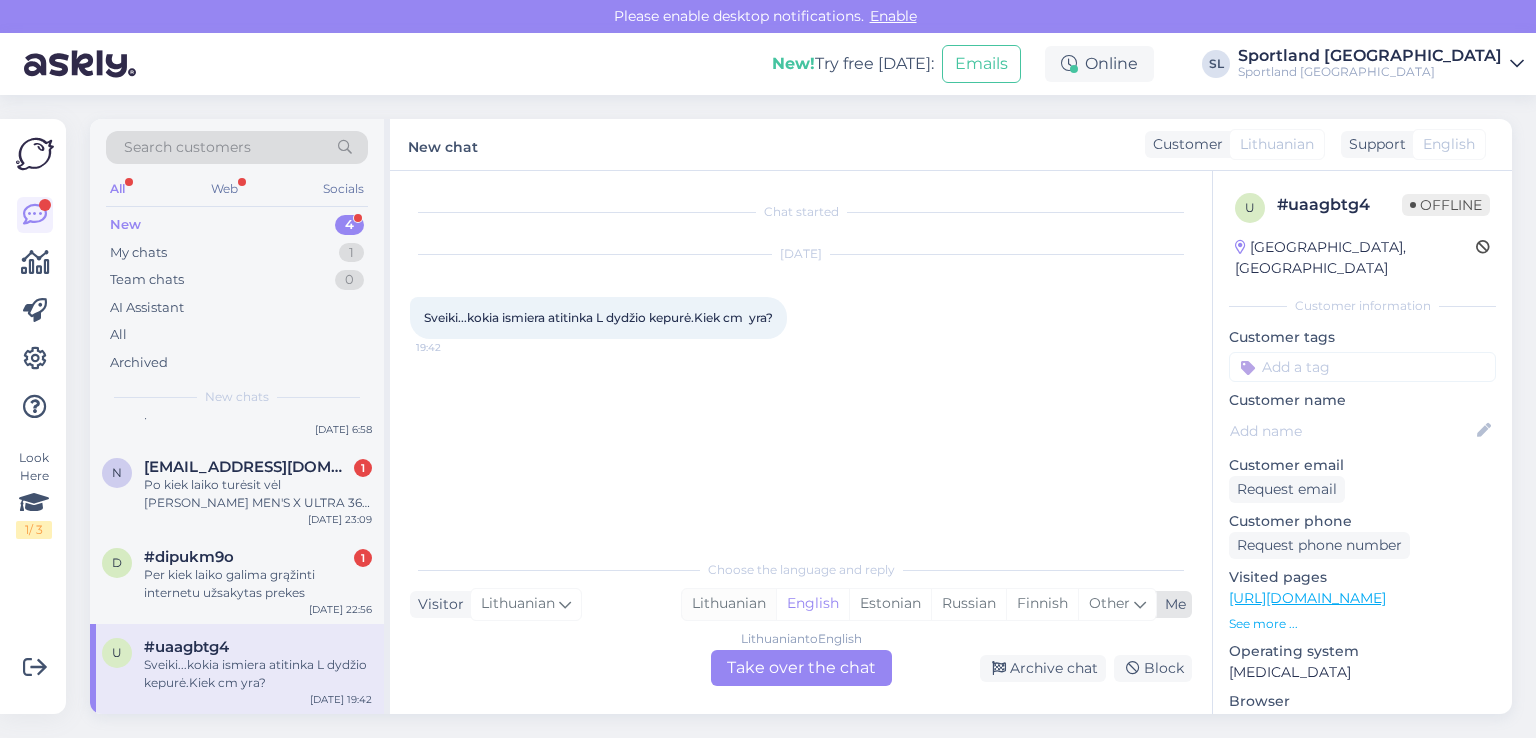 click on "Lithuanian" at bounding box center [729, 604] 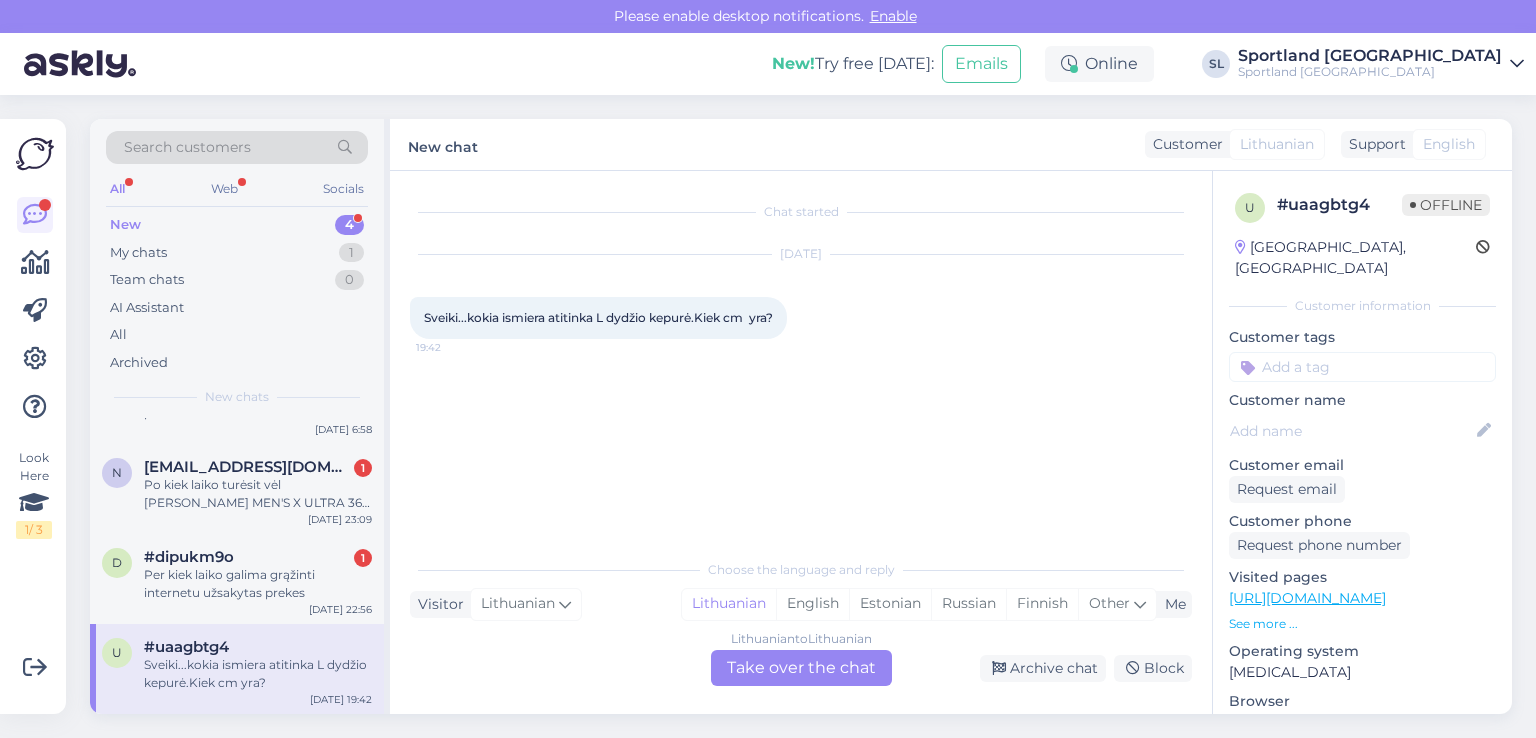 click on "Lithuanian  to  Lithuanian Take over the chat" at bounding box center [801, 668] 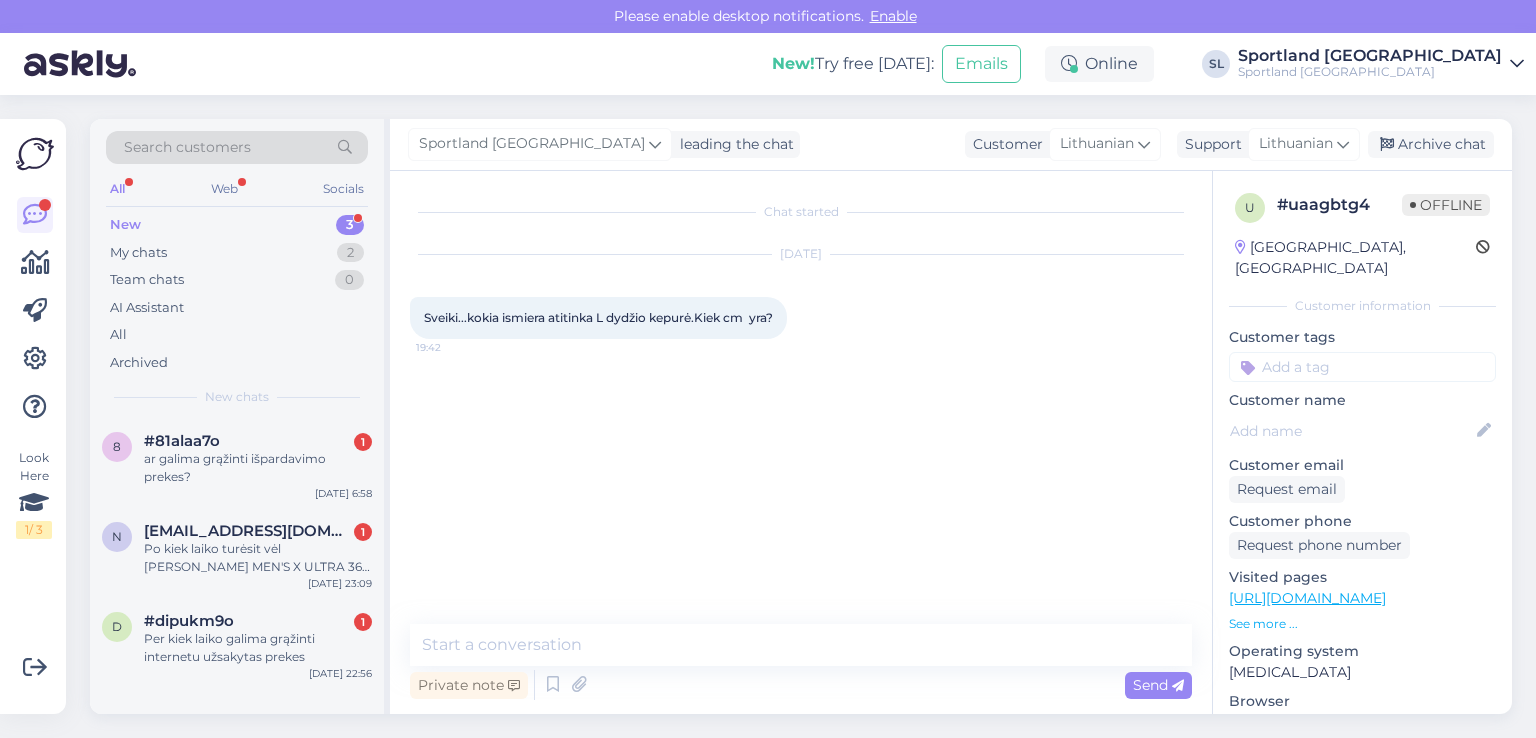 scroll, scrollTop: 0, scrollLeft: 0, axis: both 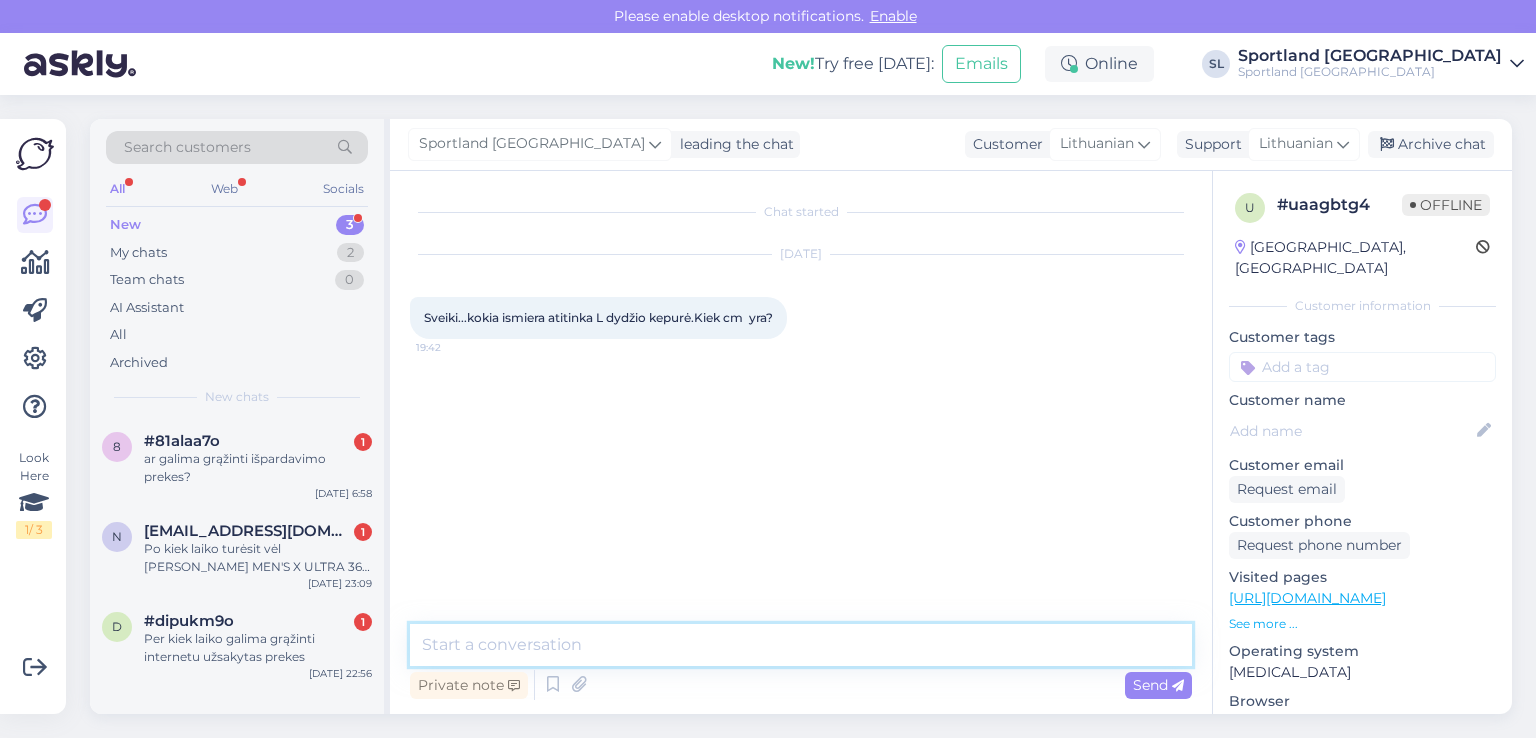 click at bounding box center (801, 645) 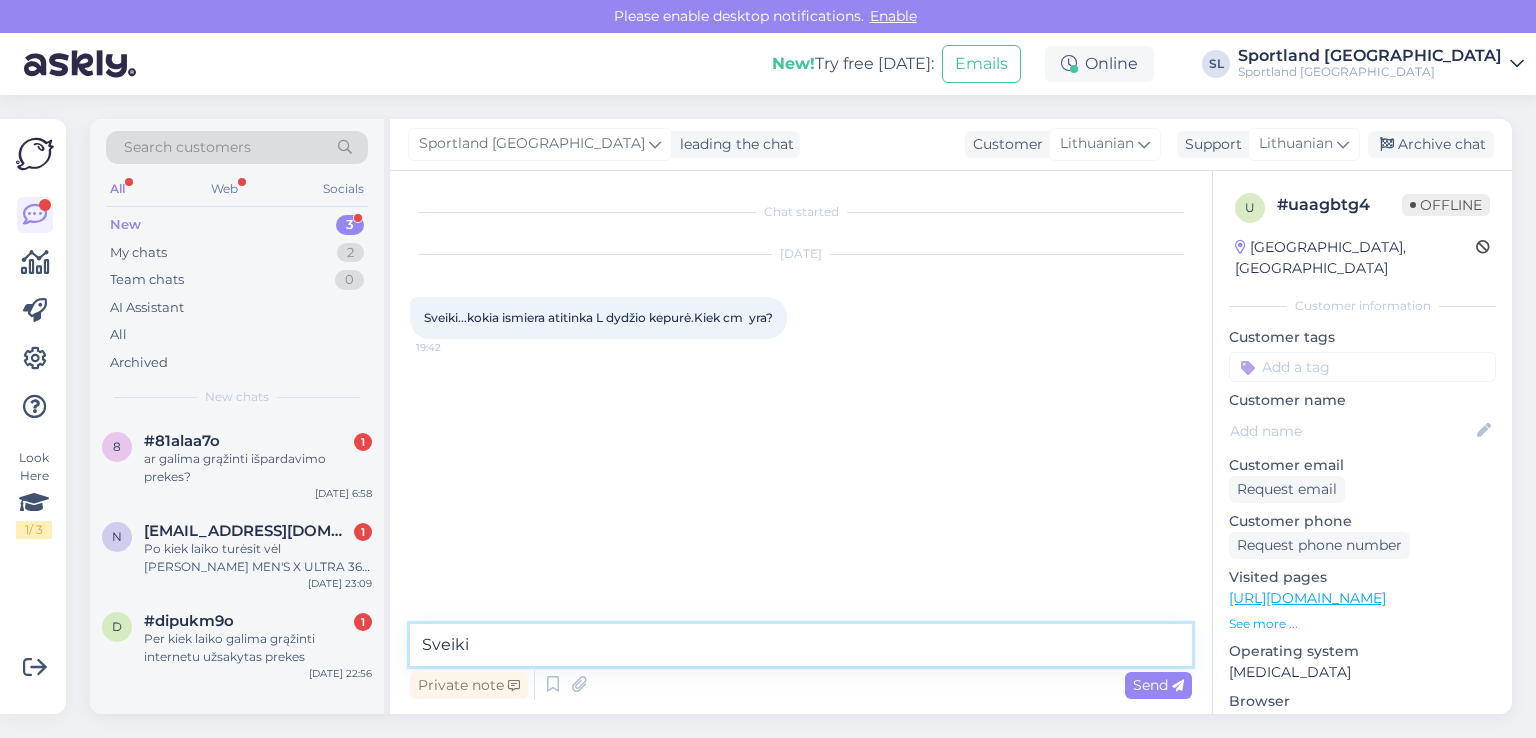 type on "Sveiki" 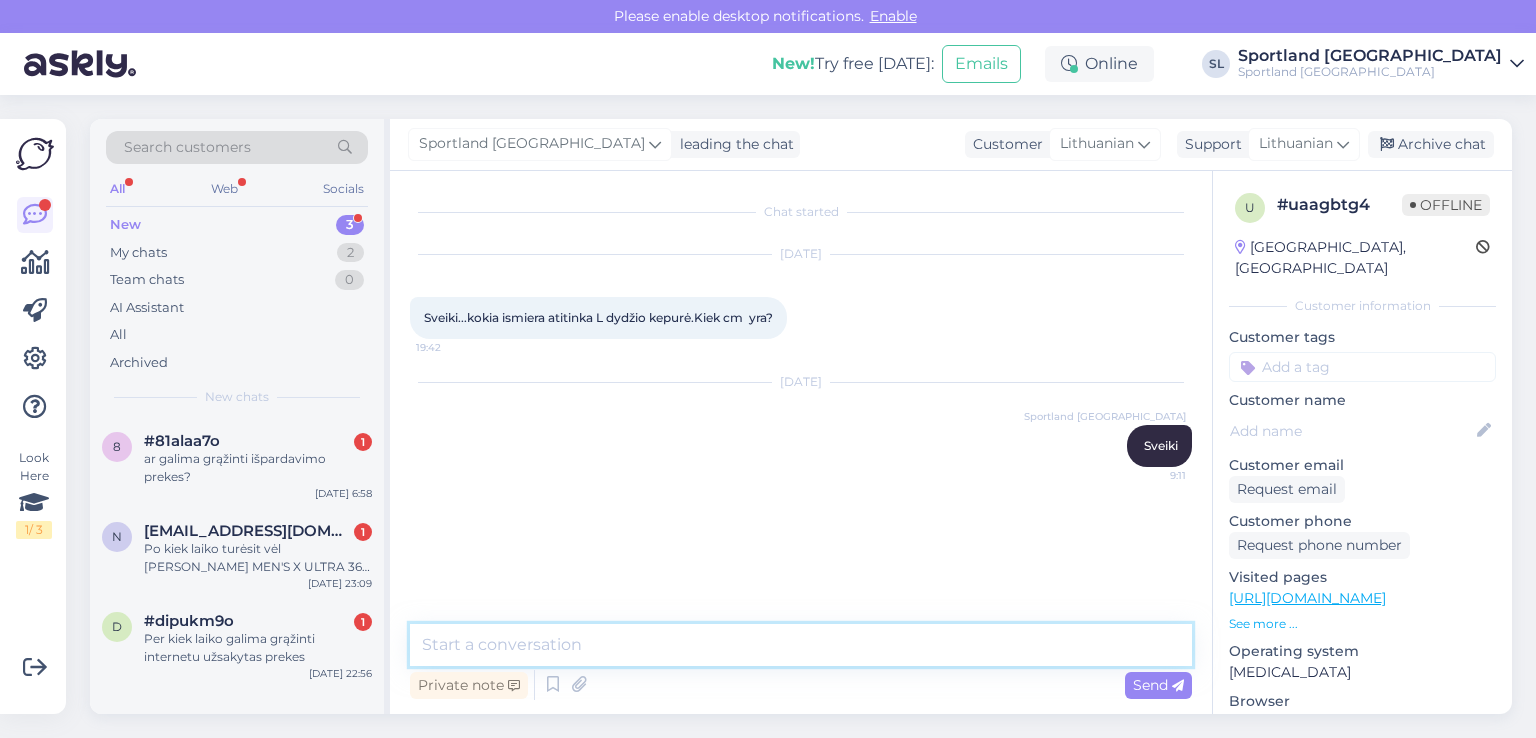 click at bounding box center (801, 645) 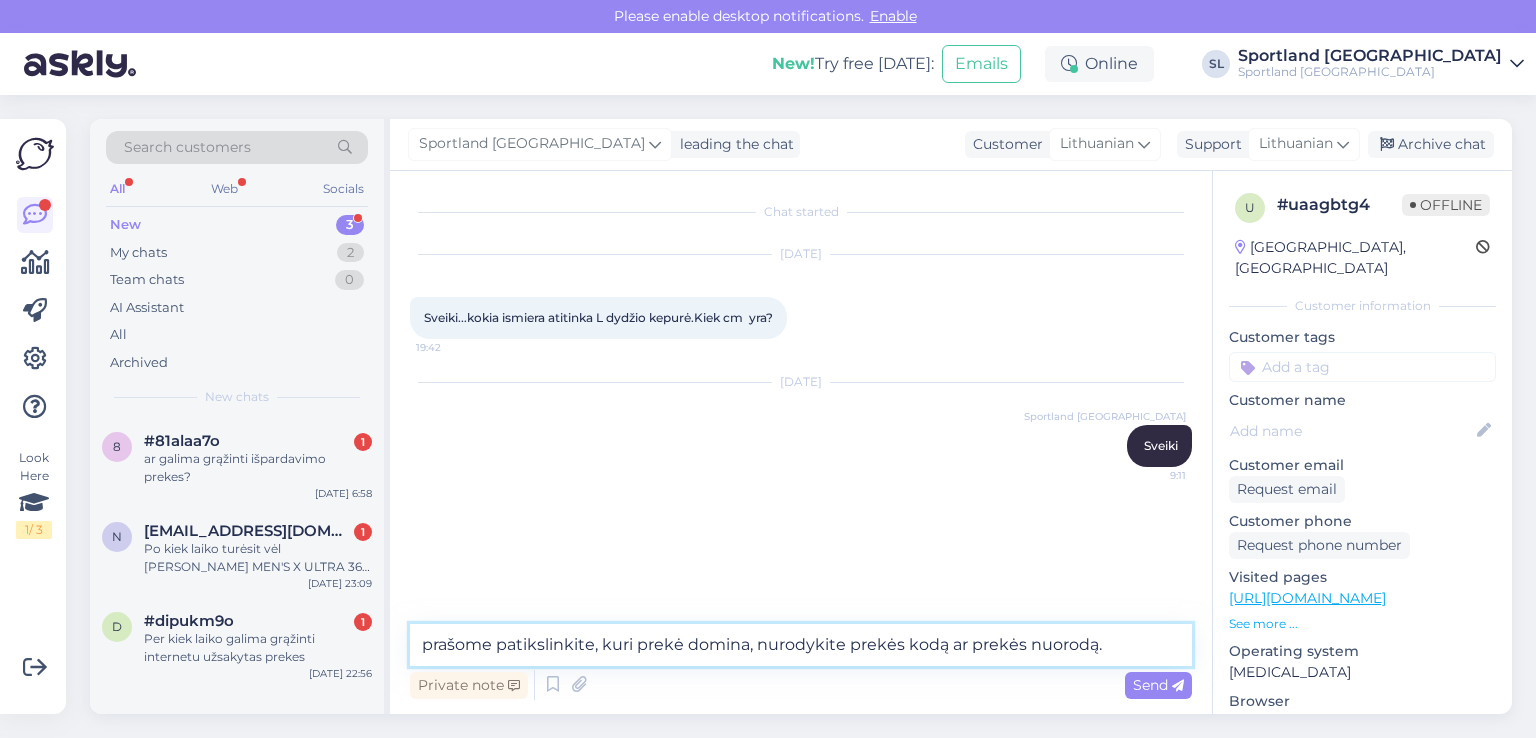 type on "prašome patikslinkite, kuri prekė domina, nurodykite prekės kodą ar prekės nuorodą." 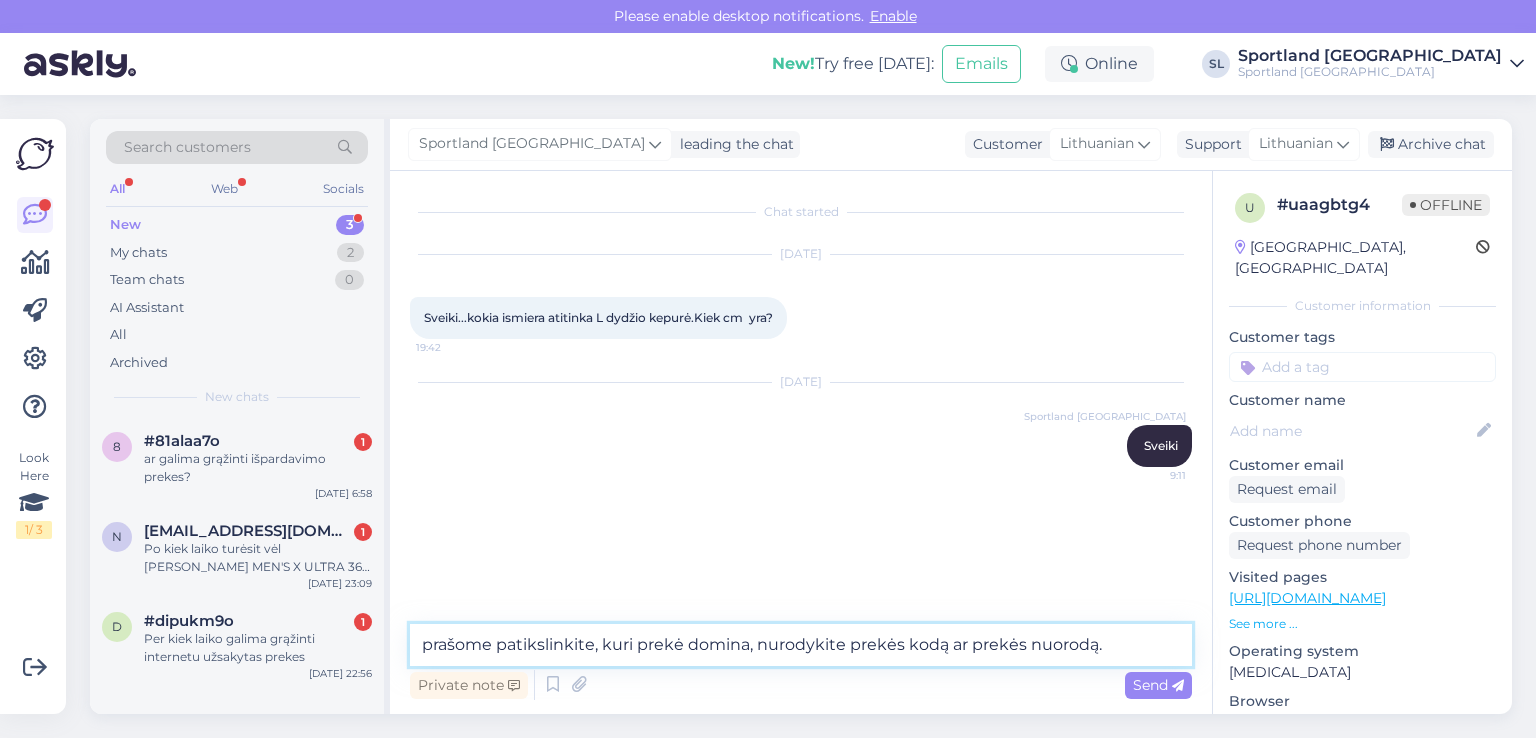 type 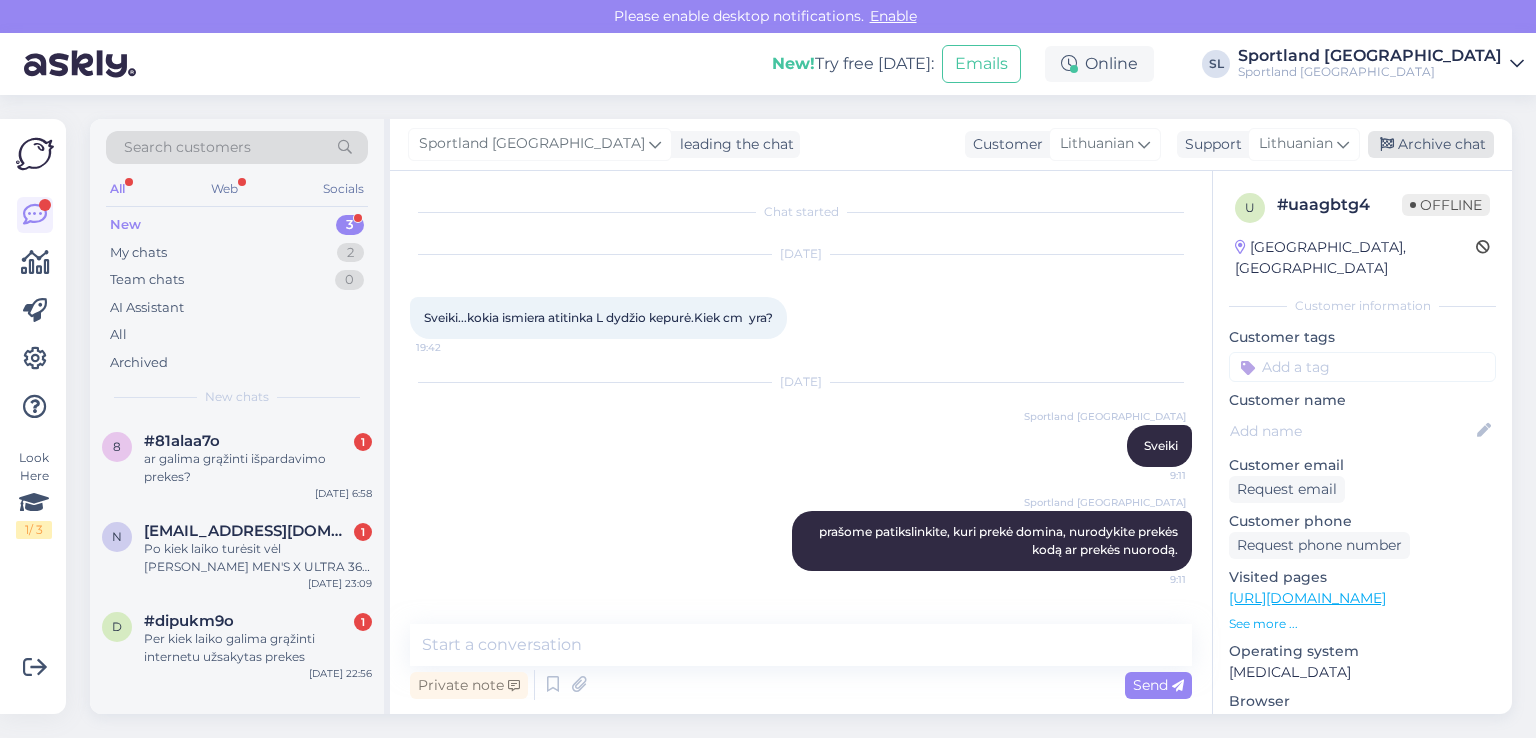 click on "Archive chat" at bounding box center [1431, 144] 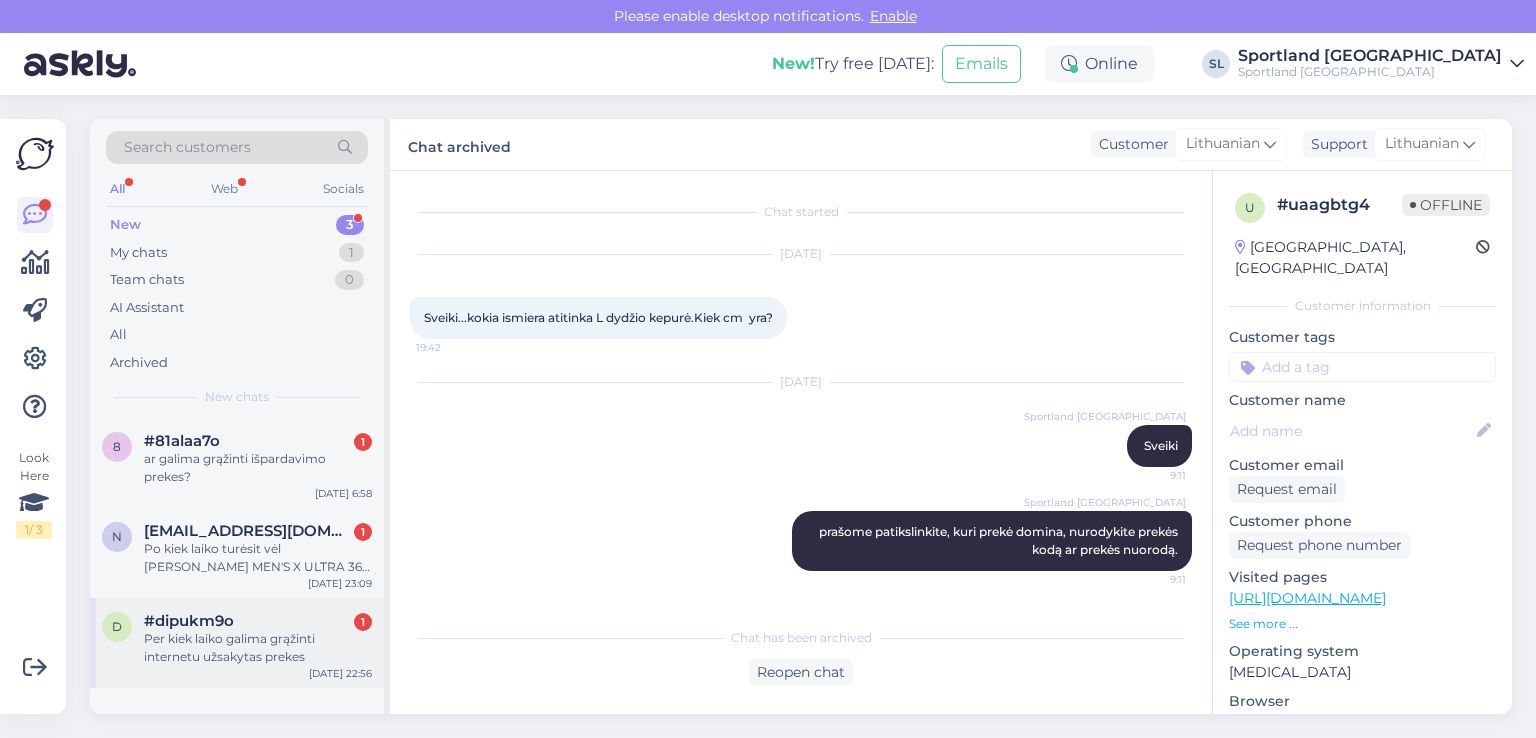 click on "Per kiek laiko galima grąžinti internetu užsakytas prekes" at bounding box center (258, 648) 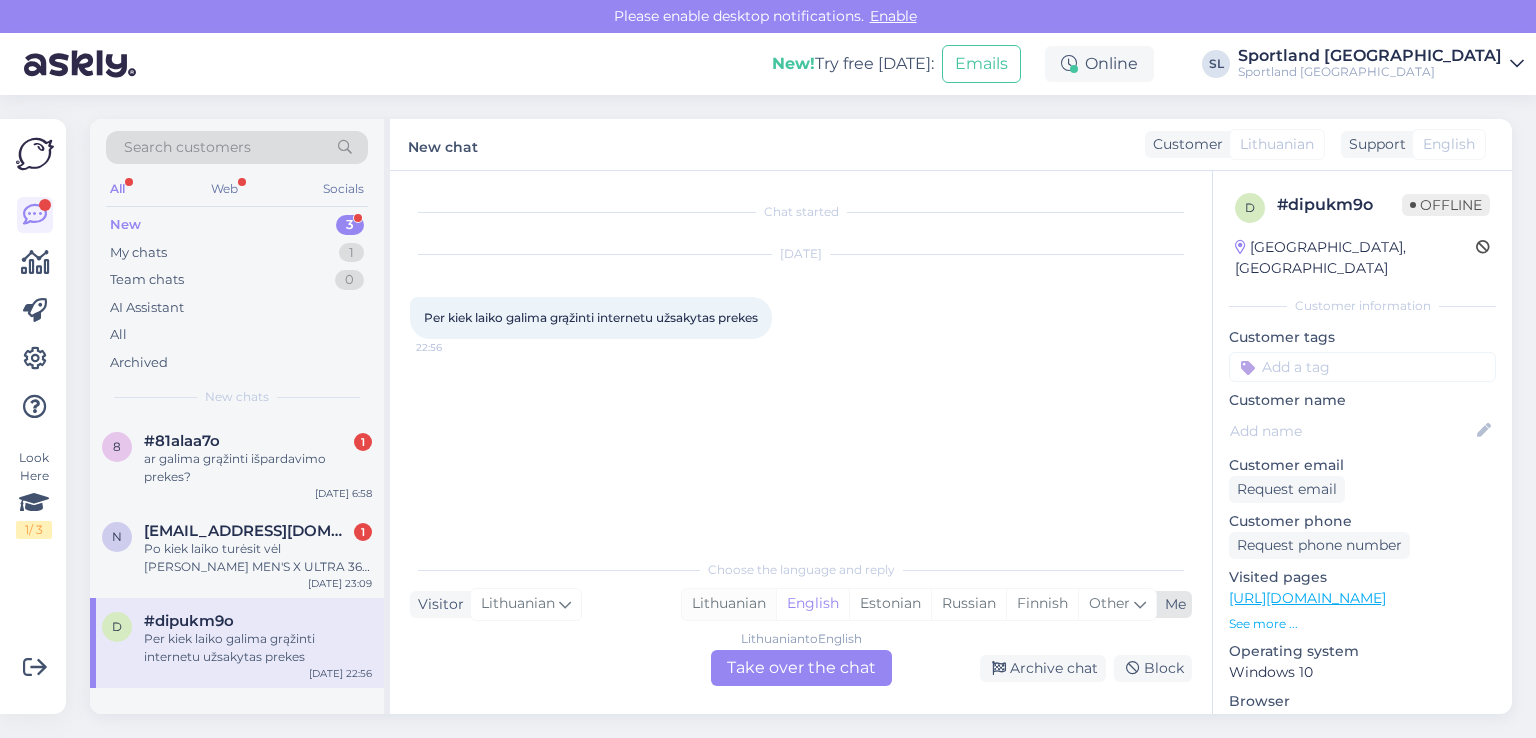 click on "Lithuanian" at bounding box center (729, 604) 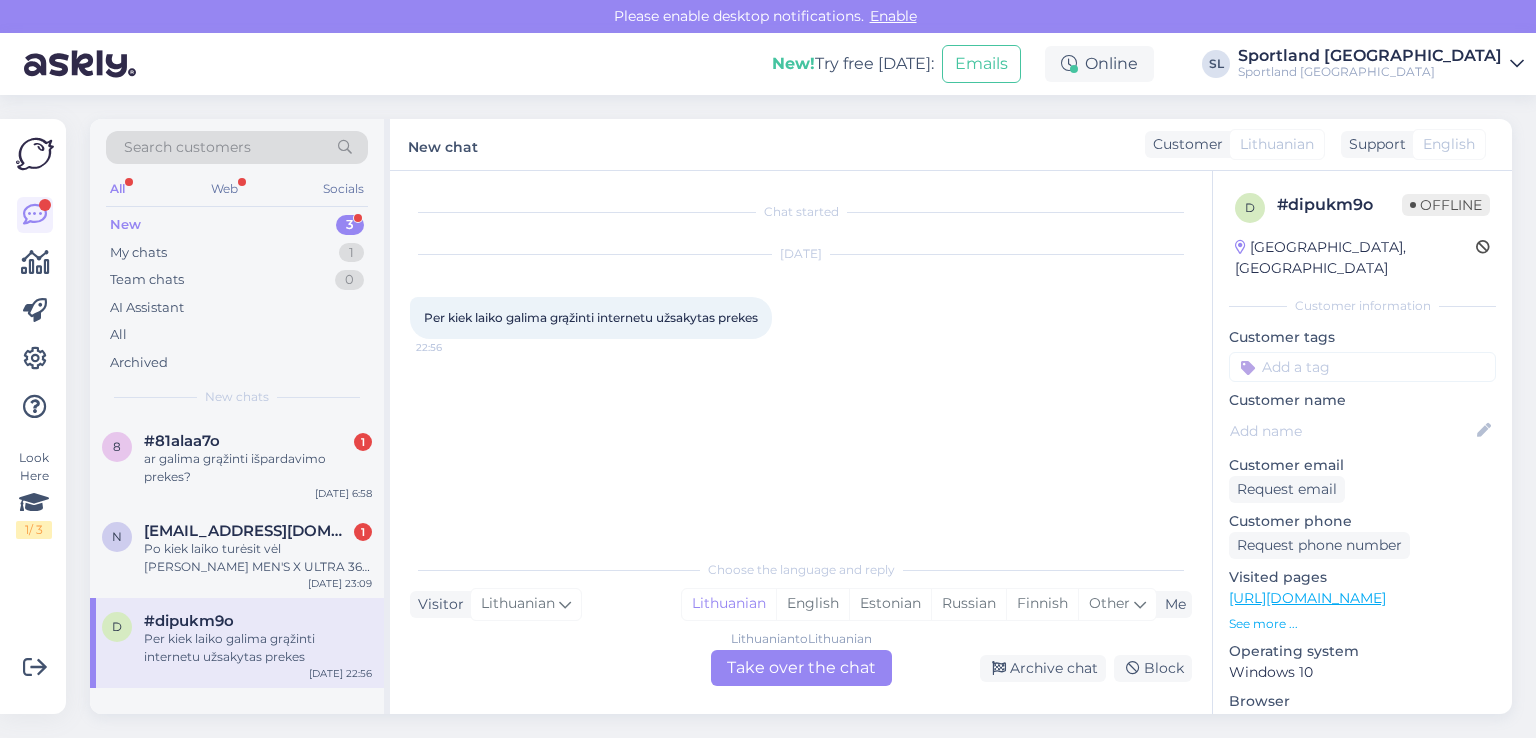 click on "Lithuanian  to  Lithuanian Take over the chat" at bounding box center [801, 668] 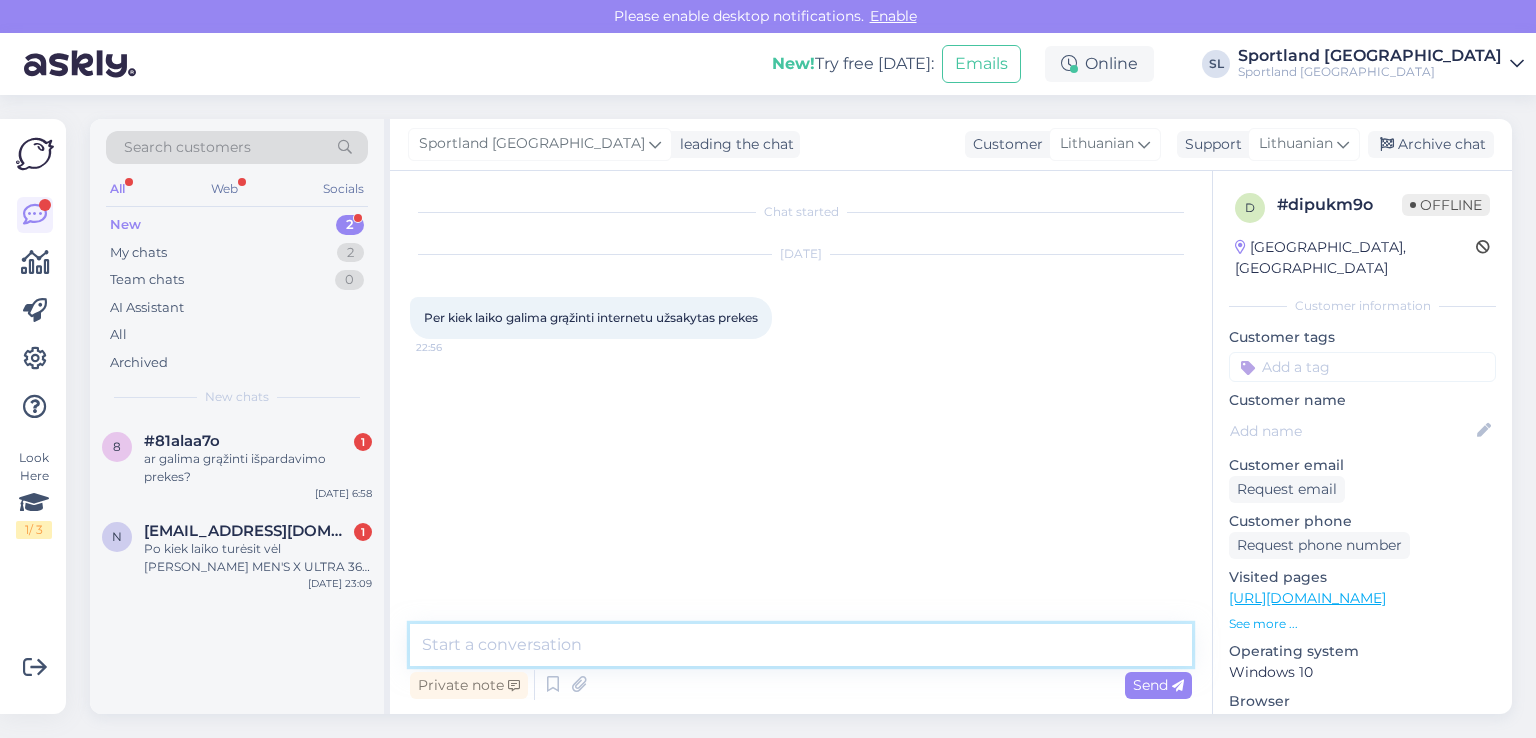 click at bounding box center [801, 645] 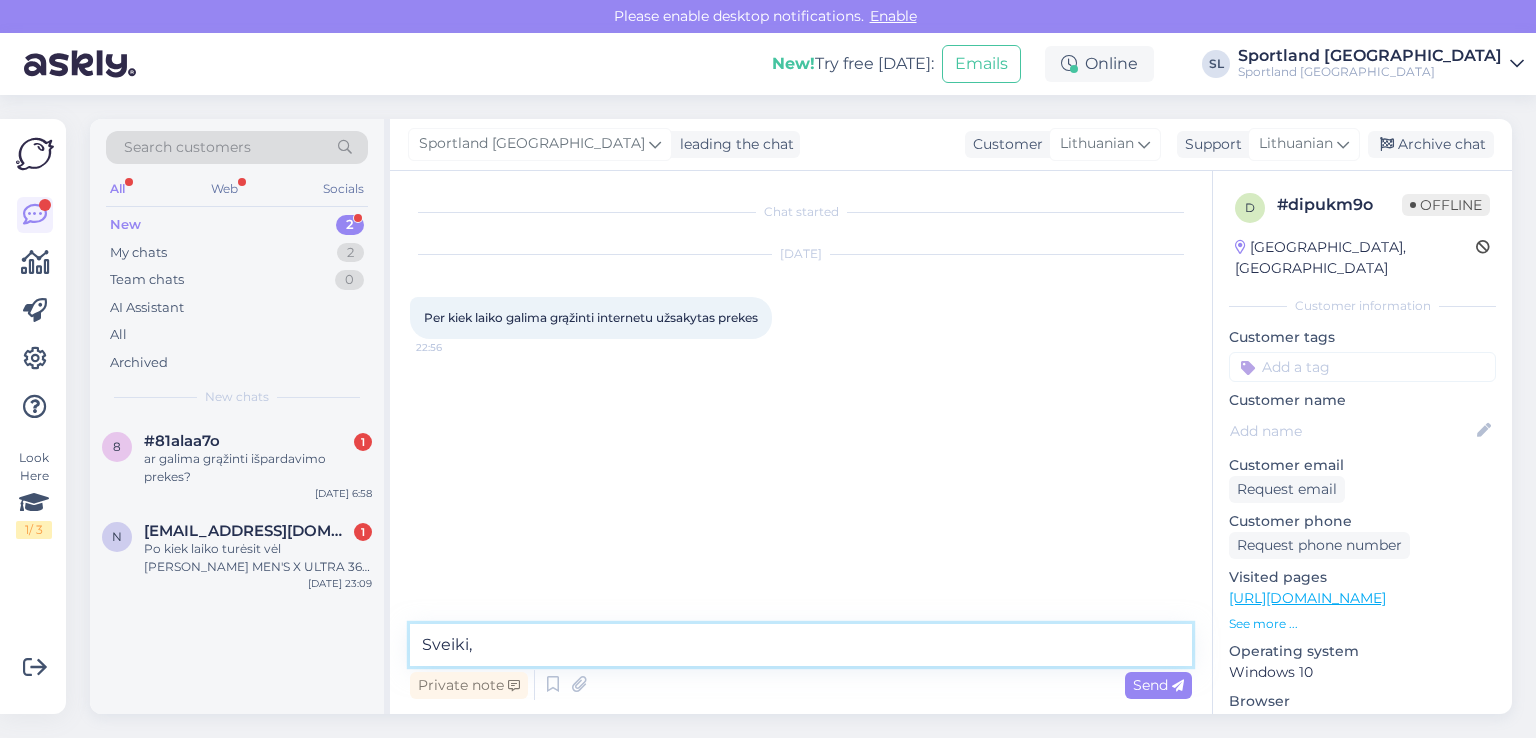 type on "Sveiki," 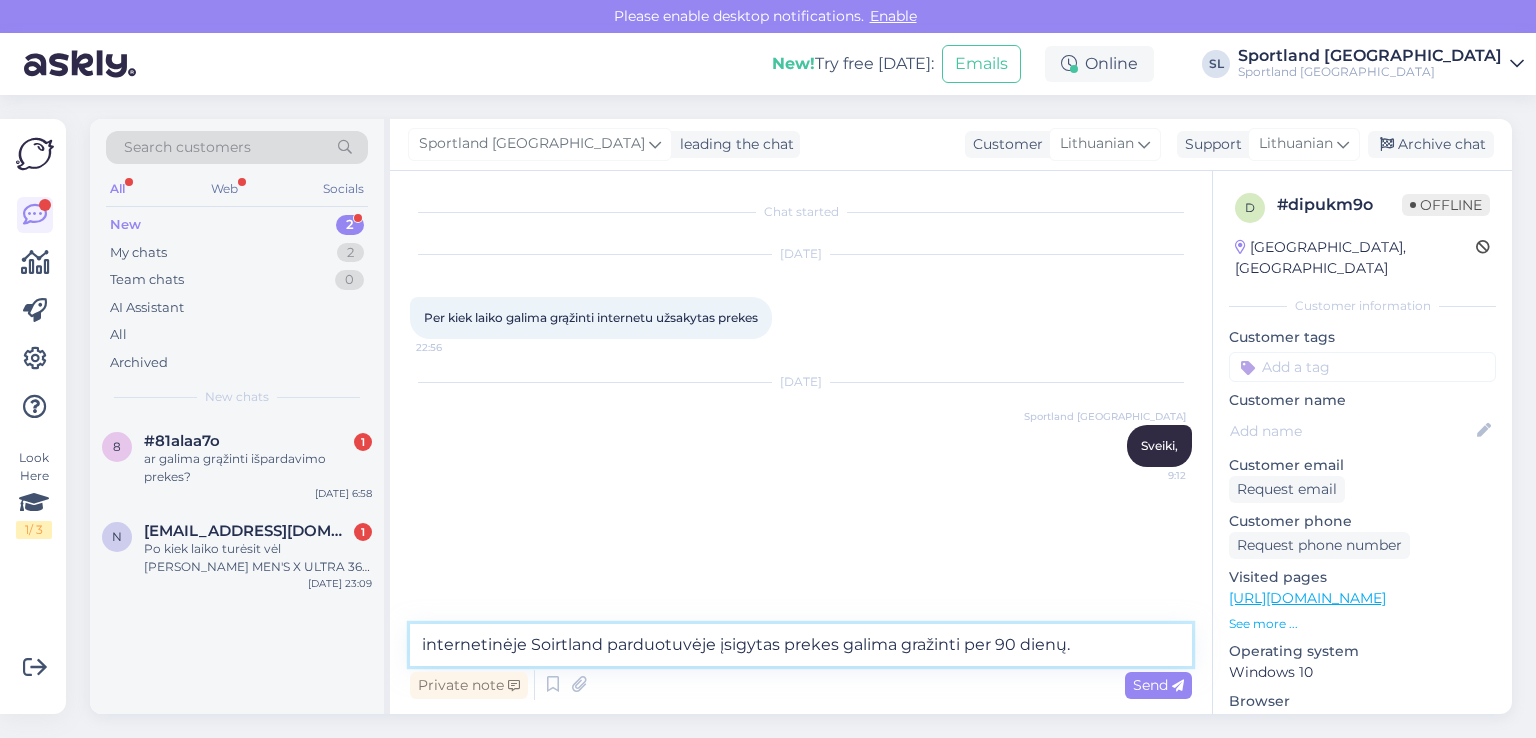 click on "internetinėje Soirtland parduotuvėje įsigytas prekes galima gražinti per 90 dienų." at bounding box center (801, 645) 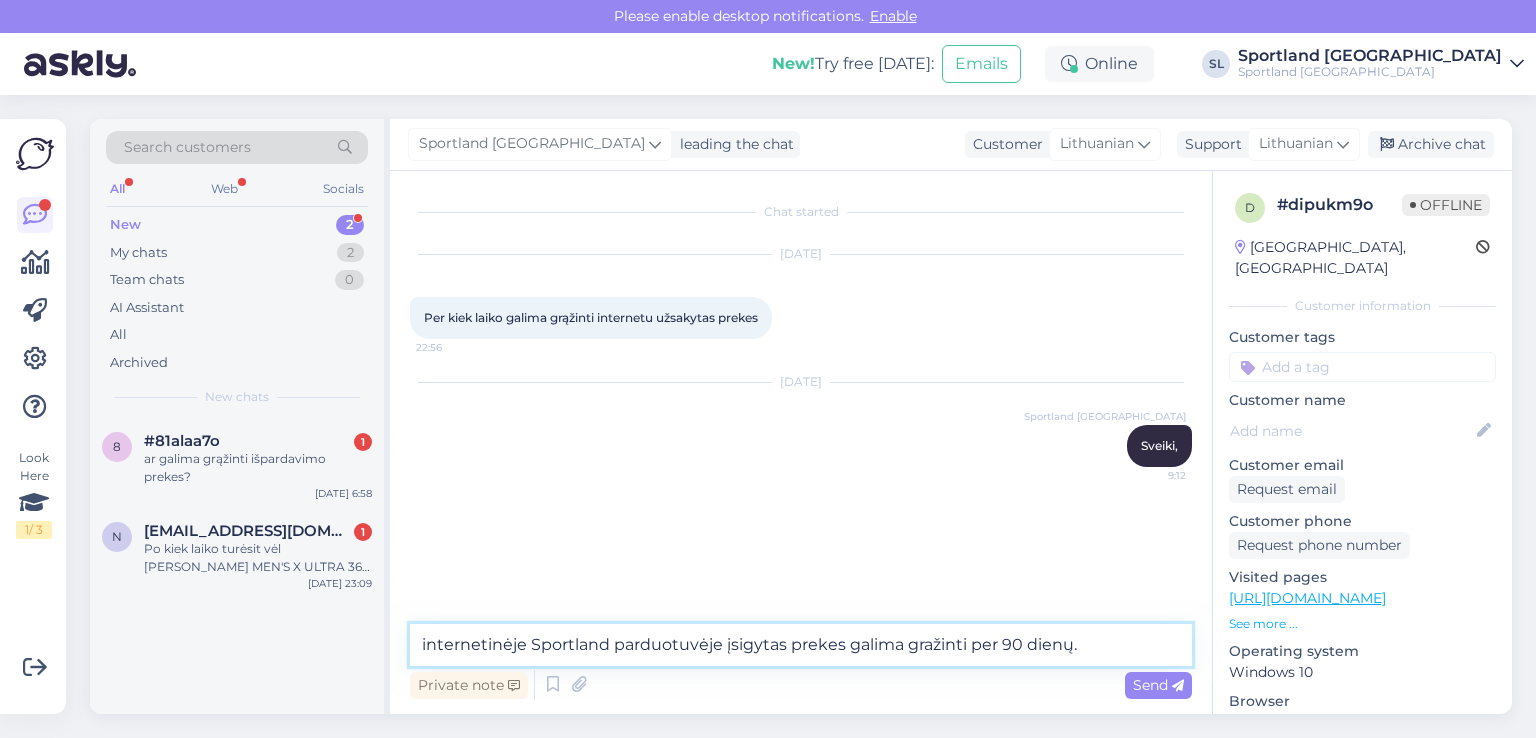 click on "internetinėje Sportland parduotuvėje įsigytas prekes galima gražinti per 90 dienų." at bounding box center [801, 645] 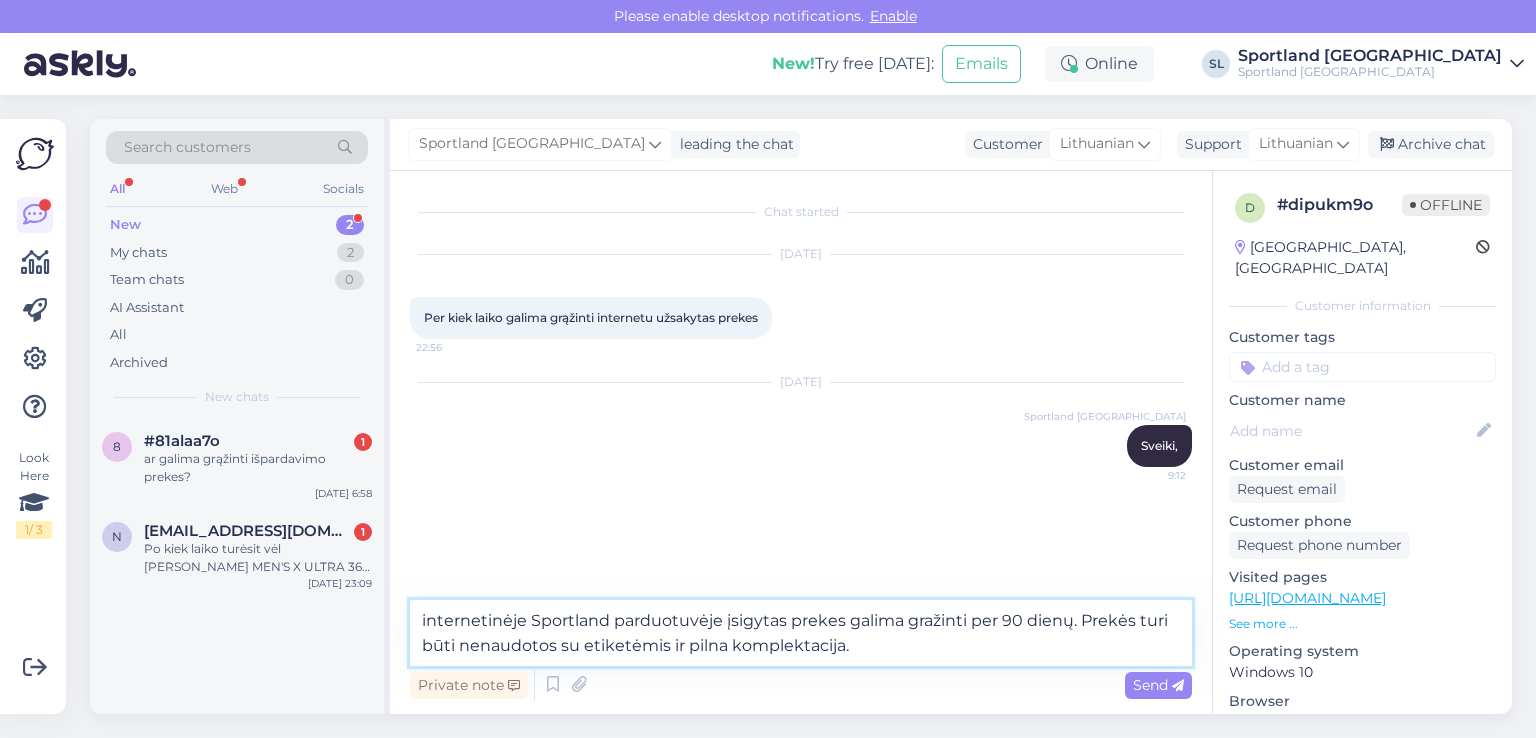 type on "internetinėje Sportland parduotuvėje įsigytas prekes galima gražinti per 90 dienų. Prekės turi būti nenaudotos su etiketėmis ir pilna komplektacija." 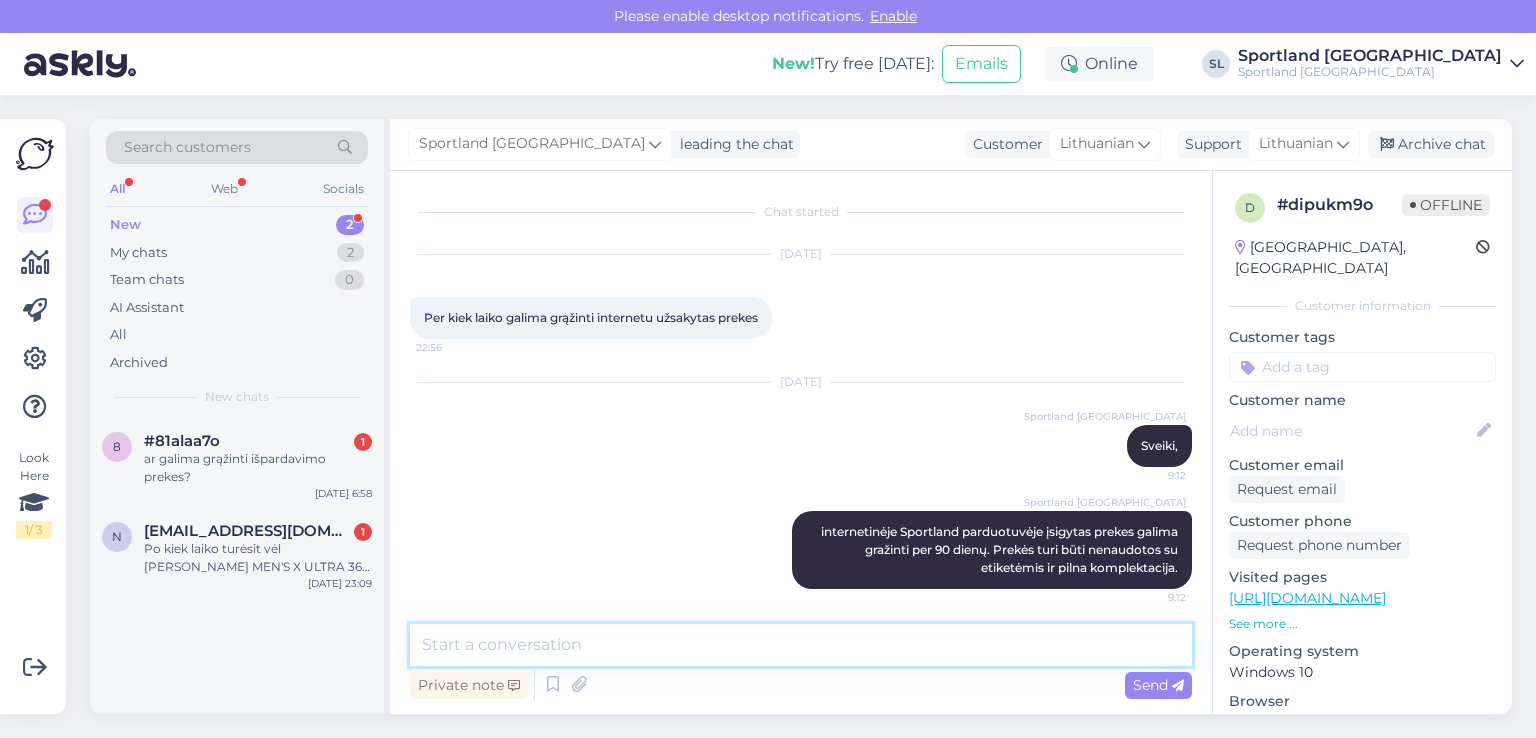 scroll, scrollTop: 5, scrollLeft: 0, axis: vertical 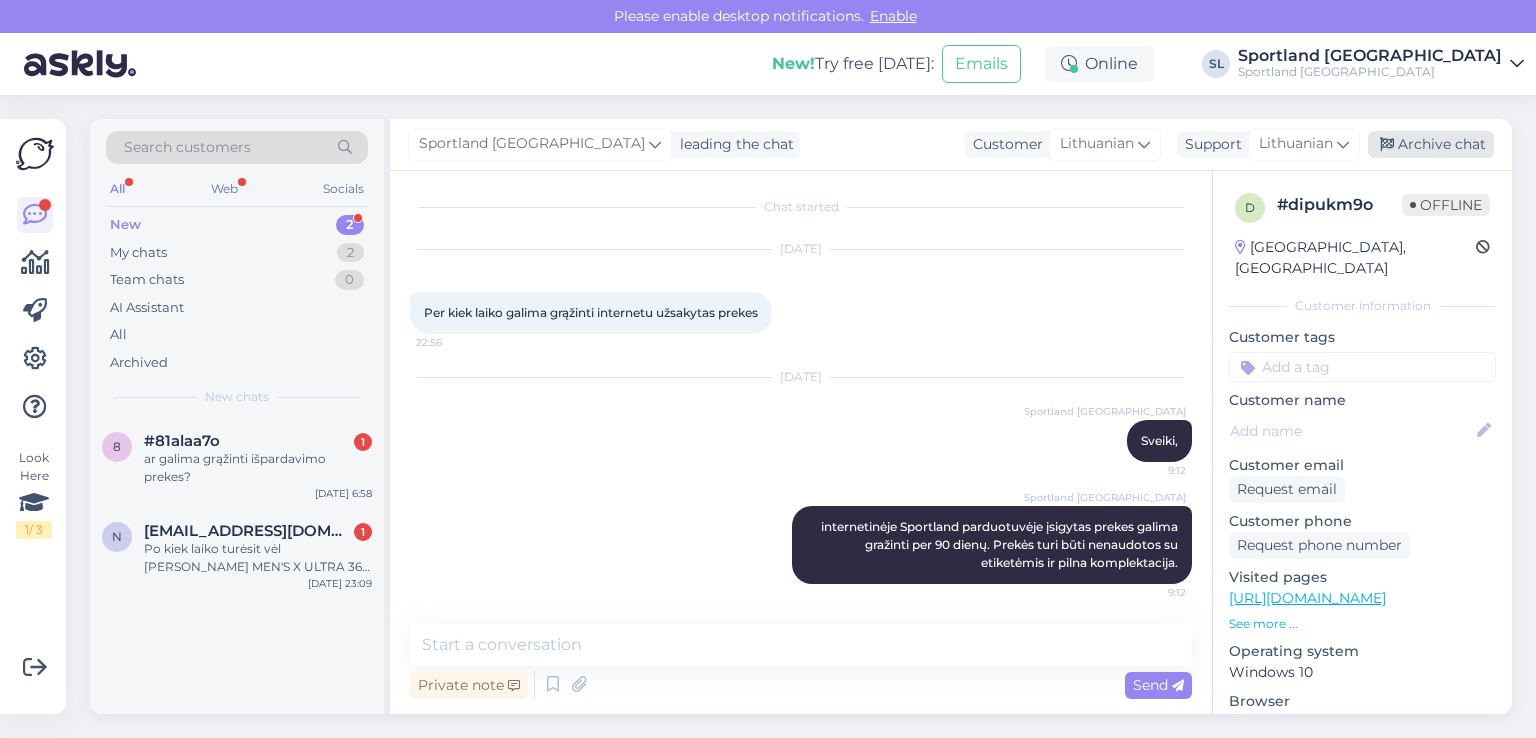 click at bounding box center [1387, 145] 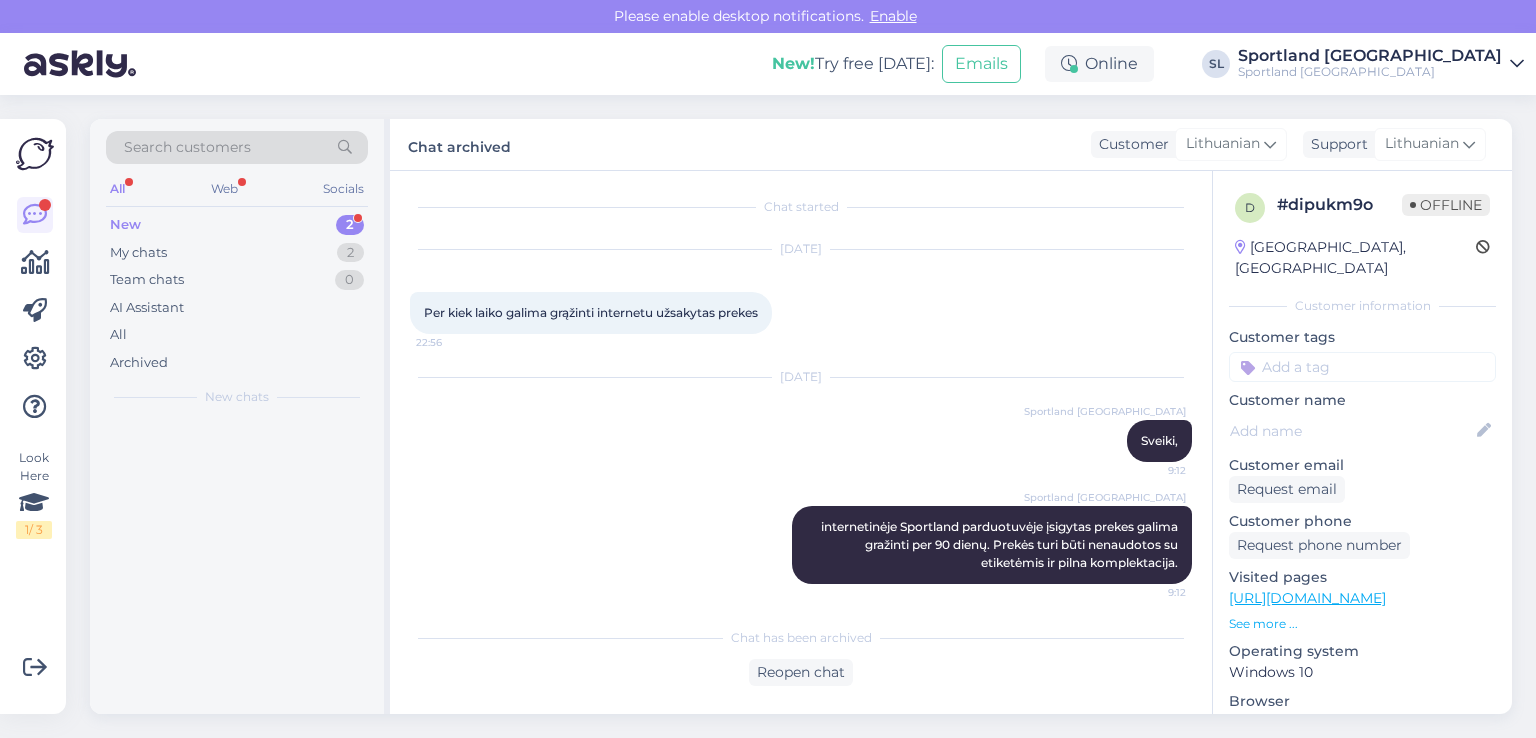 scroll, scrollTop: 12, scrollLeft: 0, axis: vertical 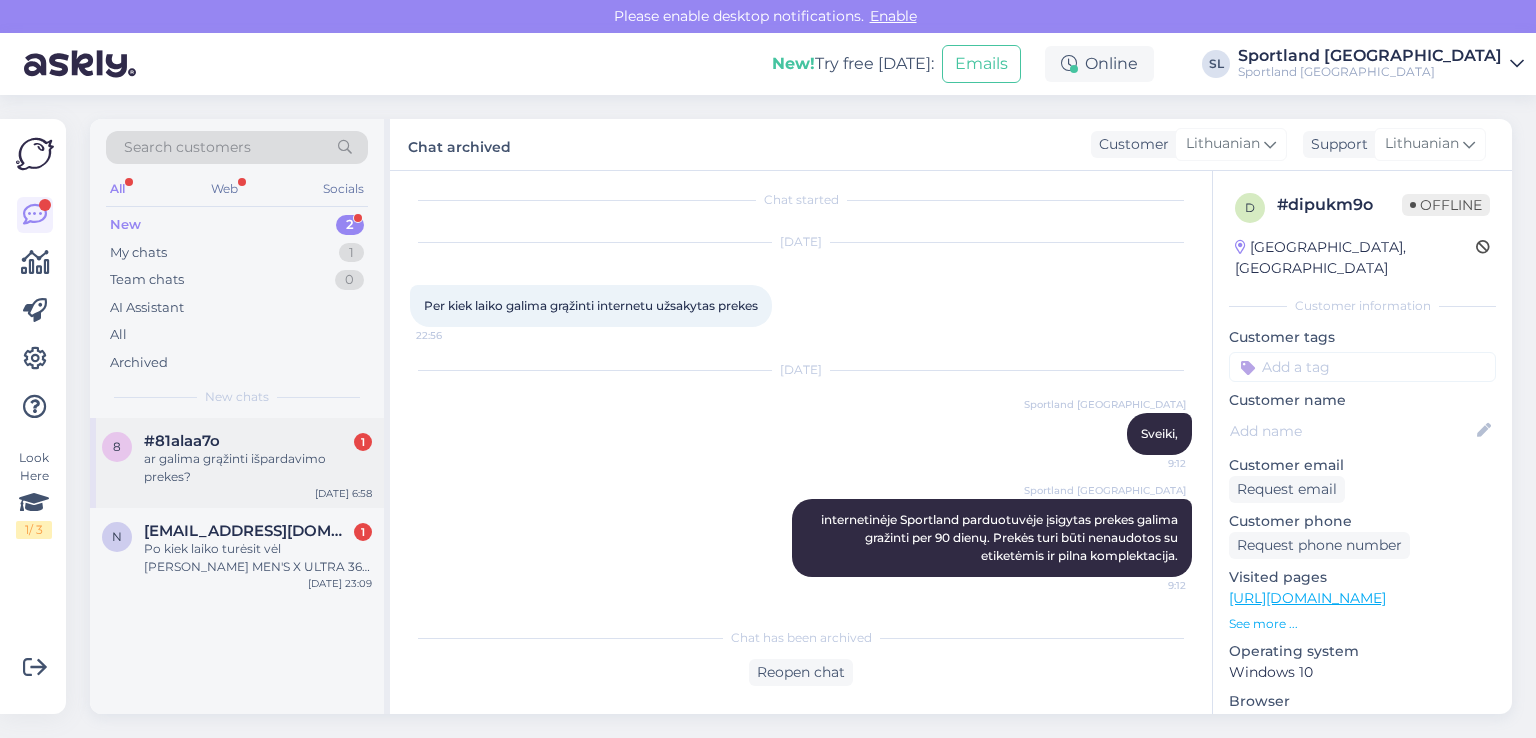 click on "ar galima grąžinti išpardavimo prekes?" at bounding box center (258, 468) 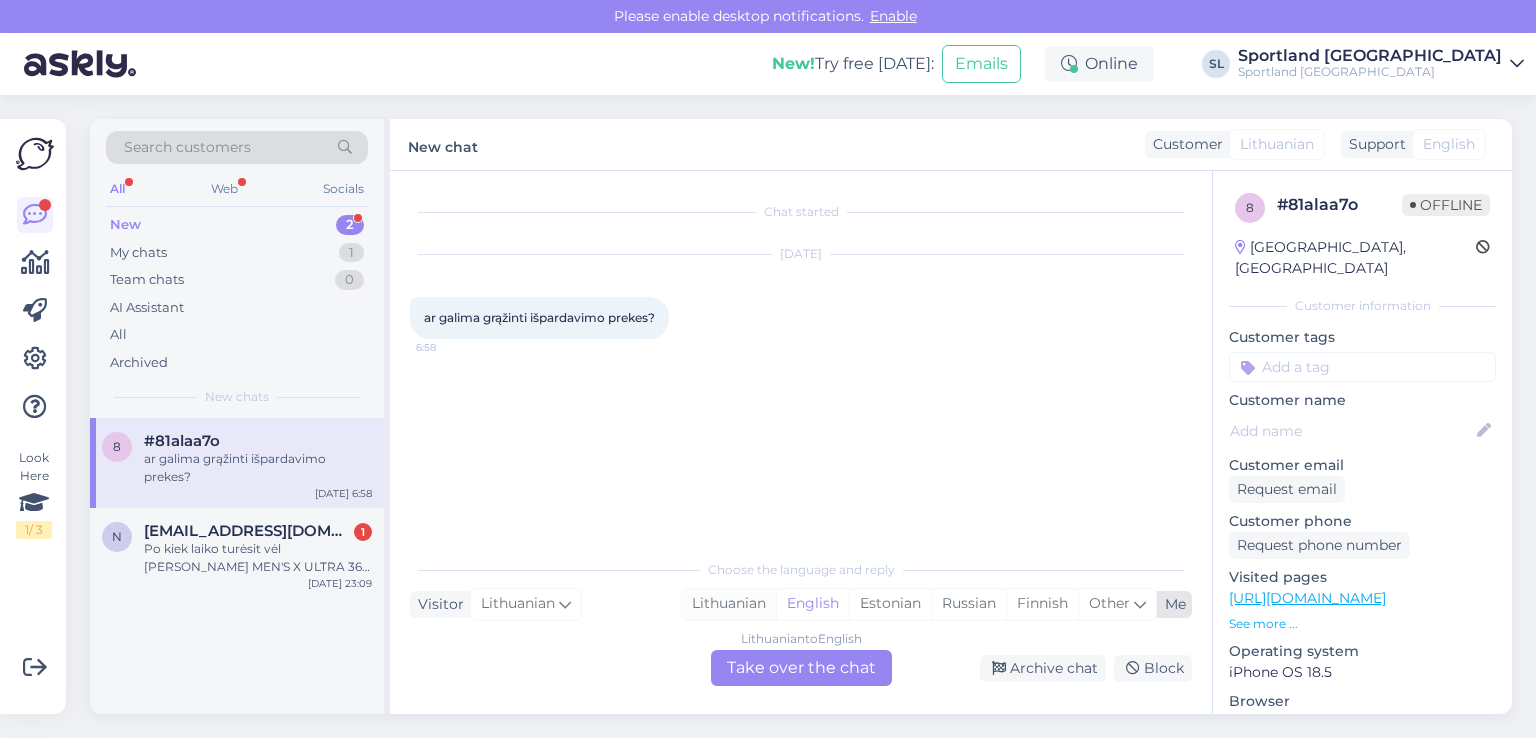 click on "Lithuanian" at bounding box center (729, 604) 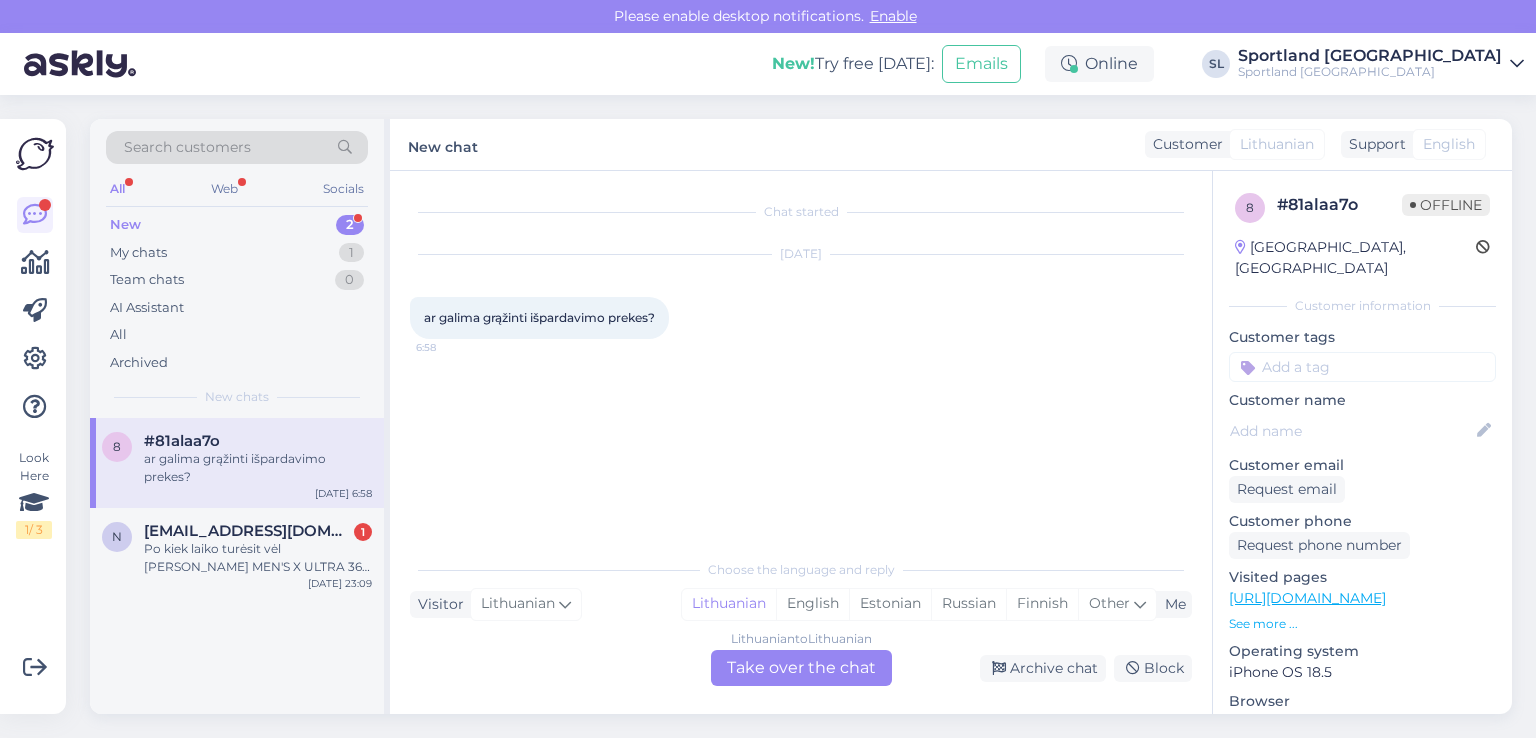 click on "Lithuanian  to  Lithuanian Take over the chat" at bounding box center [801, 668] 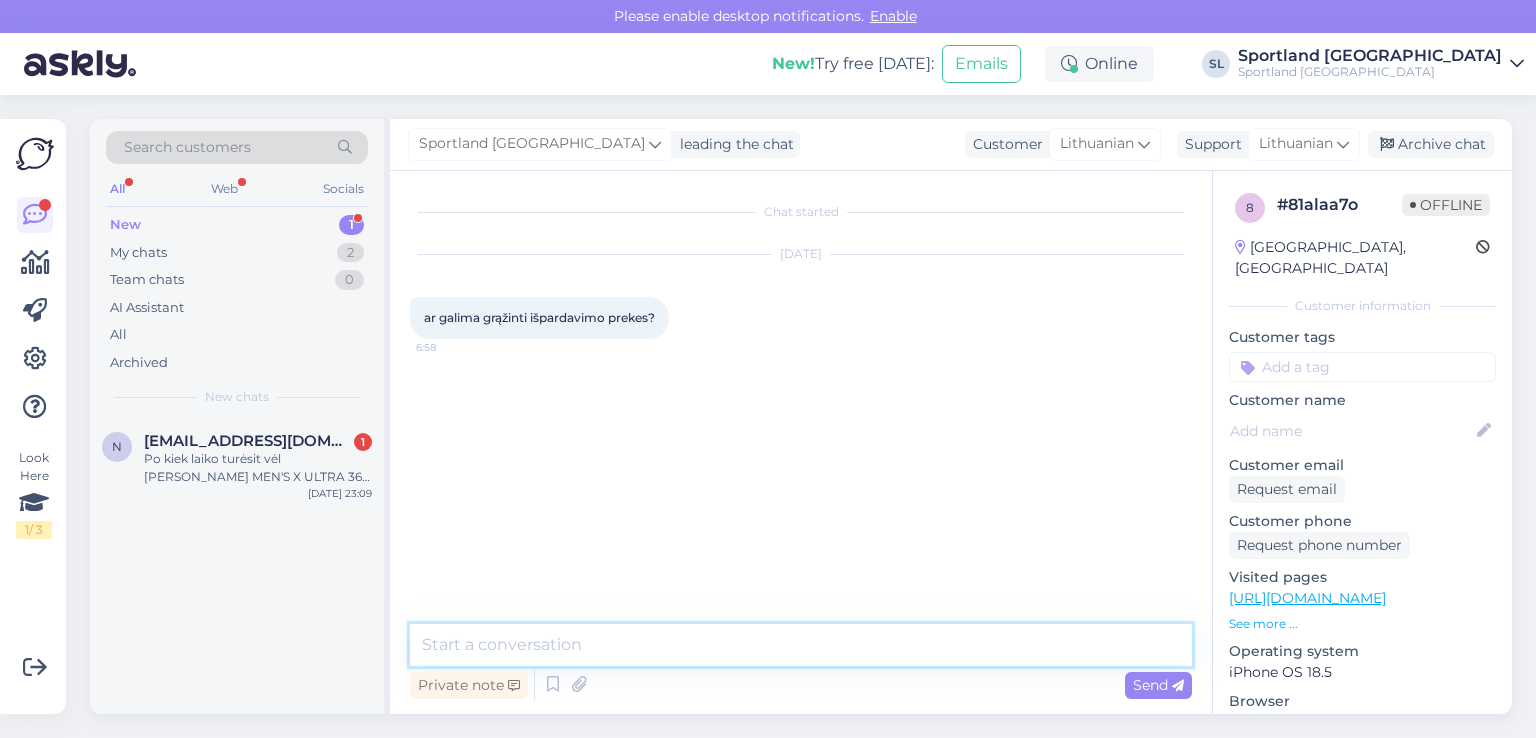click at bounding box center (801, 645) 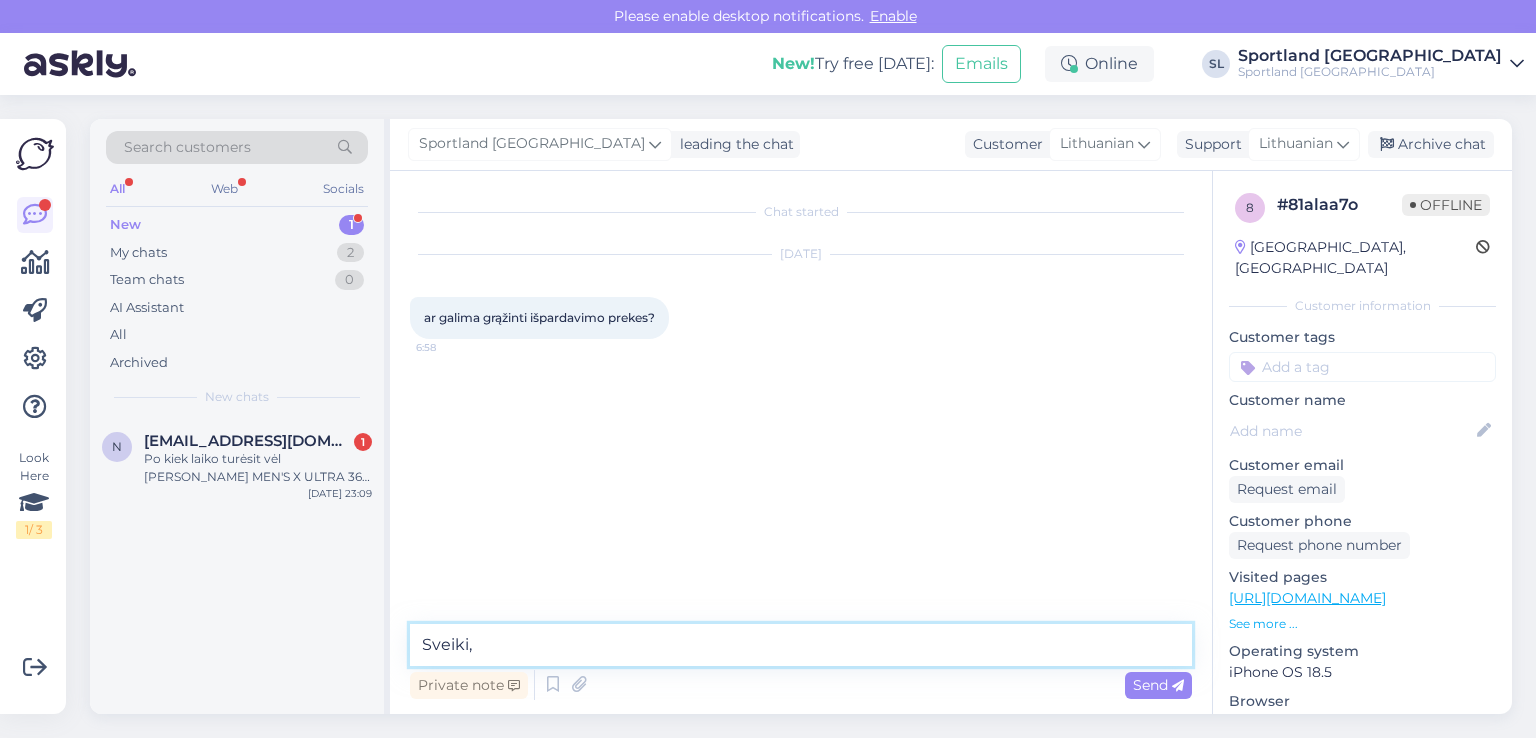 type on "Sveiki," 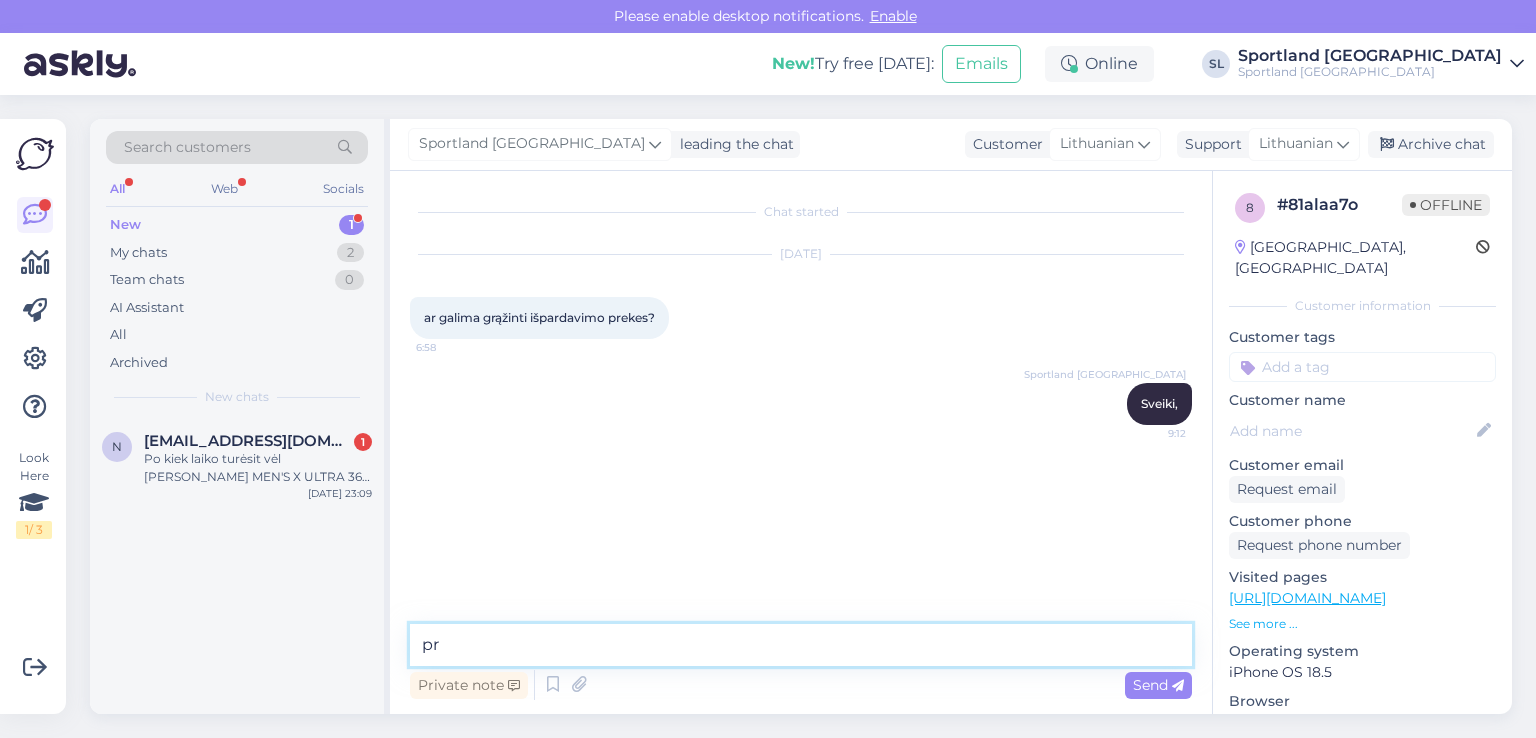 type on "p" 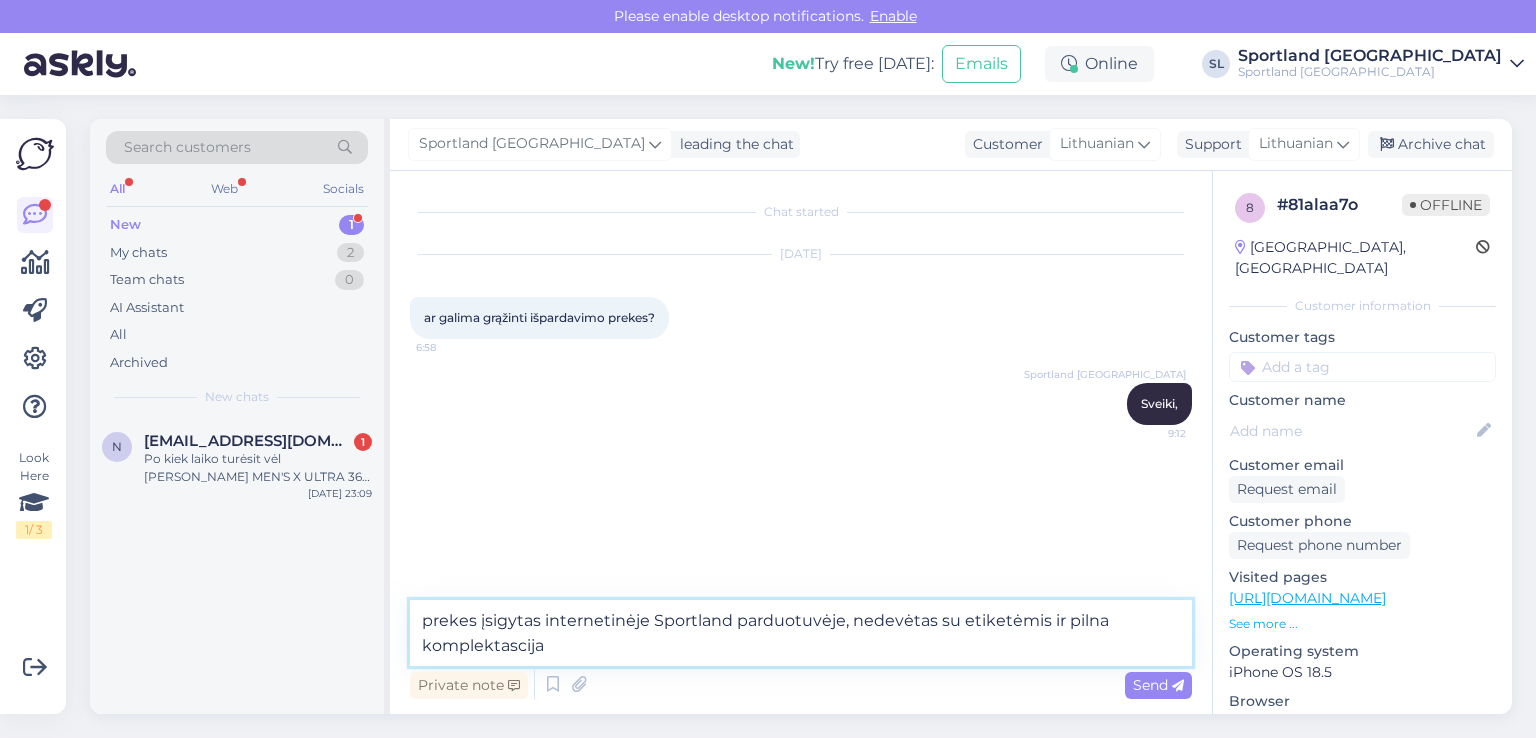 click on "prekes įsigytas internetinėje Sportland parduotuvėje, nedevėtas su etiketėmis ir pilna komplektascija" at bounding box center (801, 633) 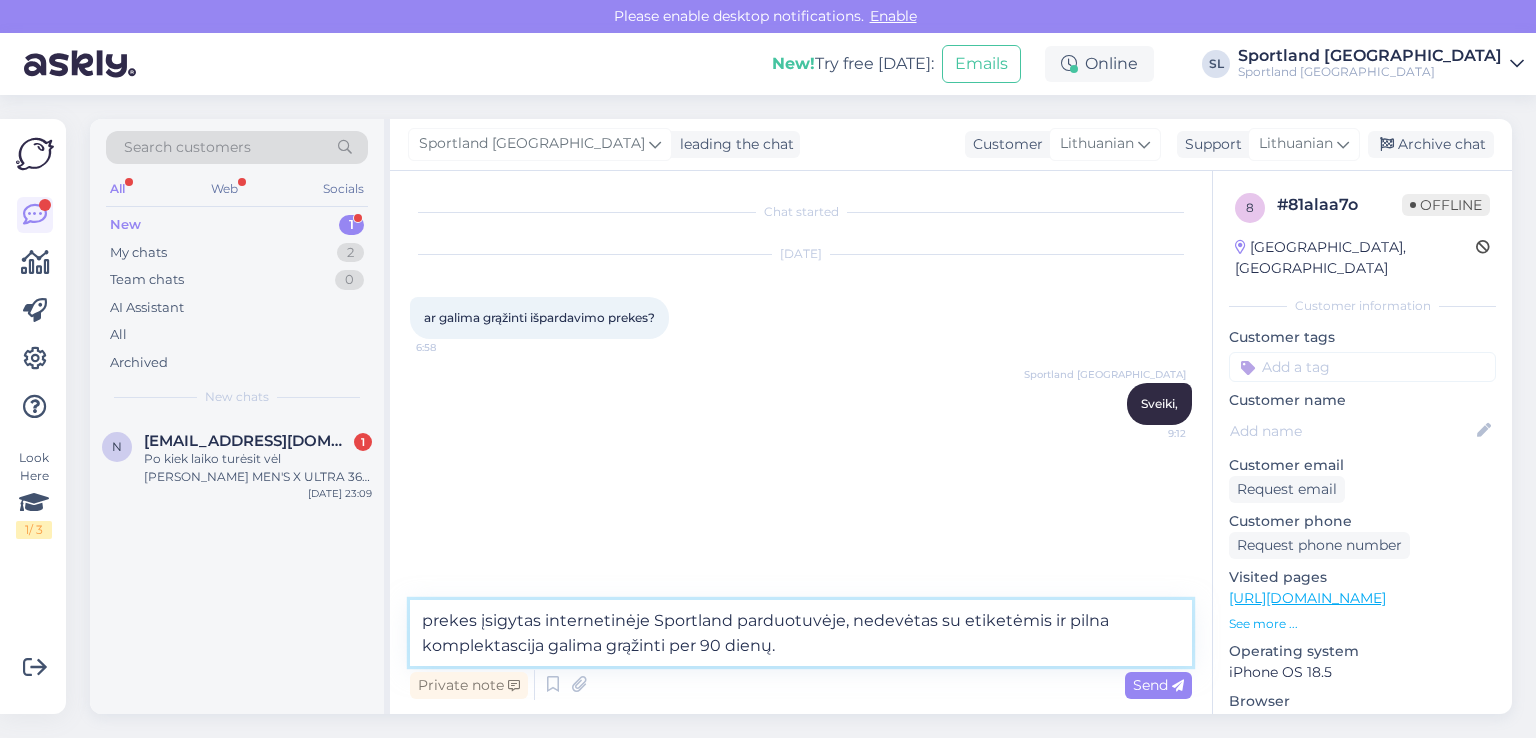 type on "prekes įsigytas internetinėje Sportland parduotuvėje, nedevėtas su etiketėmis ir pilna komplektascija galima grąžinti per 90 dienų." 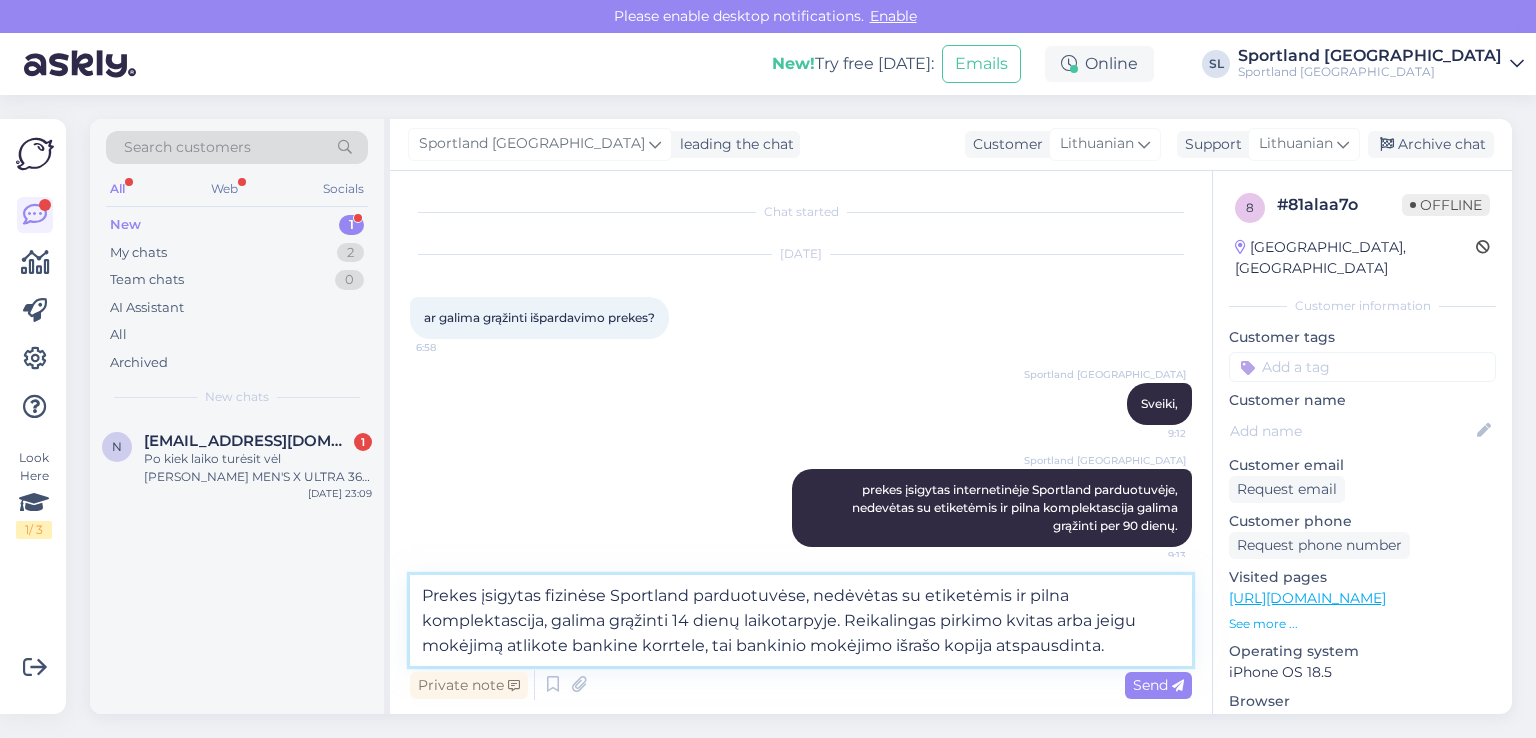 click on "Prekes įsigytas fizinėse Sportland parduotuvėse, nedėvėtas su etiketėmis ir pilna komplektascija, galima grąžinti 14 dienų laikotarpyje. Reikalingas pirkimo kvitas arba jeigu mokėjimą atlikote bankine korrtele, tai bankinio mokėjimo išrašo kopija atspausdinta." at bounding box center [801, 620] 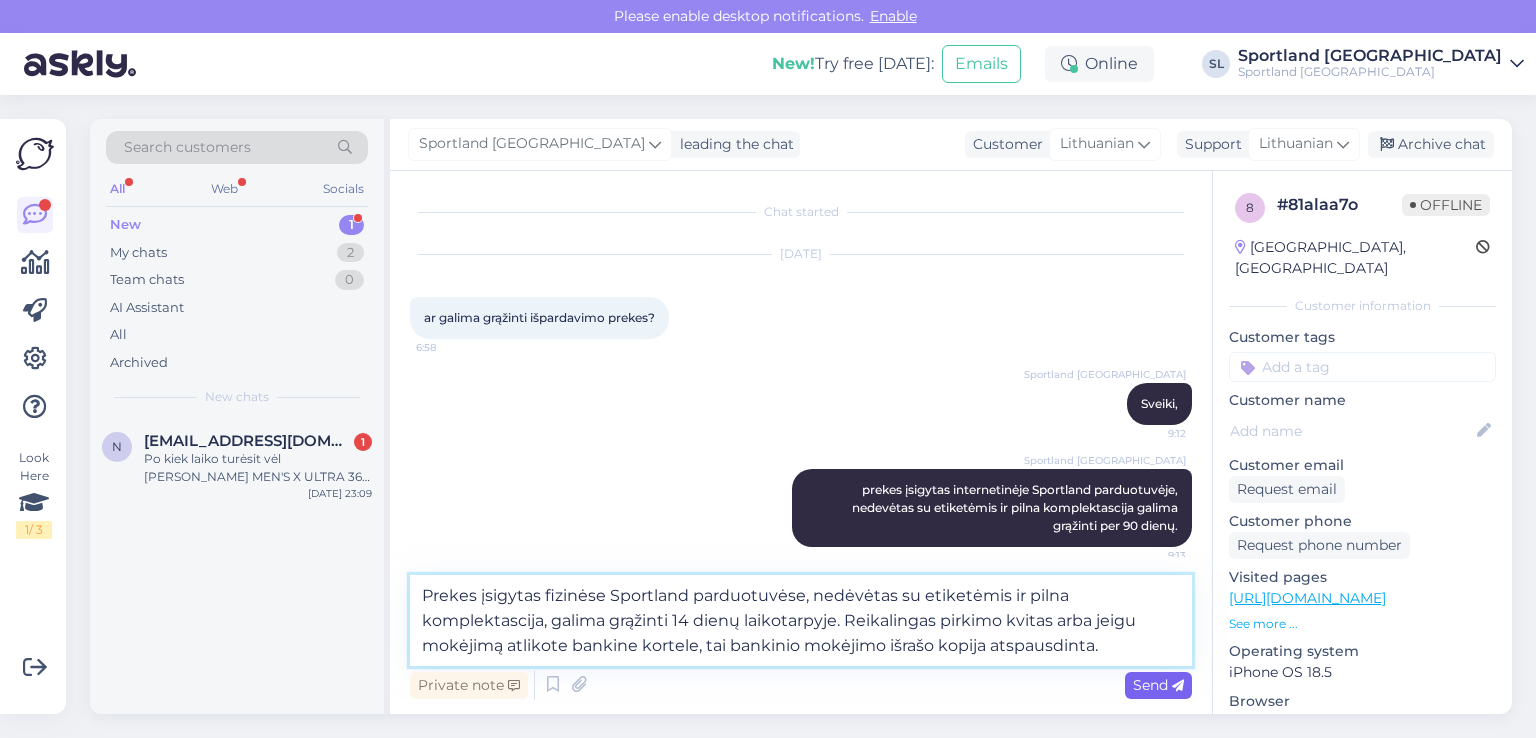 type on "Prekes įsigytas fizinėse Sportland parduotuvėse, nedėvėtas su etiketėmis ir pilna komplektascija, galima grąžinti 14 dienų laikotarpyje. Reikalingas pirkimo kvitas arba jeigu mokėjimą atlikote bankine kortele, tai bankinio mokėjimo išrašo kopija atspausdinta." 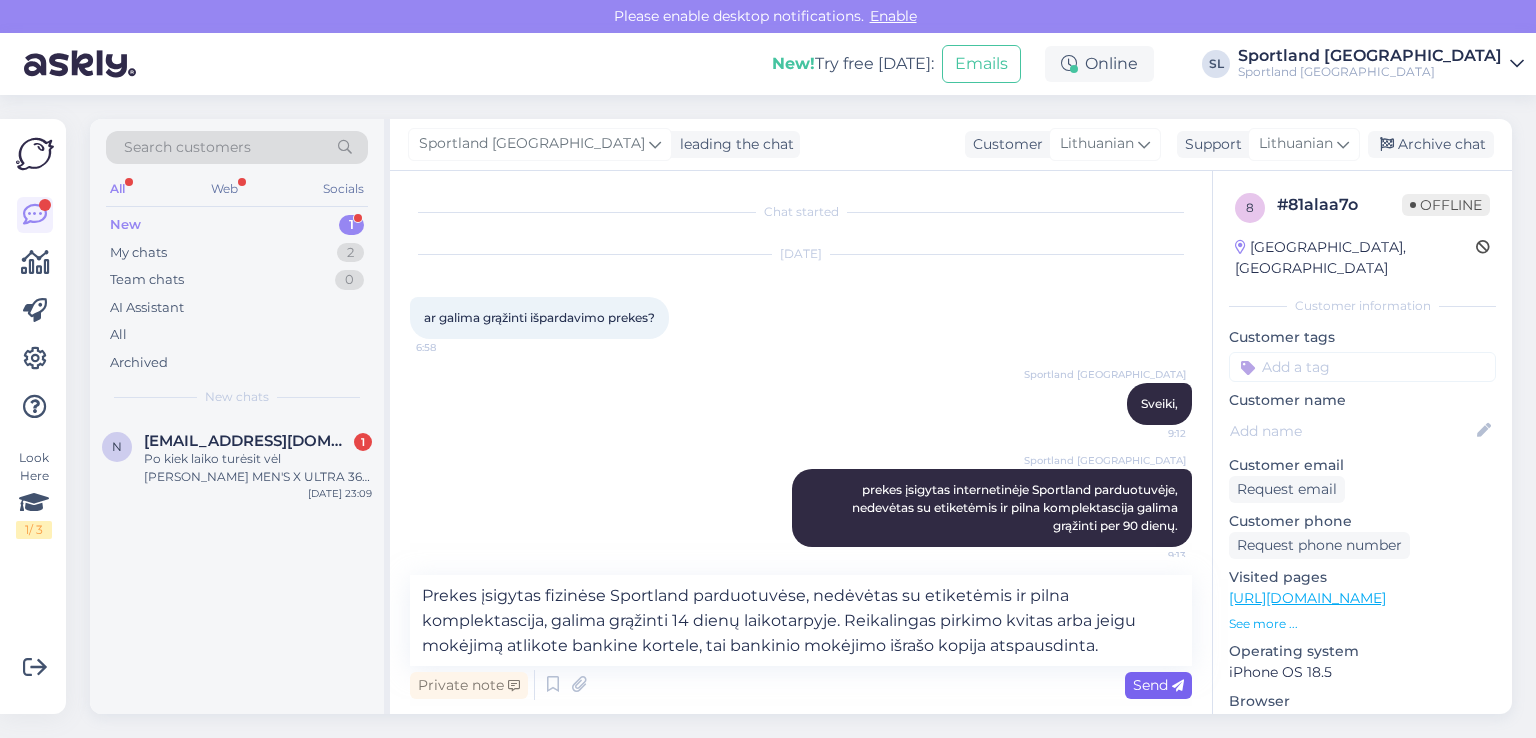 click on "Send" at bounding box center (1158, 685) 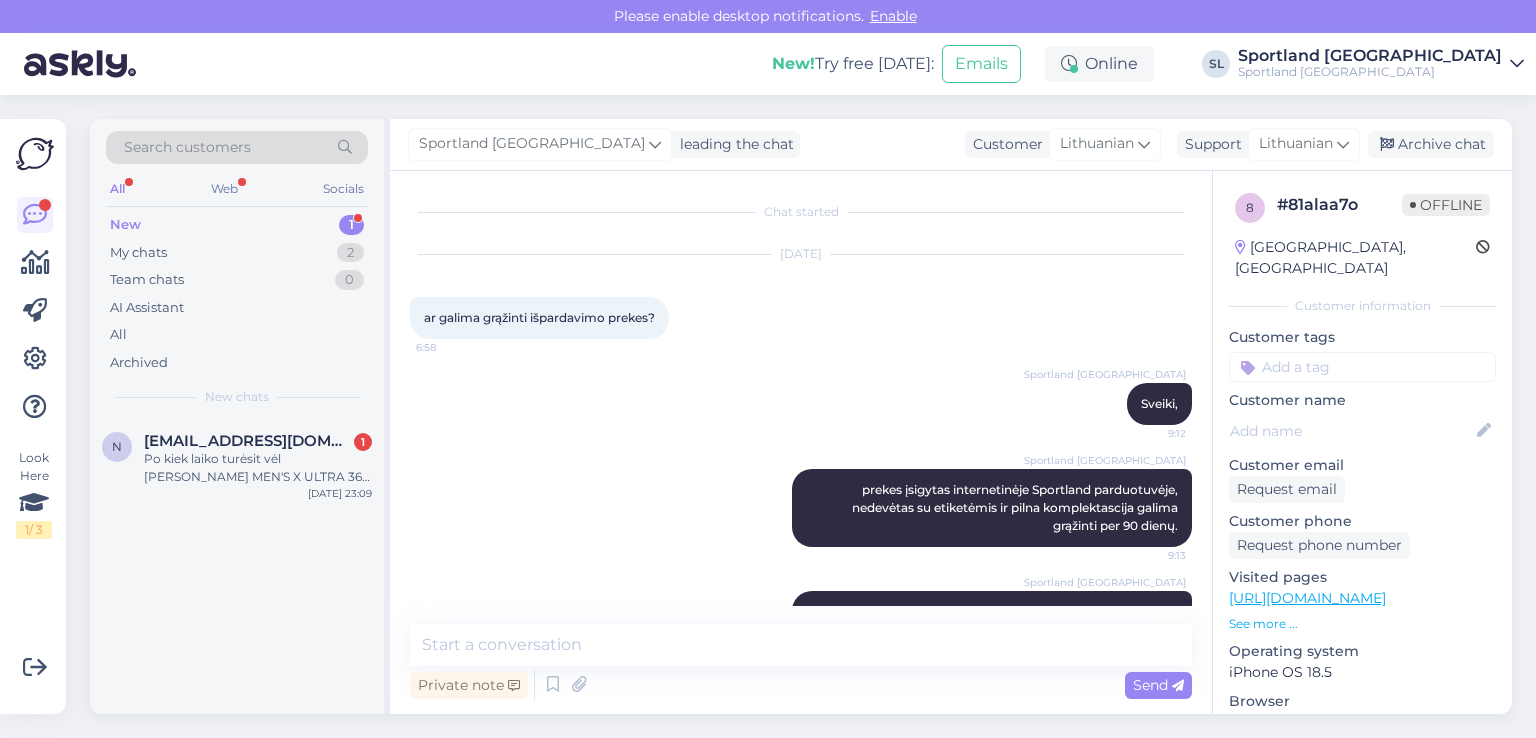 scroll, scrollTop: 121, scrollLeft: 0, axis: vertical 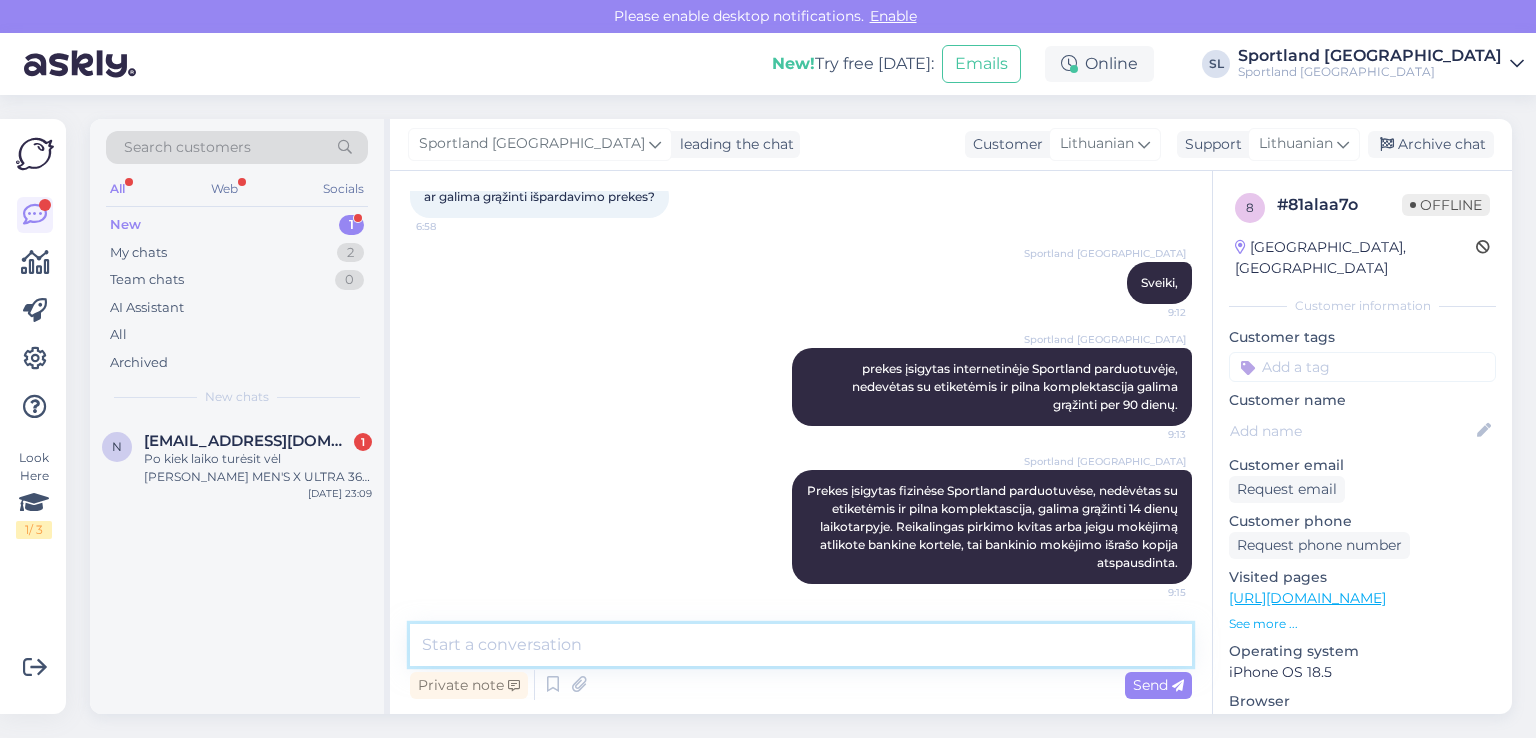 click at bounding box center [801, 645] 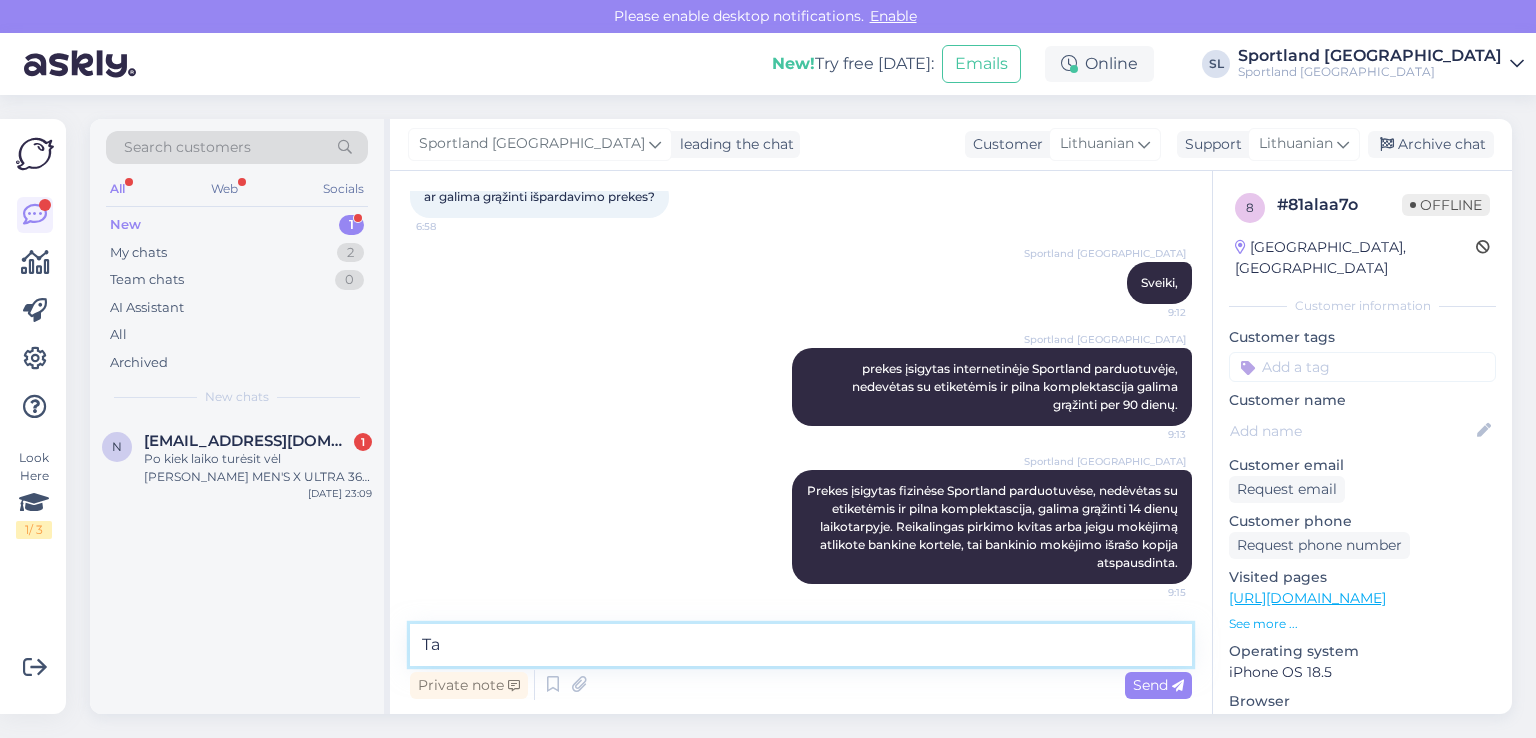 type on "T" 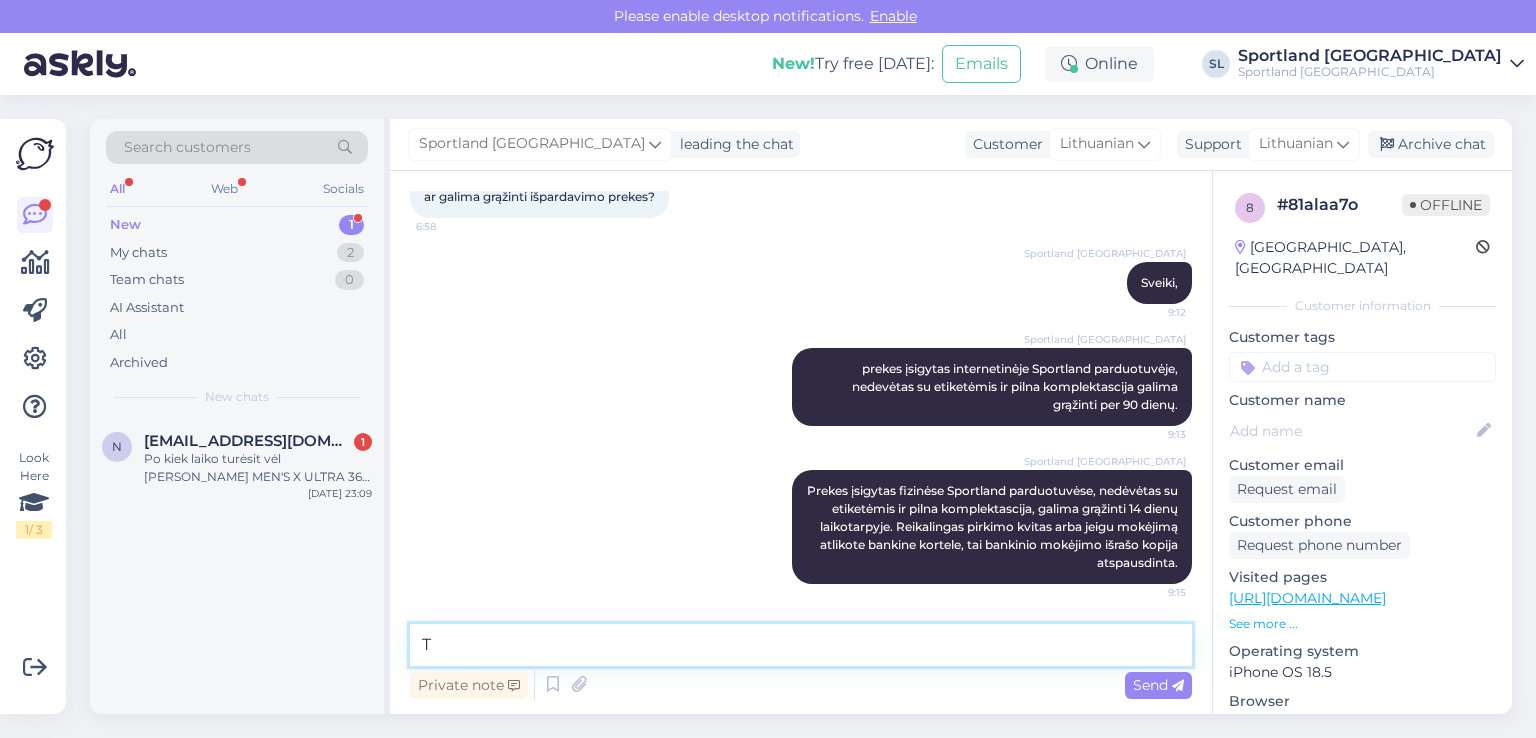 type 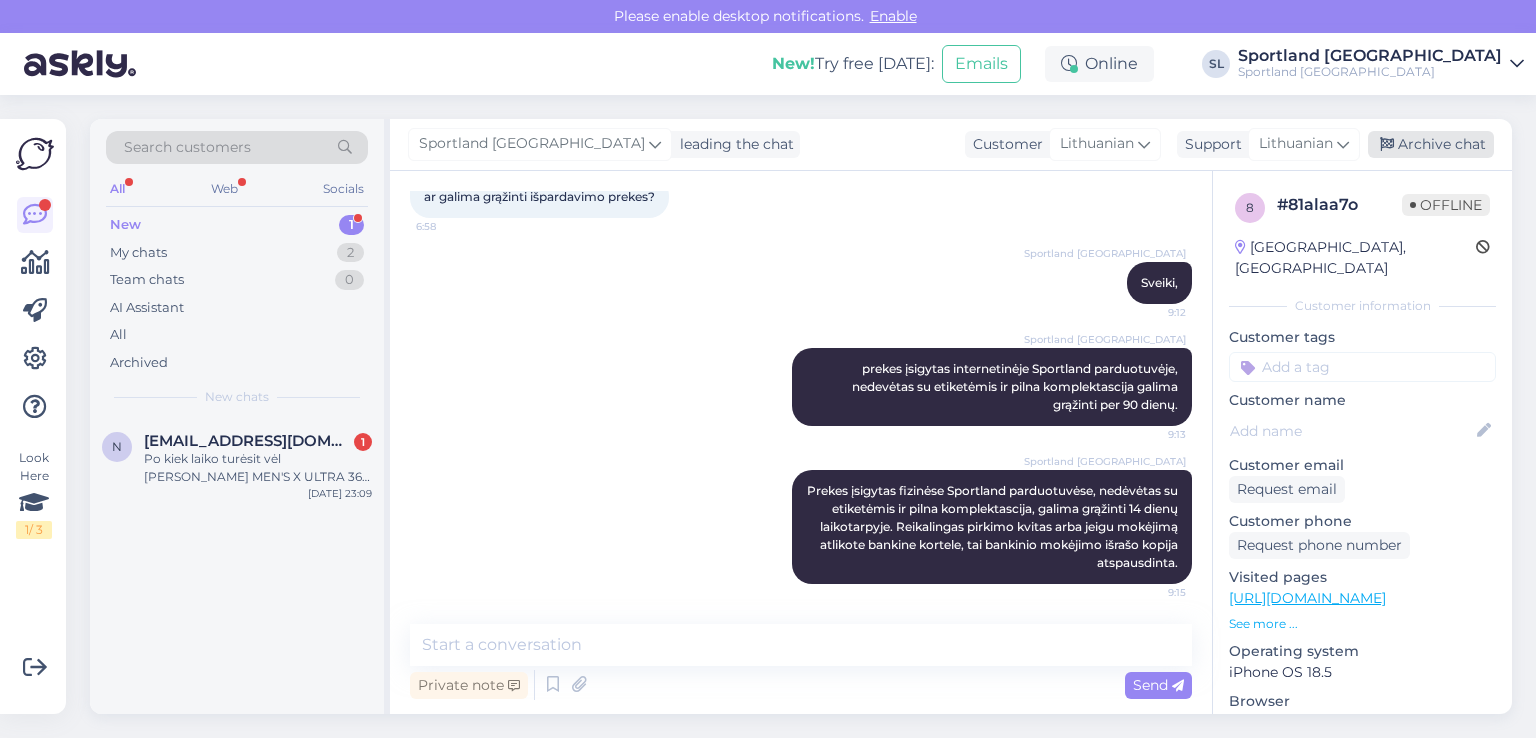 click on "Archive chat" at bounding box center (1431, 144) 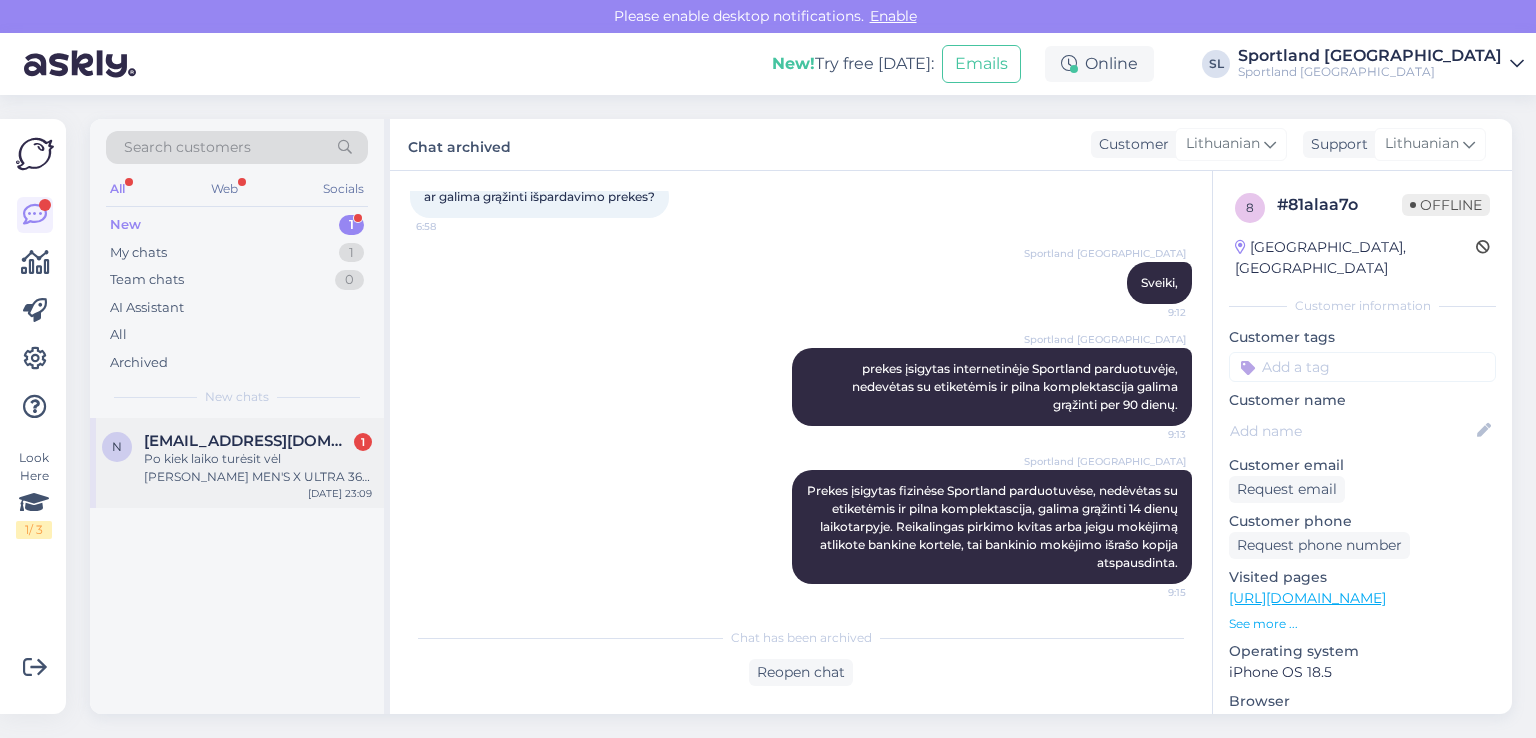 click on "n [EMAIL_ADDRESS][DOMAIN_NAME] 1 Po kiek laiko turėsit vėl SALOMON MEN'S X ULTRA 360 GORE-TEX HIKING SHOES
Ėjimo batai
Prekės kodas: #L47453200 Fizinėje parduotuvėj [DATE] 23:09" at bounding box center (237, 463) 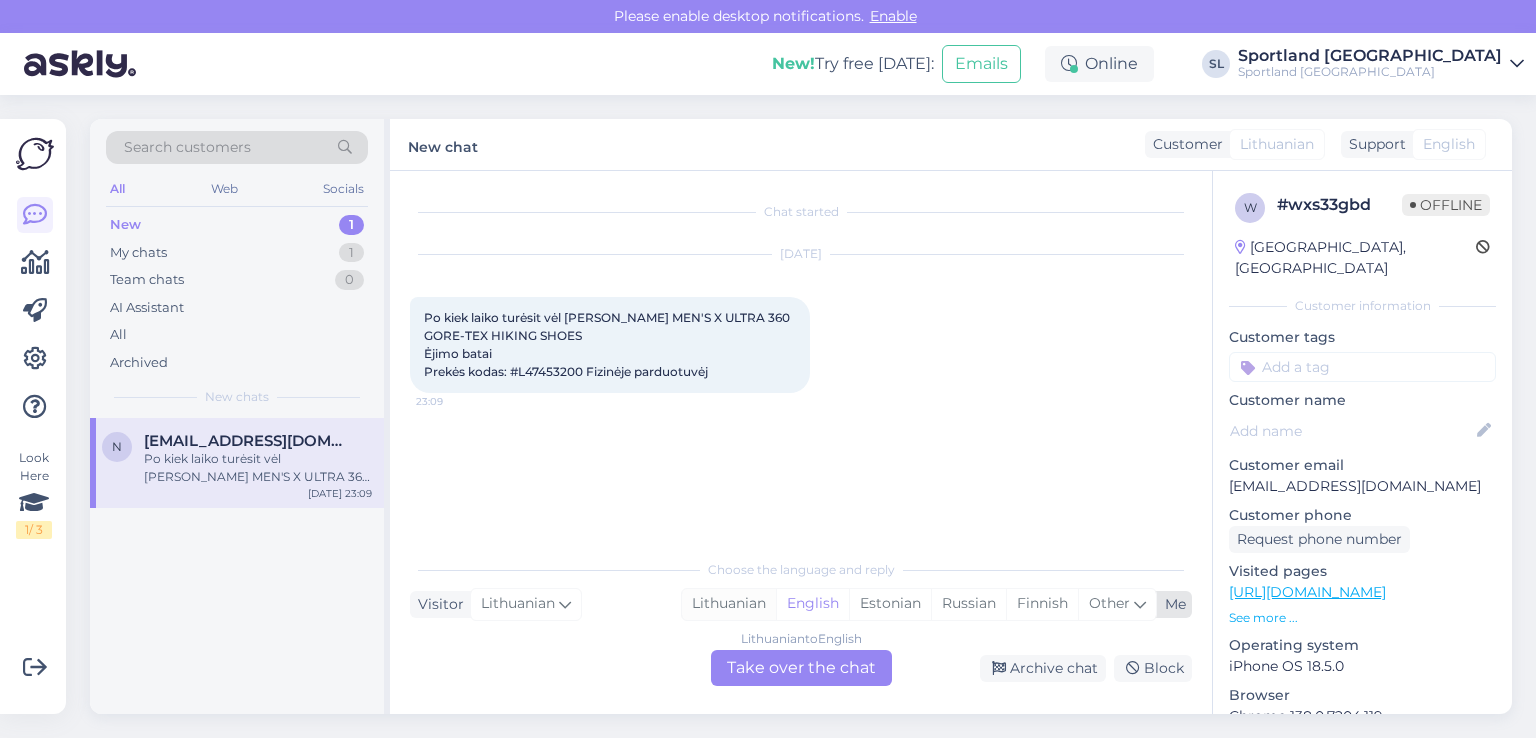 click on "Lithuanian" at bounding box center [729, 604] 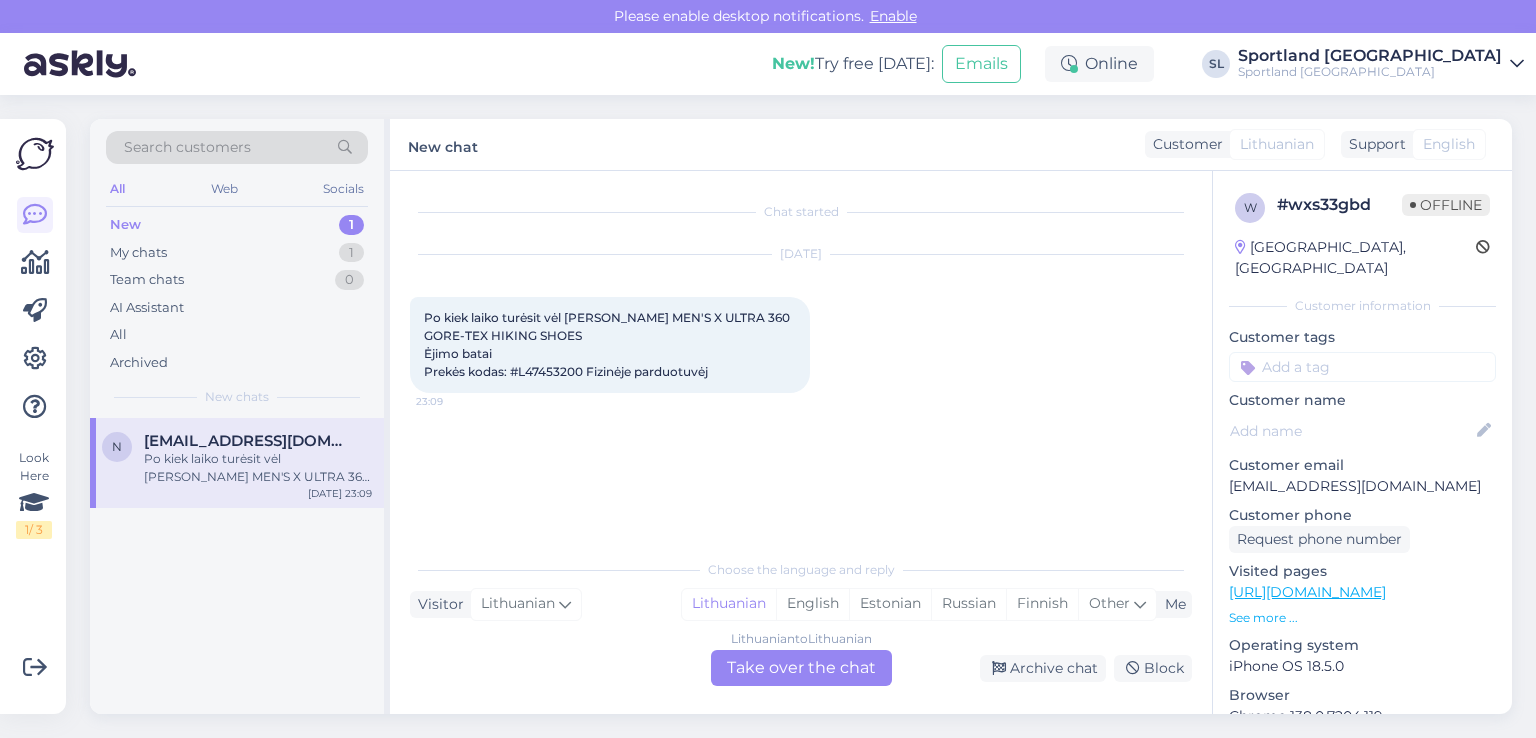 drag, startPoint x: 765, startPoint y: 669, endPoint x: 757, endPoint y: 661, distance: 11.313708 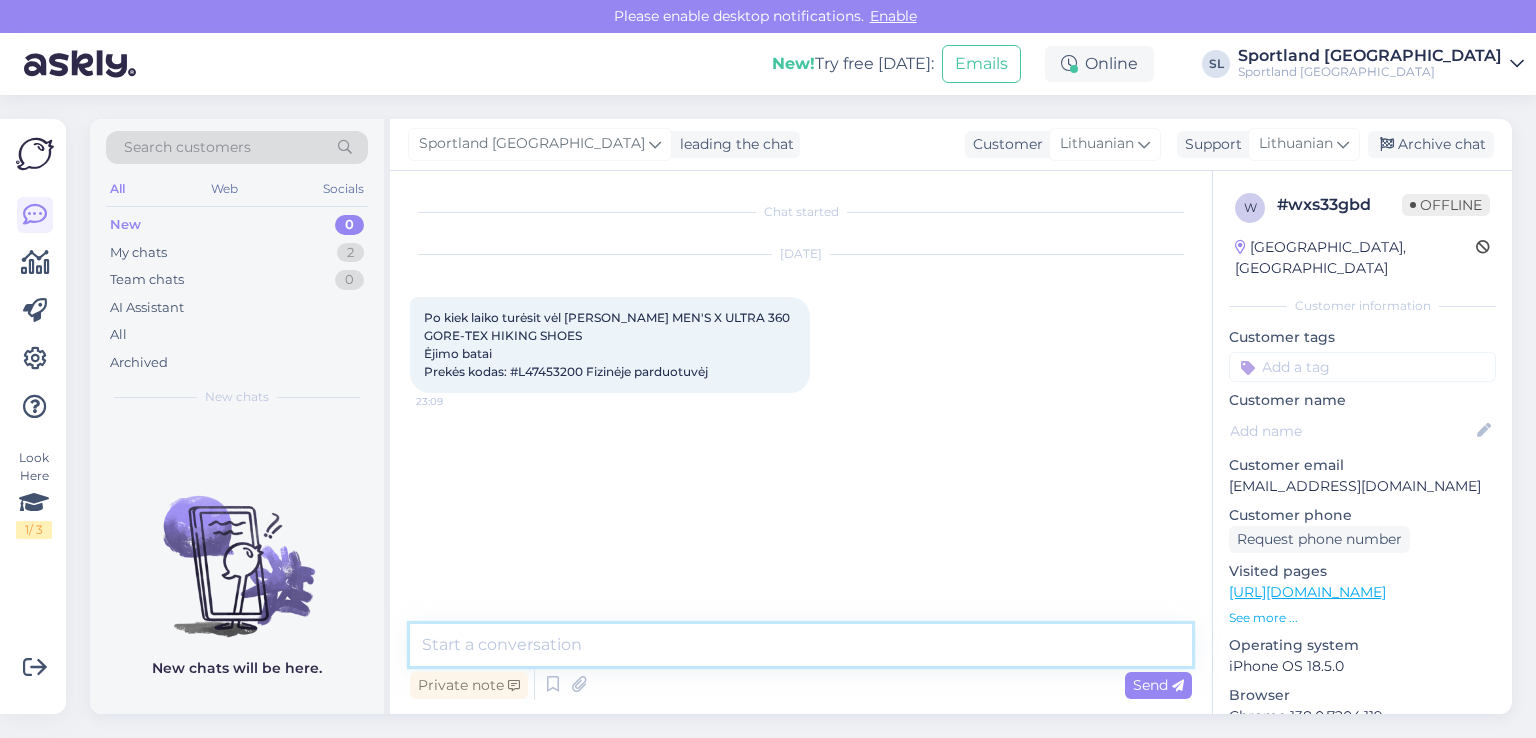 click at bounding box center (801, 645) 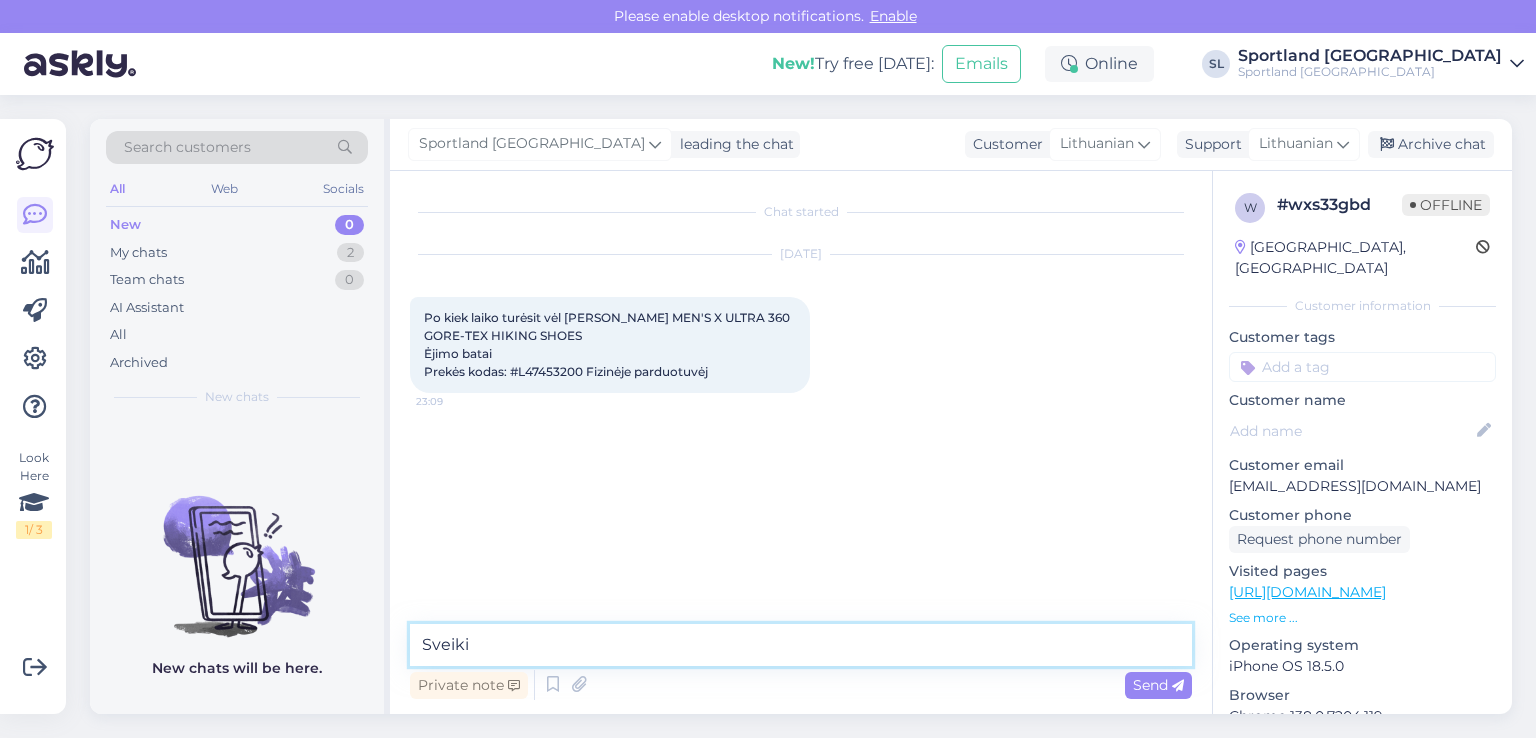 type on "Sveiki" 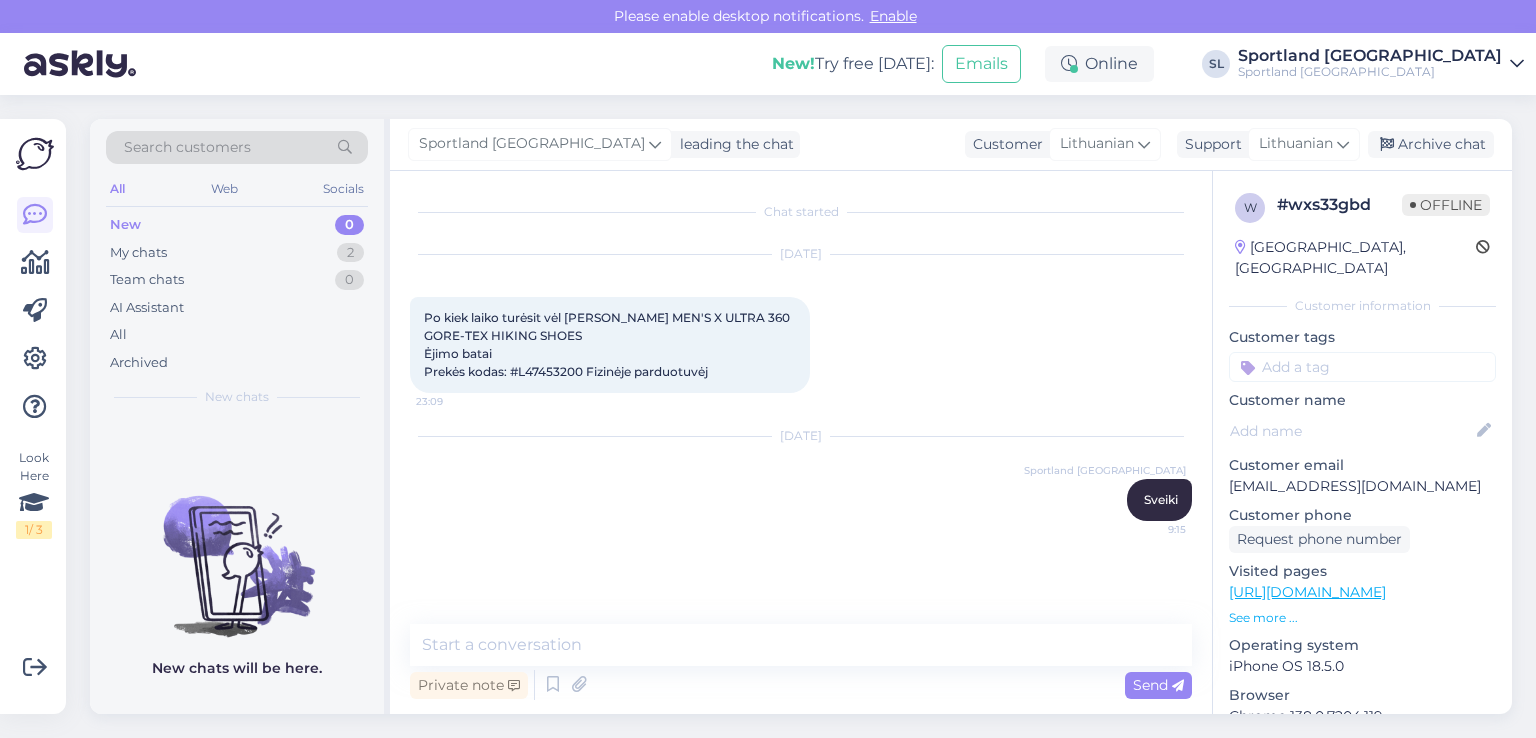 click on "Po kiek laiko turėsit vėl [PERSON_NAME] MEN'S X ULTRA 360 GORE-TEX HIKING SHOES
Ėjimo batai
Prekės kodas: #L47453200 Fizinėje parduotuvėj" at bounding box center [608, 344] 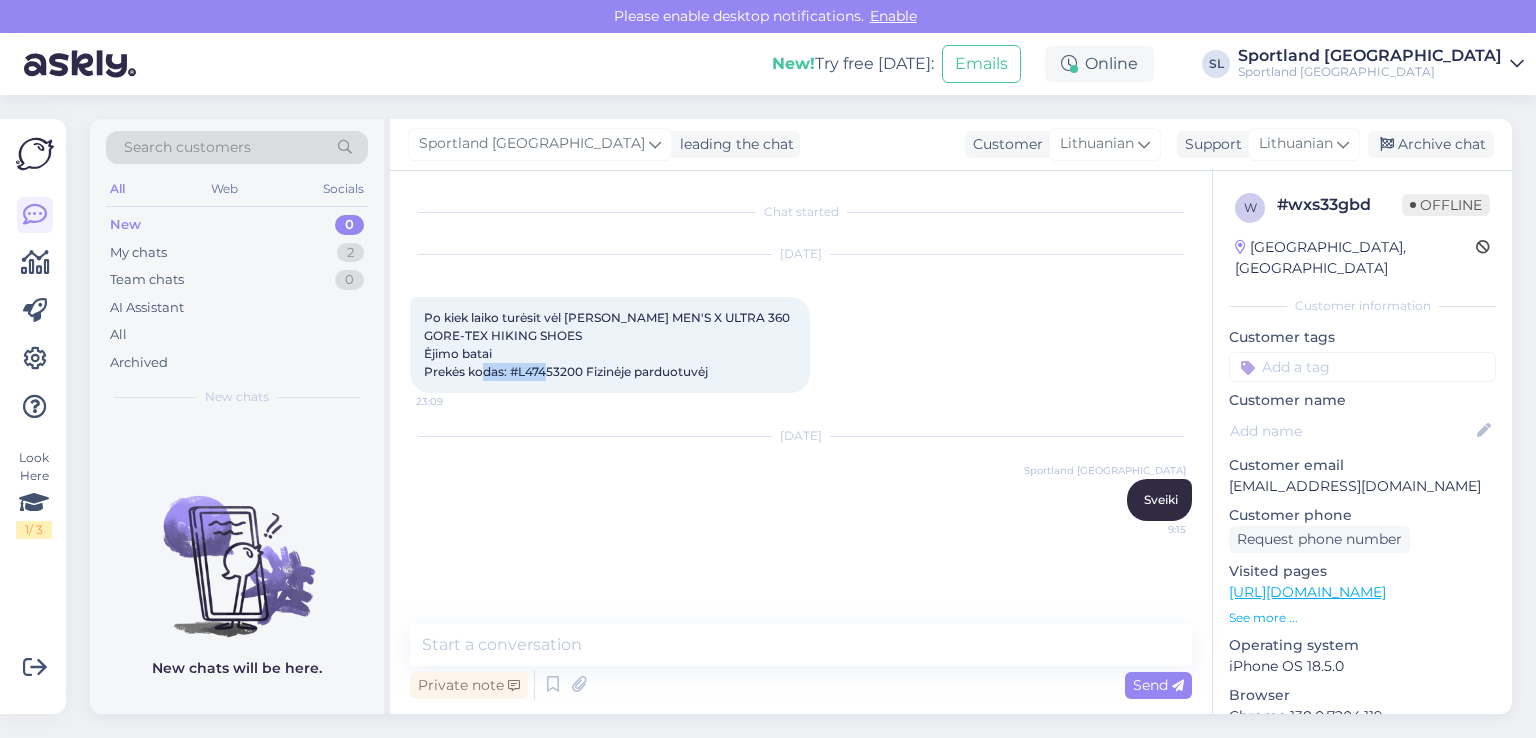 click on "Po kiek laiko turėsit vėl [PERSON_NAME] MEN'S X ULTRA 360 GORE-TEX HIKING SHOES
Ėjimo batai
Prekės kodas: #L47453200 Fizinėje parduotuvėj" at bounding box center [608, 344] 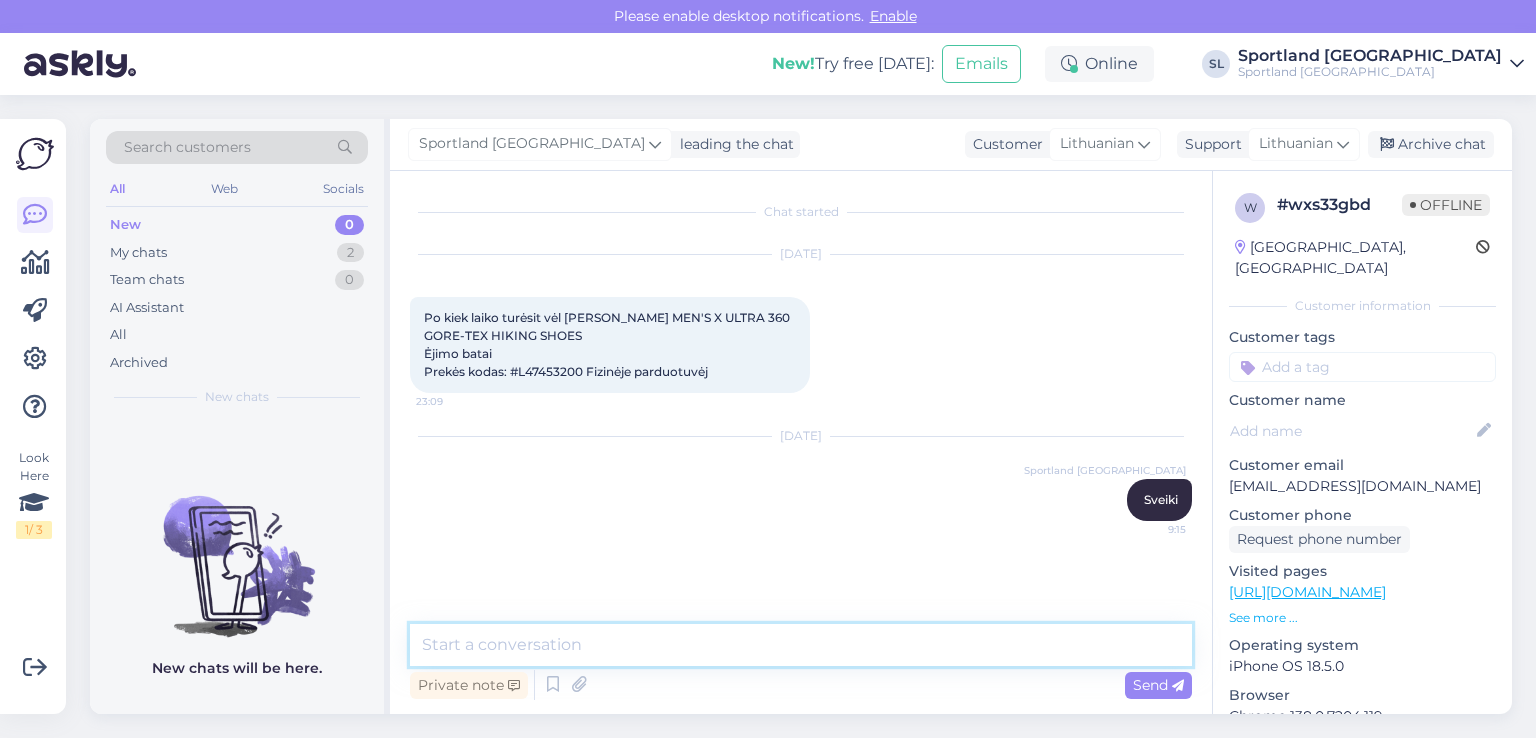 click at bounding box center (801, 645) 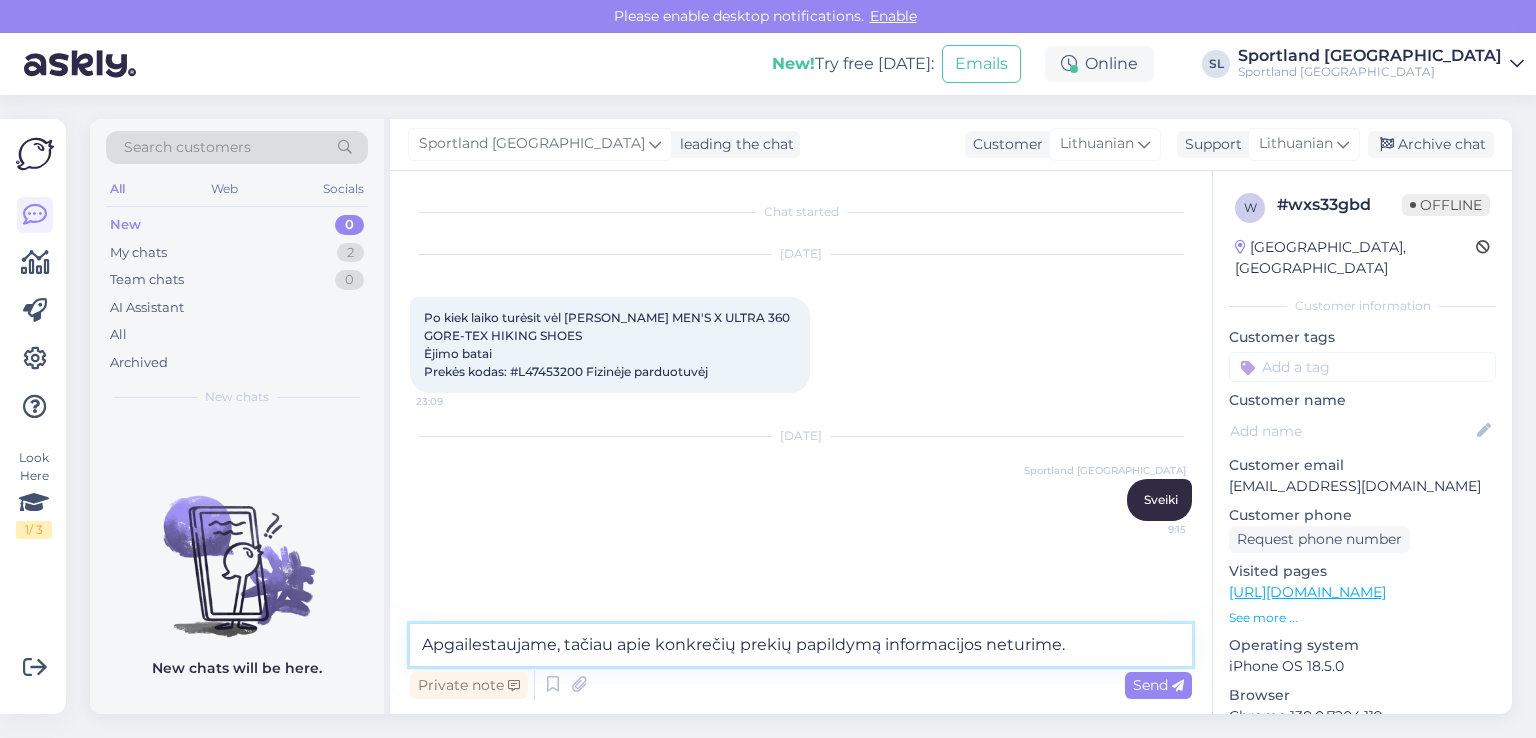 type on "Apgailestaujame, tačiau apie konkrečių prekių papildymą informacijos neturime." 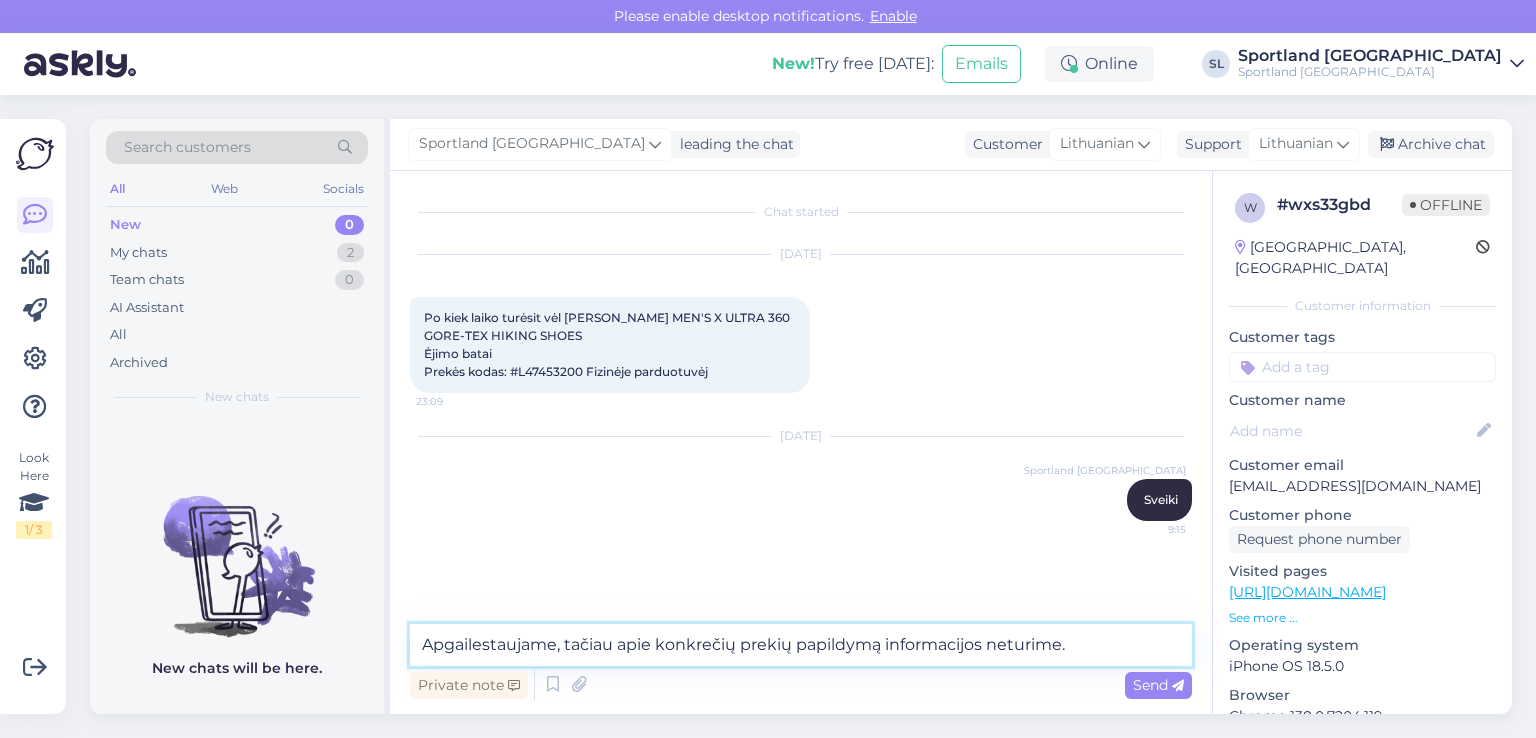 type 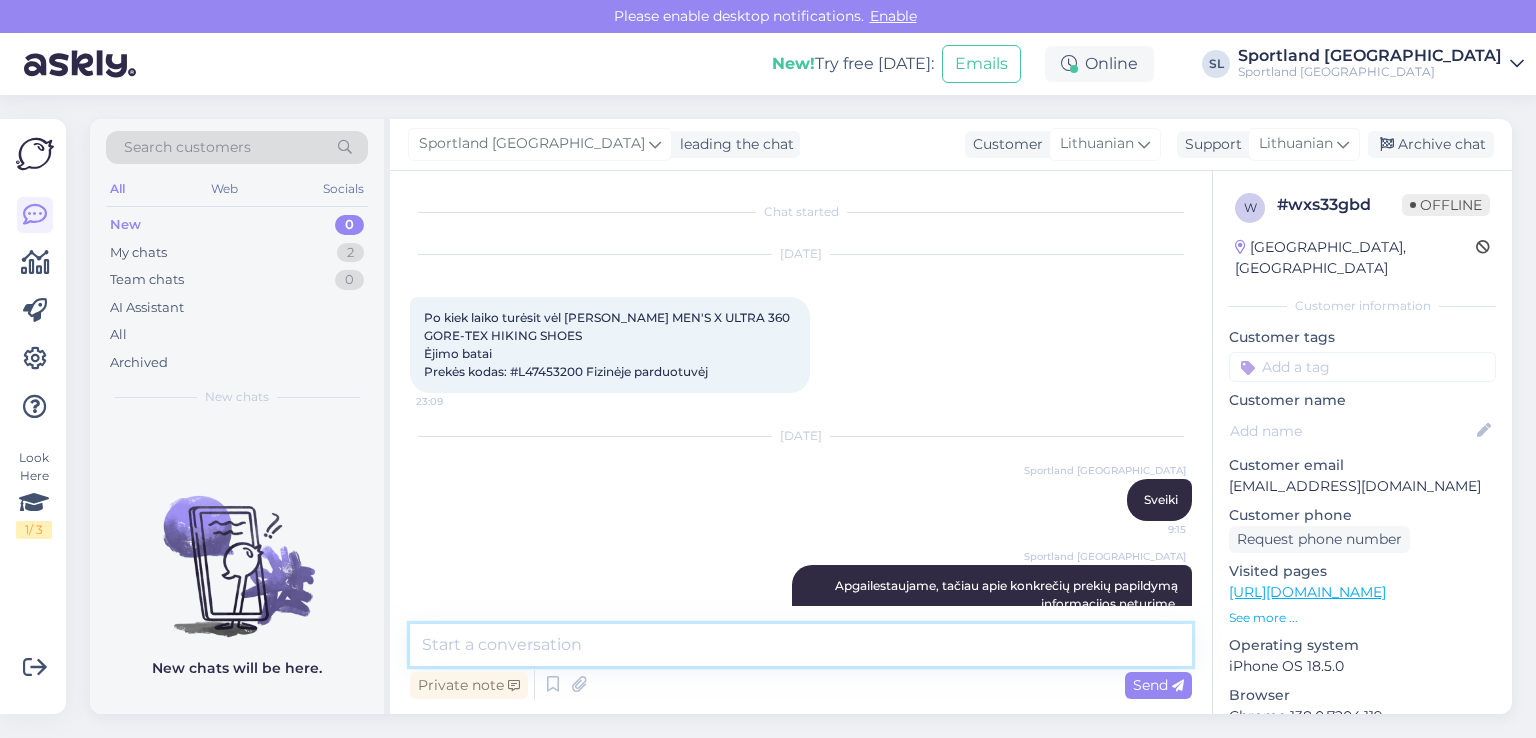 scroll, scrollTop: 41, scrollLeft: 0, axis: vertical 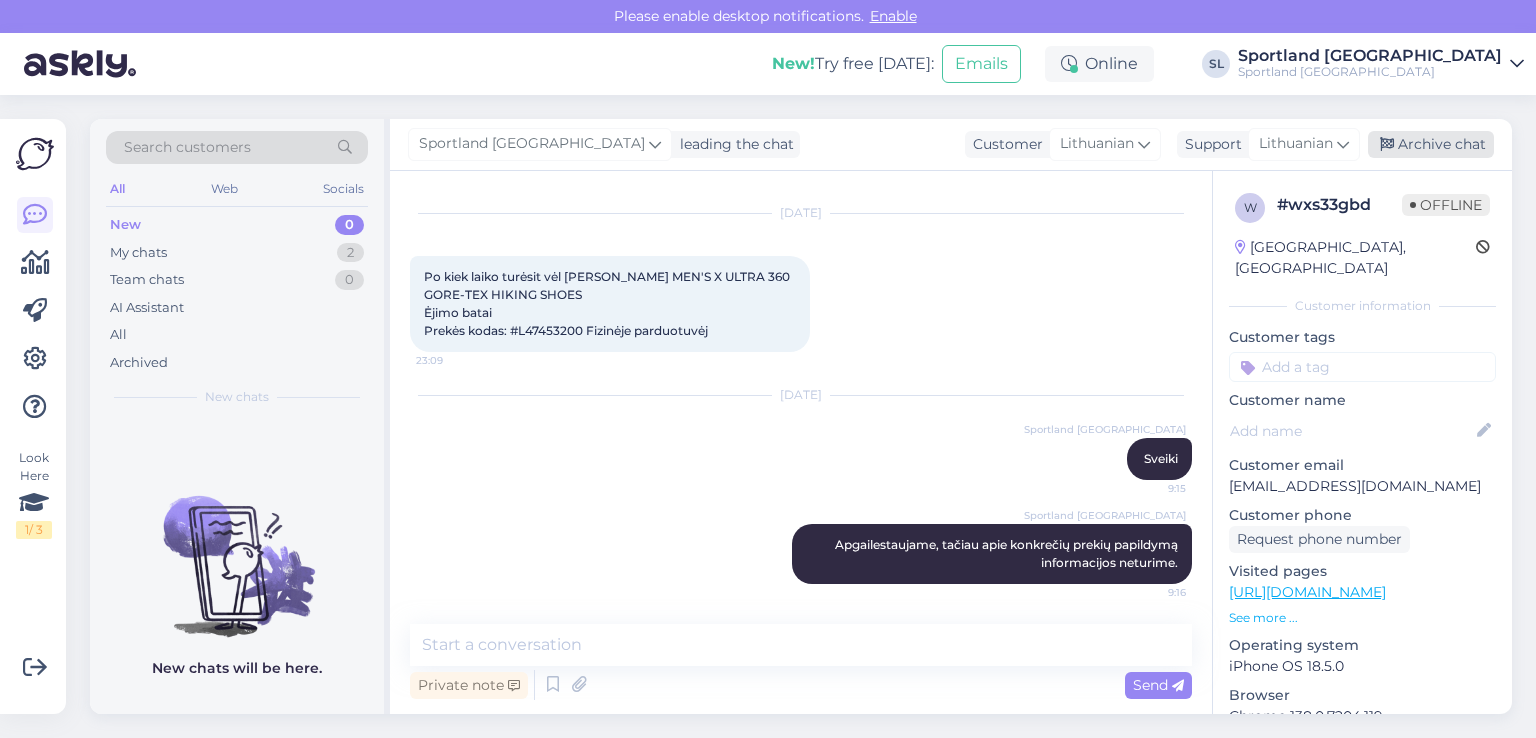 click at bounding box center [1387, 145] 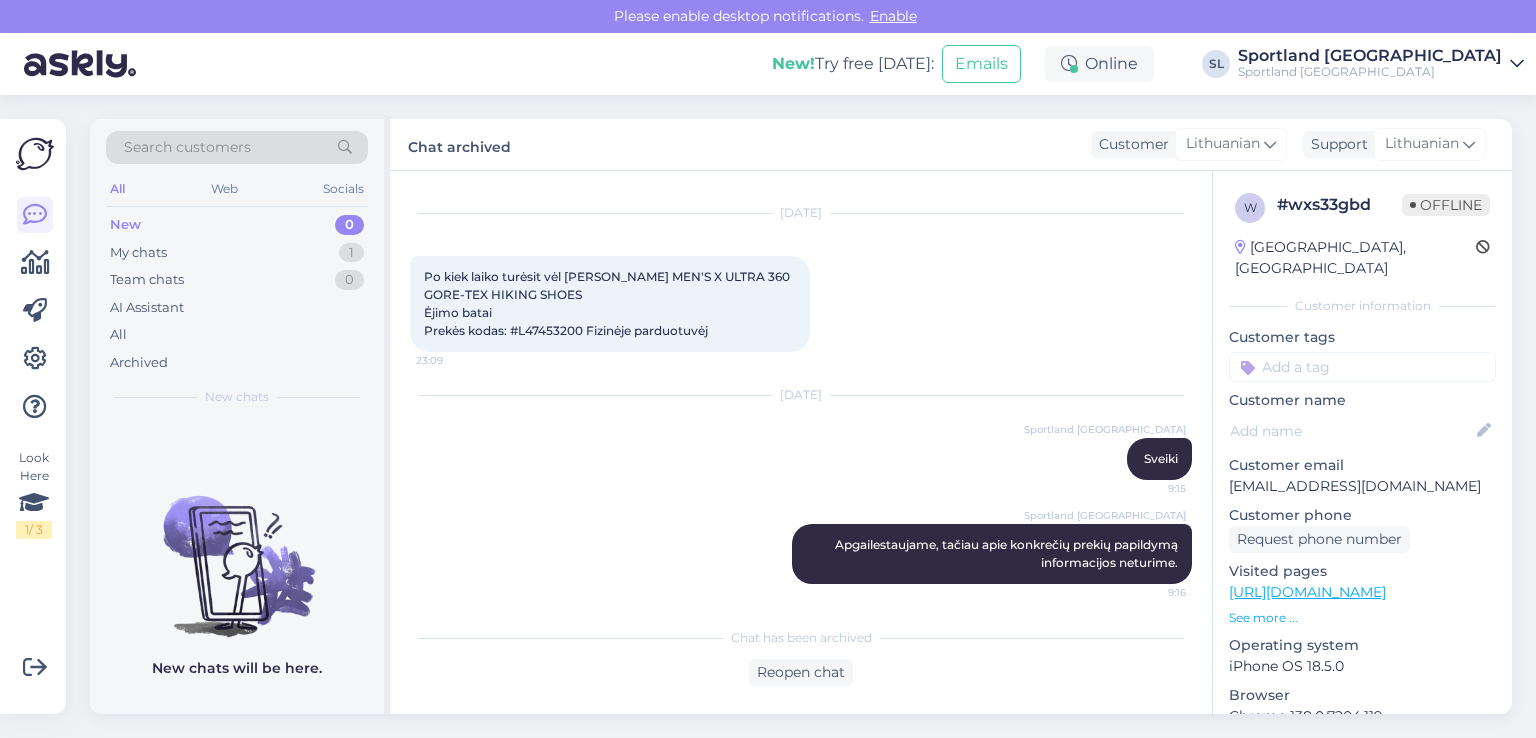 click on "New 0" at bounding box center [237, 225] 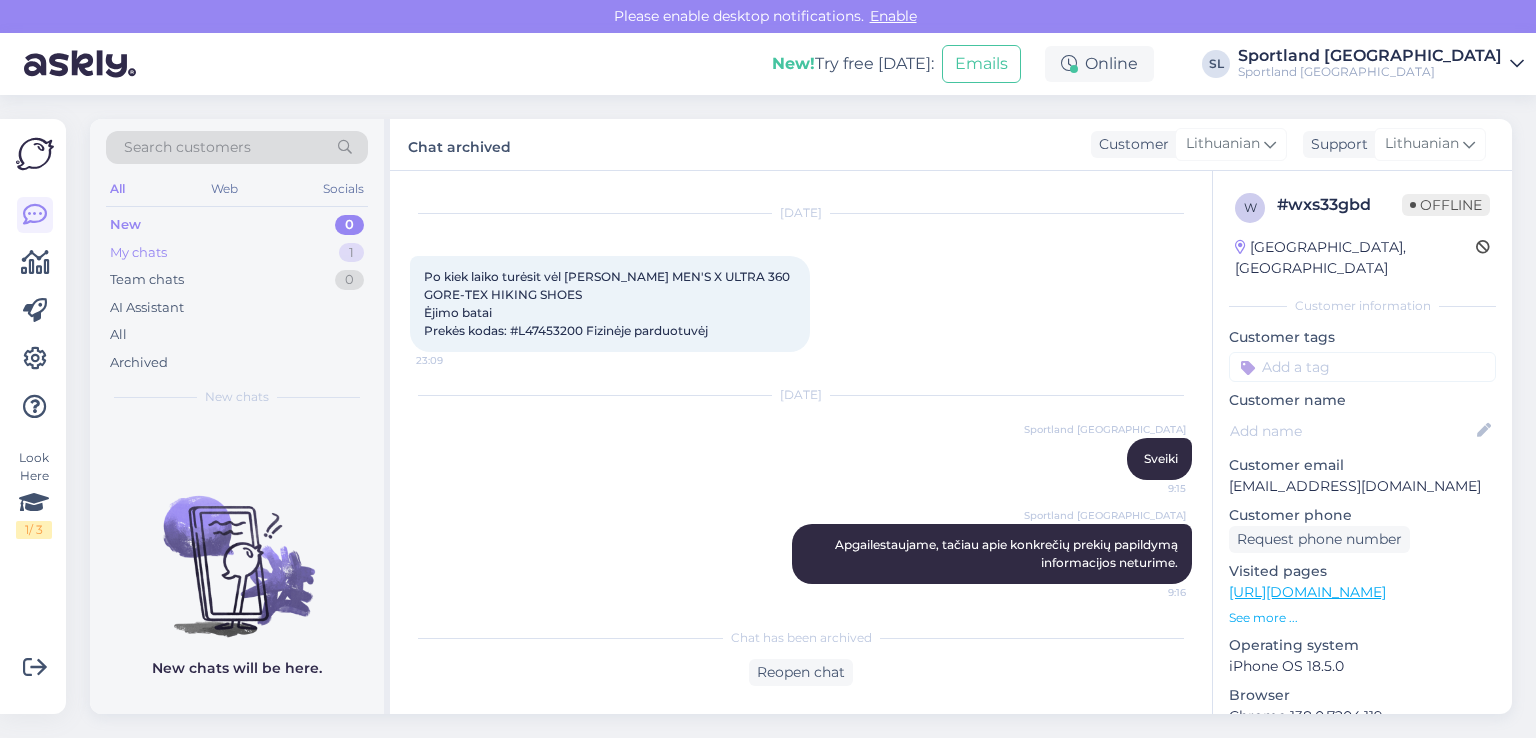 click on "My chats 1" at bounding box center (237, 253) 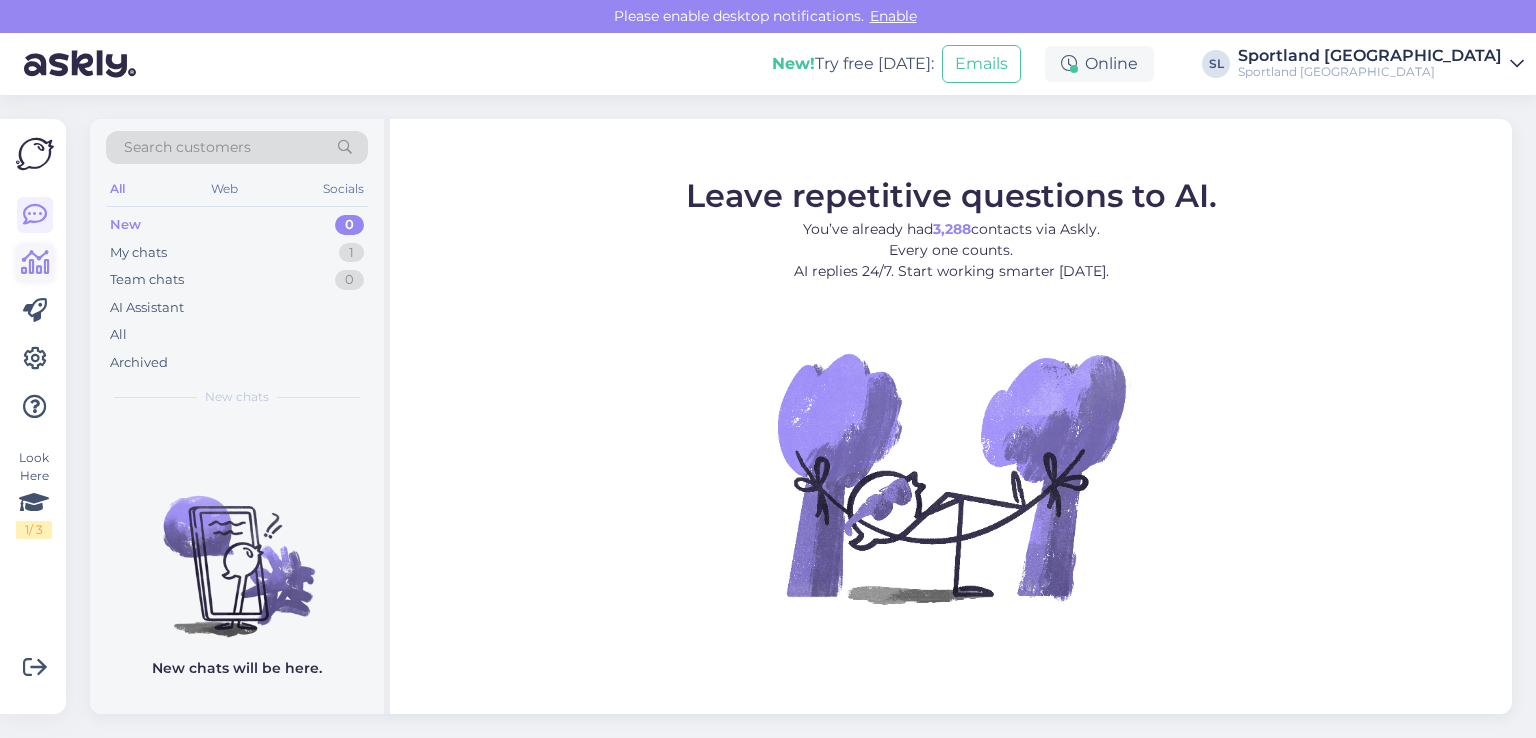 scroll, scrollTop: 0, scrollLeft: 0, axis: both 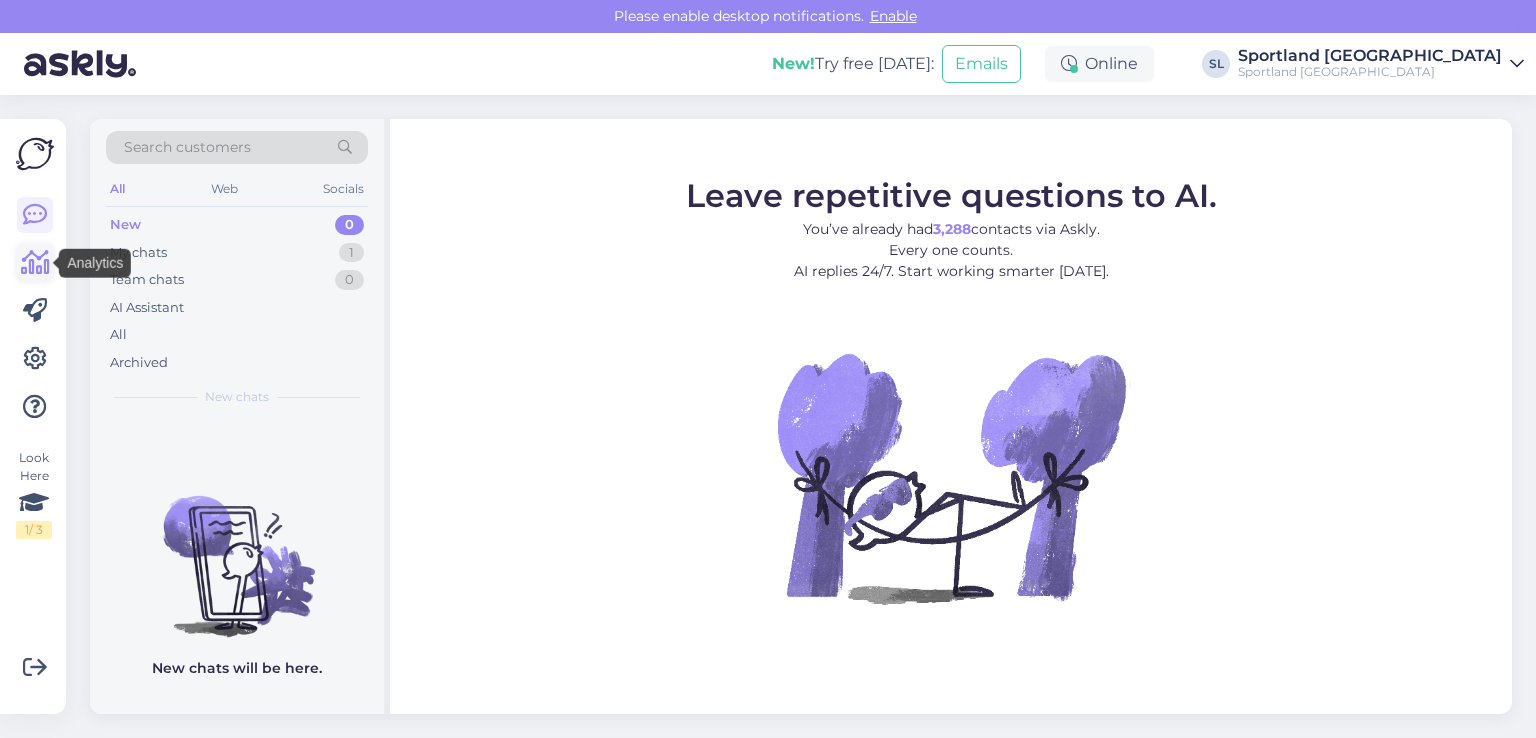 click at bounding box center [35, 263] 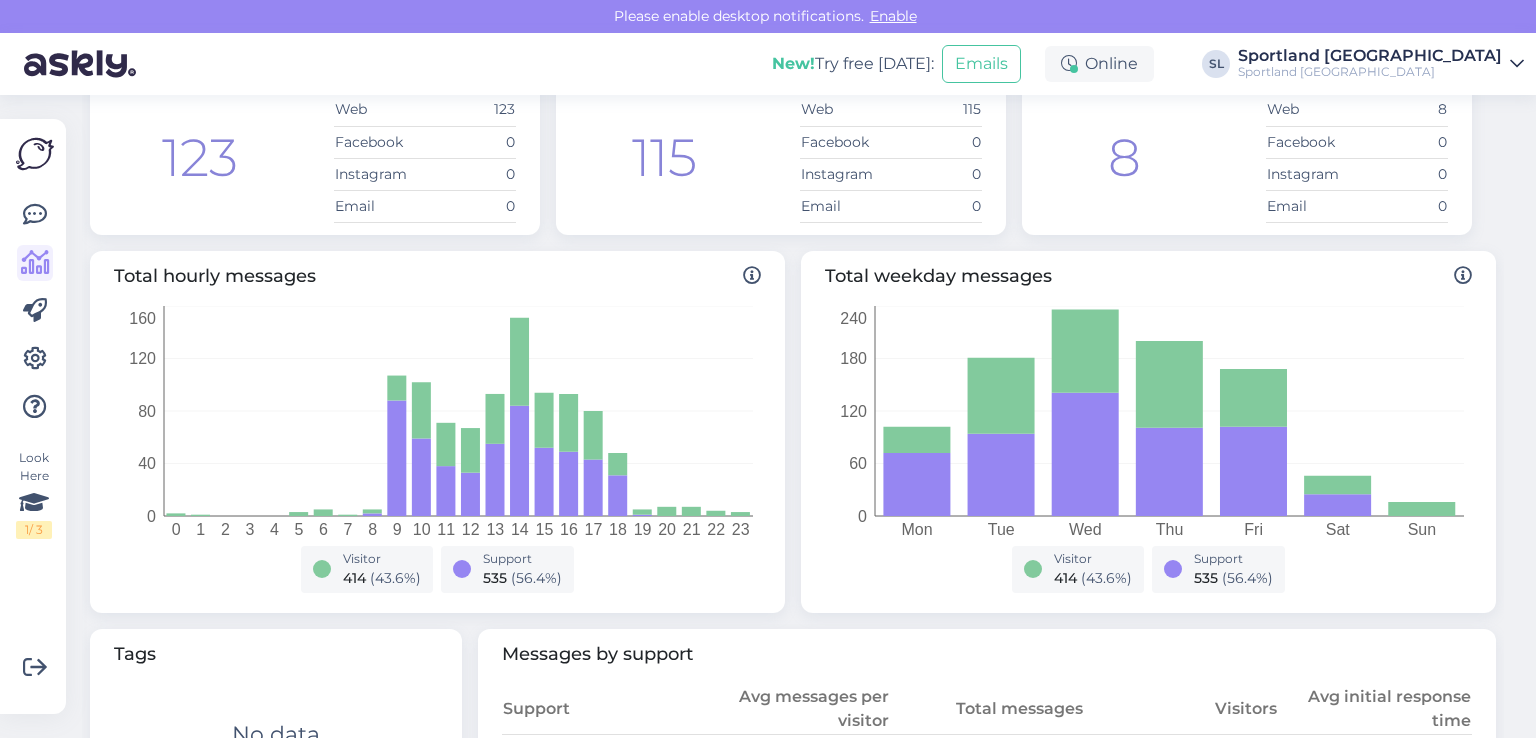 scroll, scrollTop: 0, scrollLeft: 0, axis: both 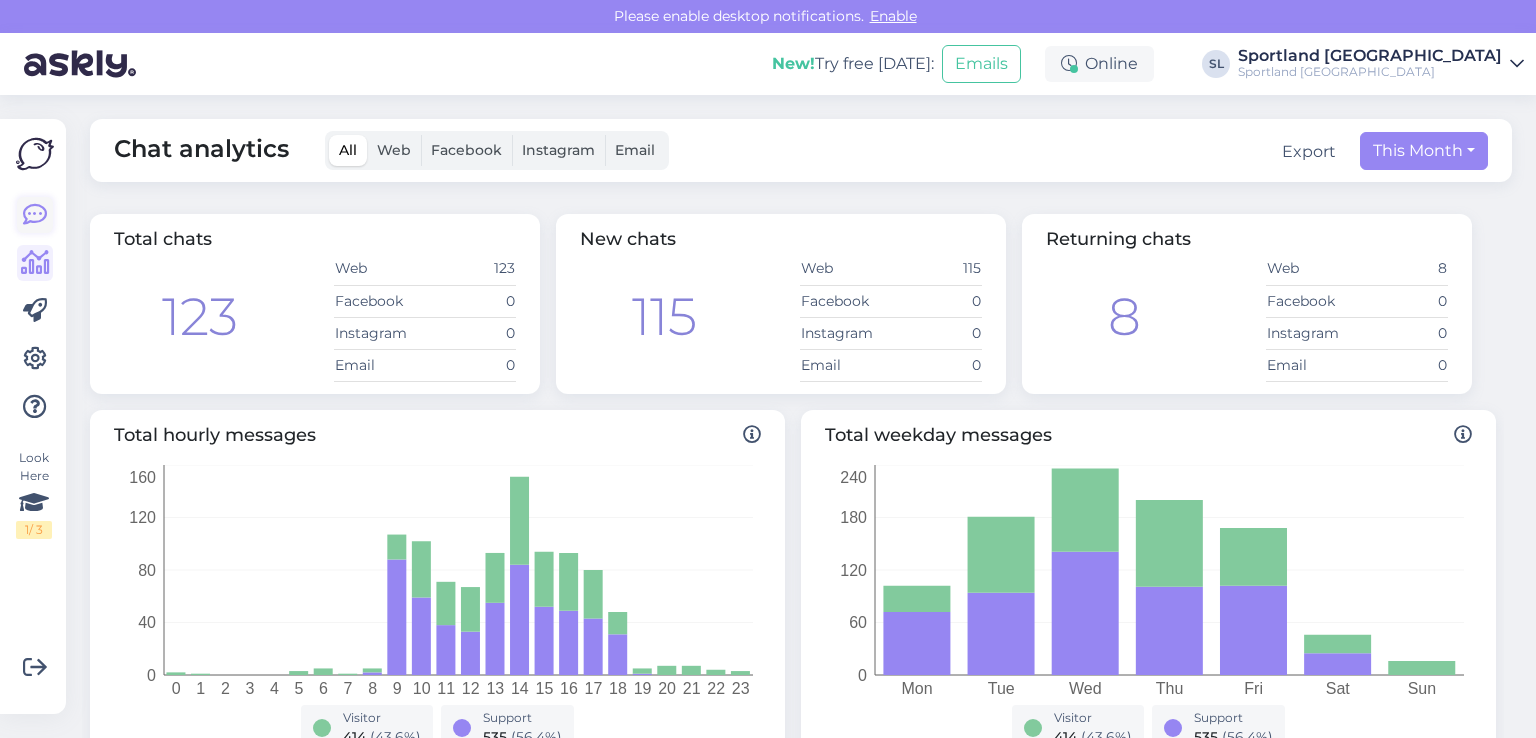 click at bounding box center [35, 215] 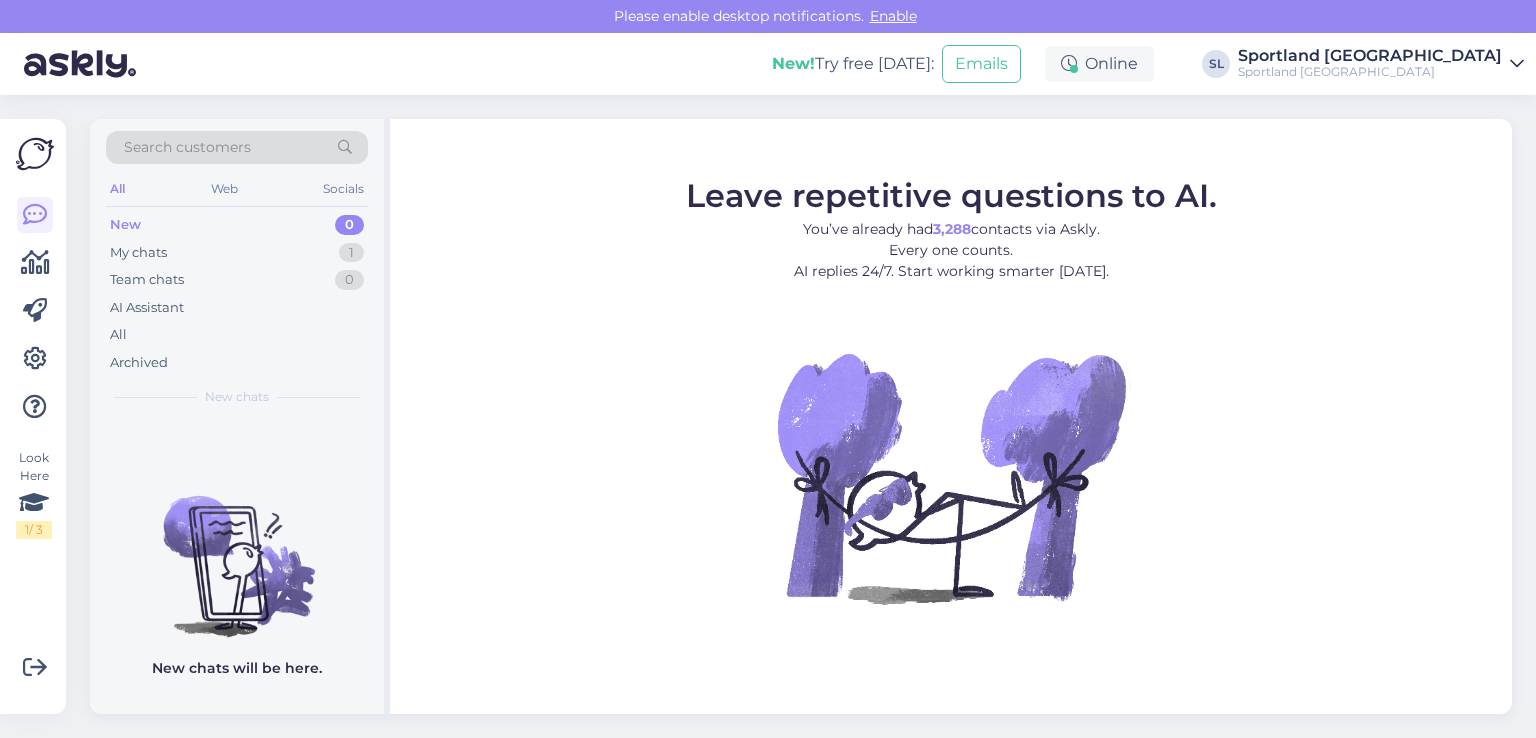 click on "New 0" at bounding box center (237, 225) 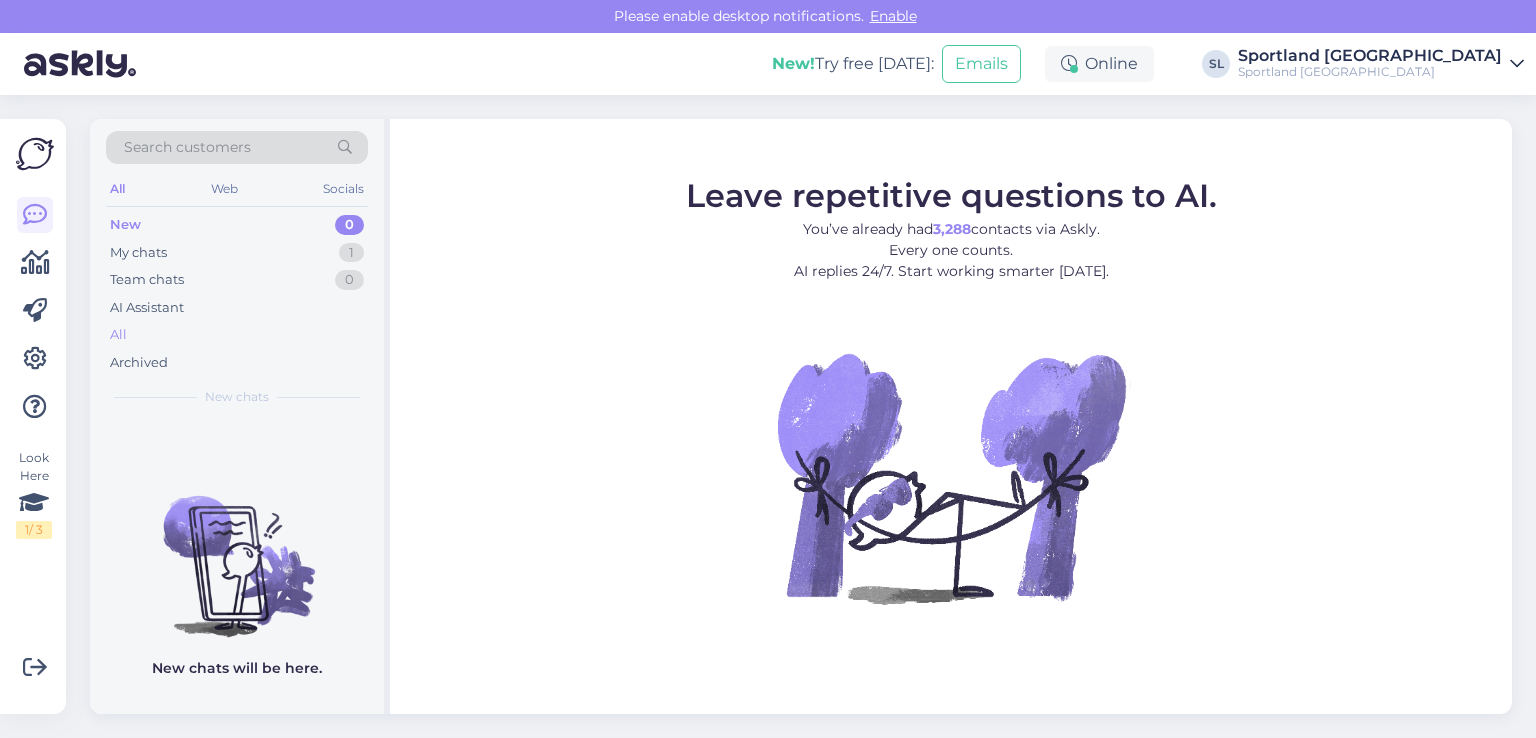 click on "All" at bounding box center (237, 335) 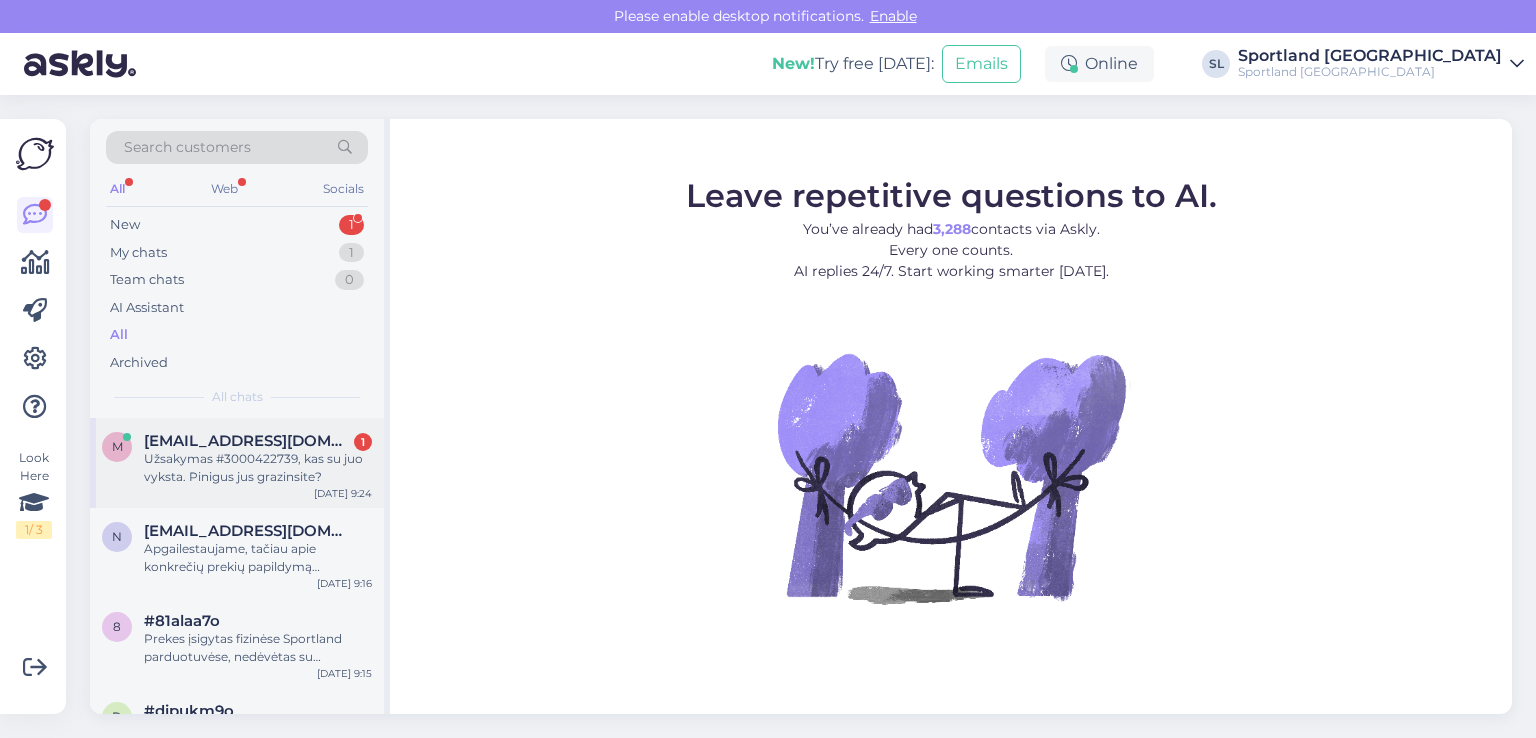 click on "Užsakymas #3000422739, kas su juo vyksta. Pinigus jus grazinsite?" at bounding box center (258, 468) 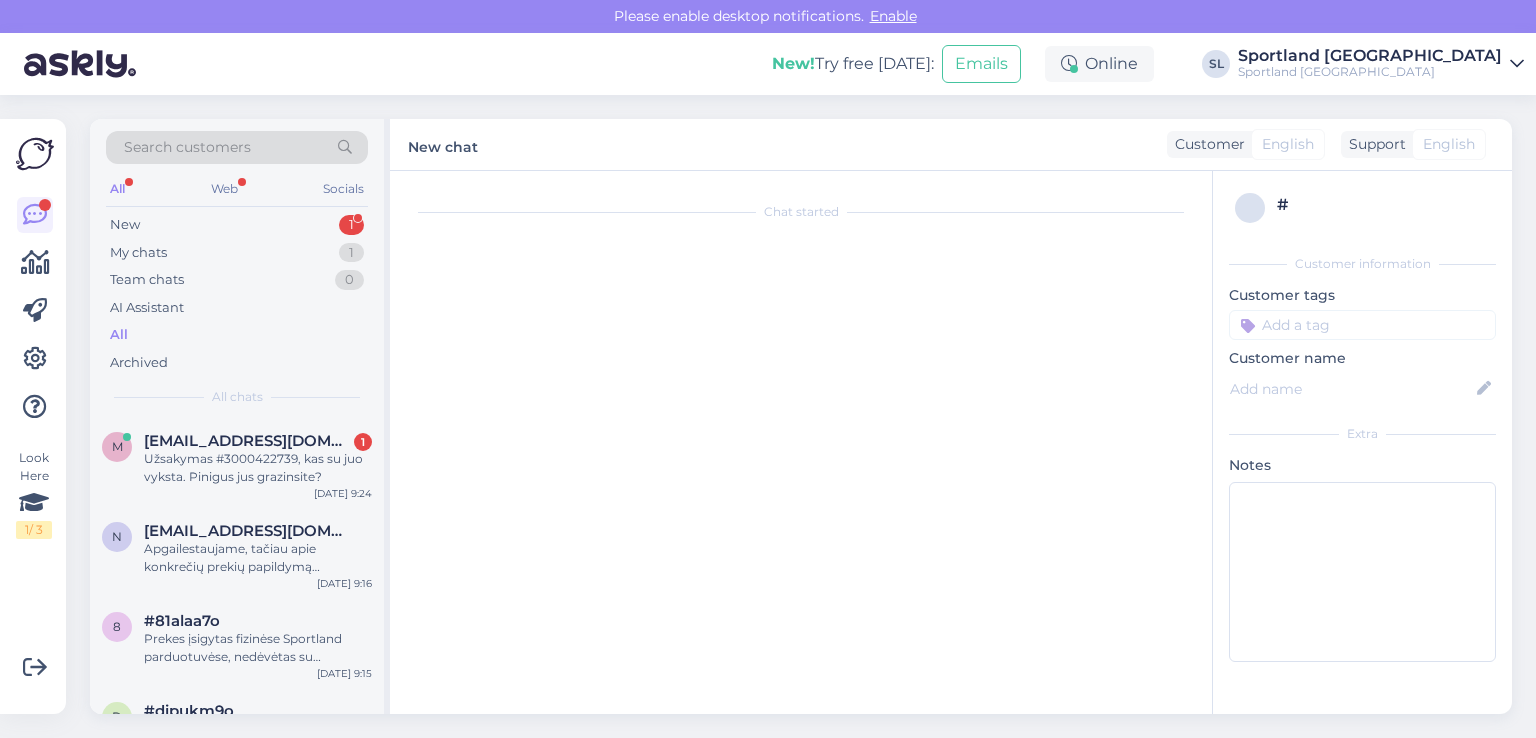 scroll, scrollTop: 999, scrollLeft: 0, axis: vertical 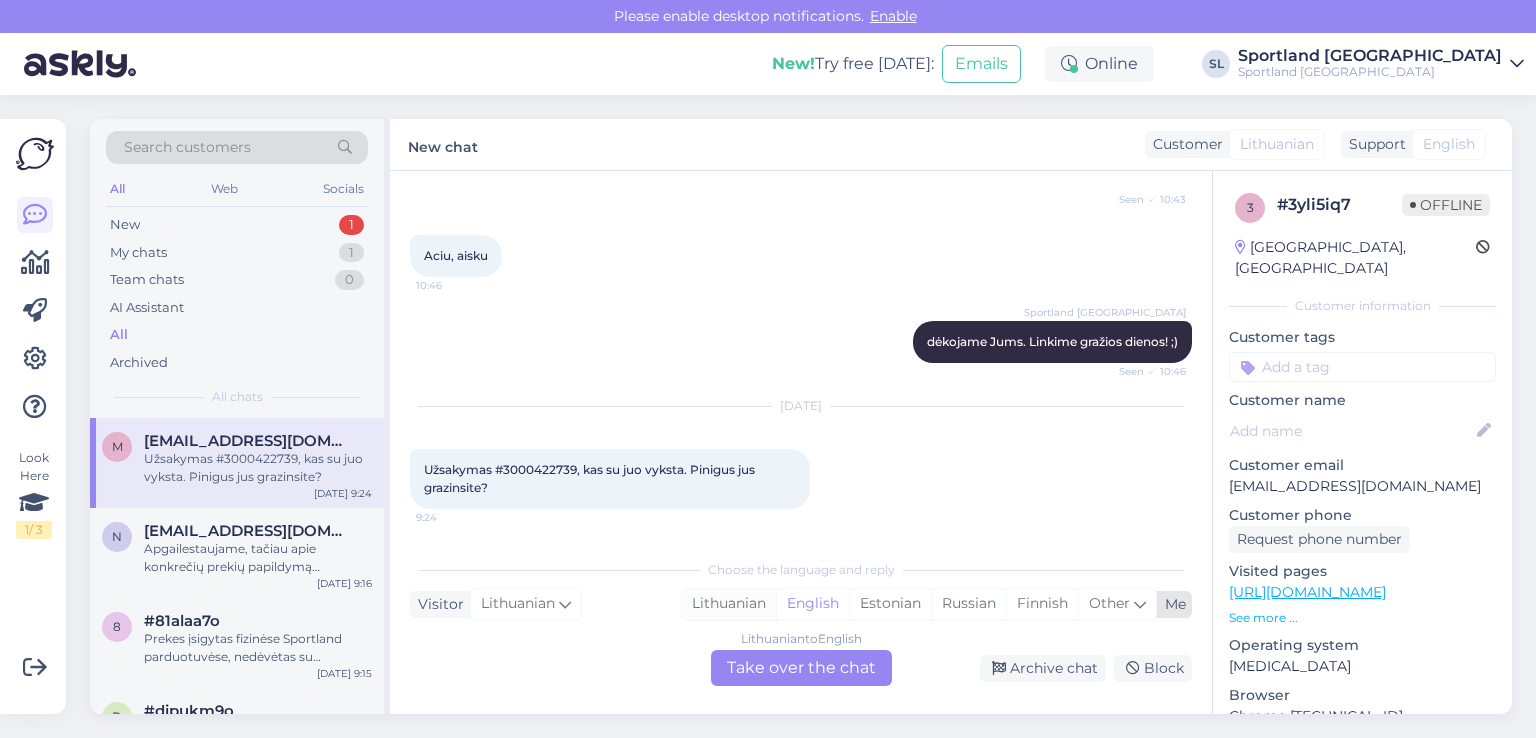 click on "Lithuanian" at bounding box center (729, 604) 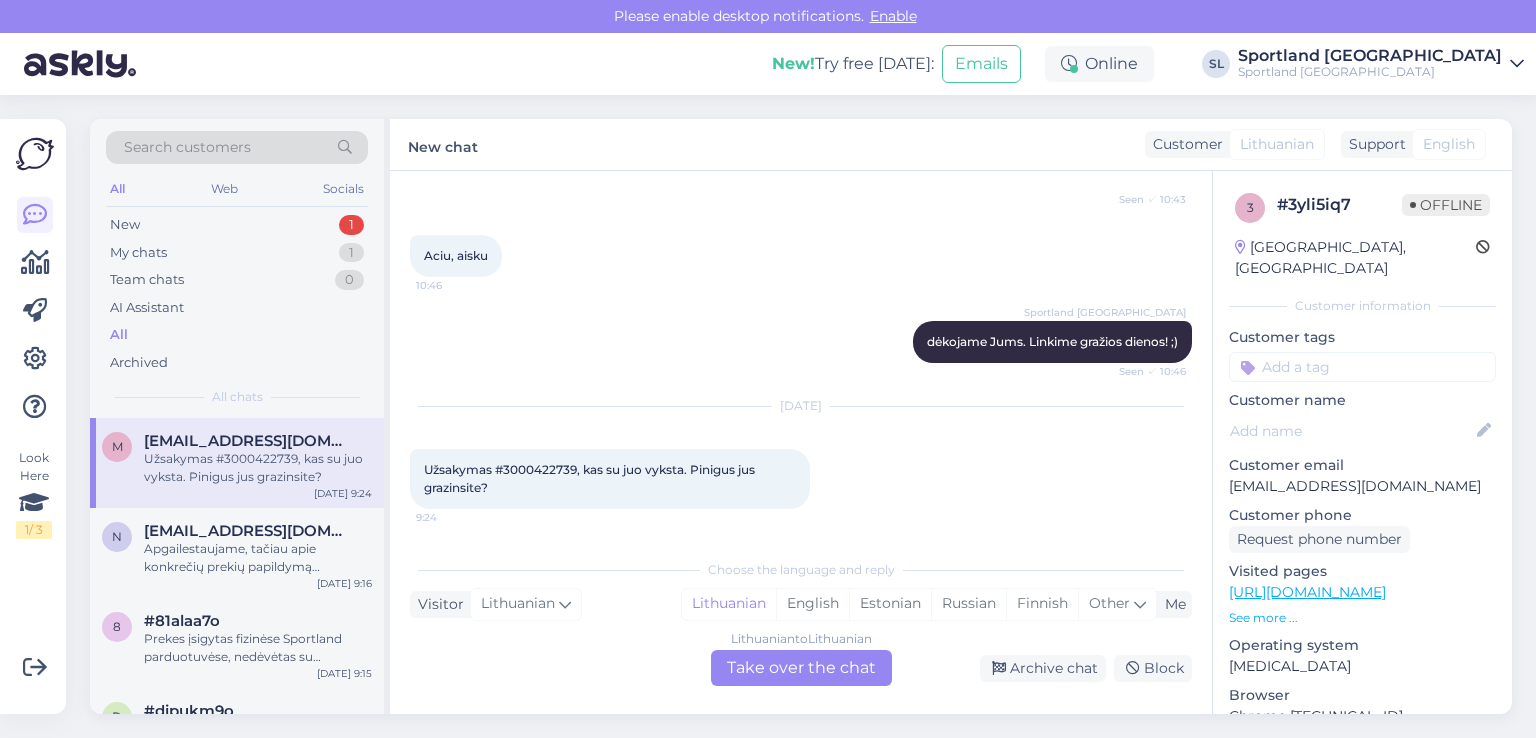 click on "Lithuanian  to  Lithuanian Take over the chat" at bounding box center (801, 668) 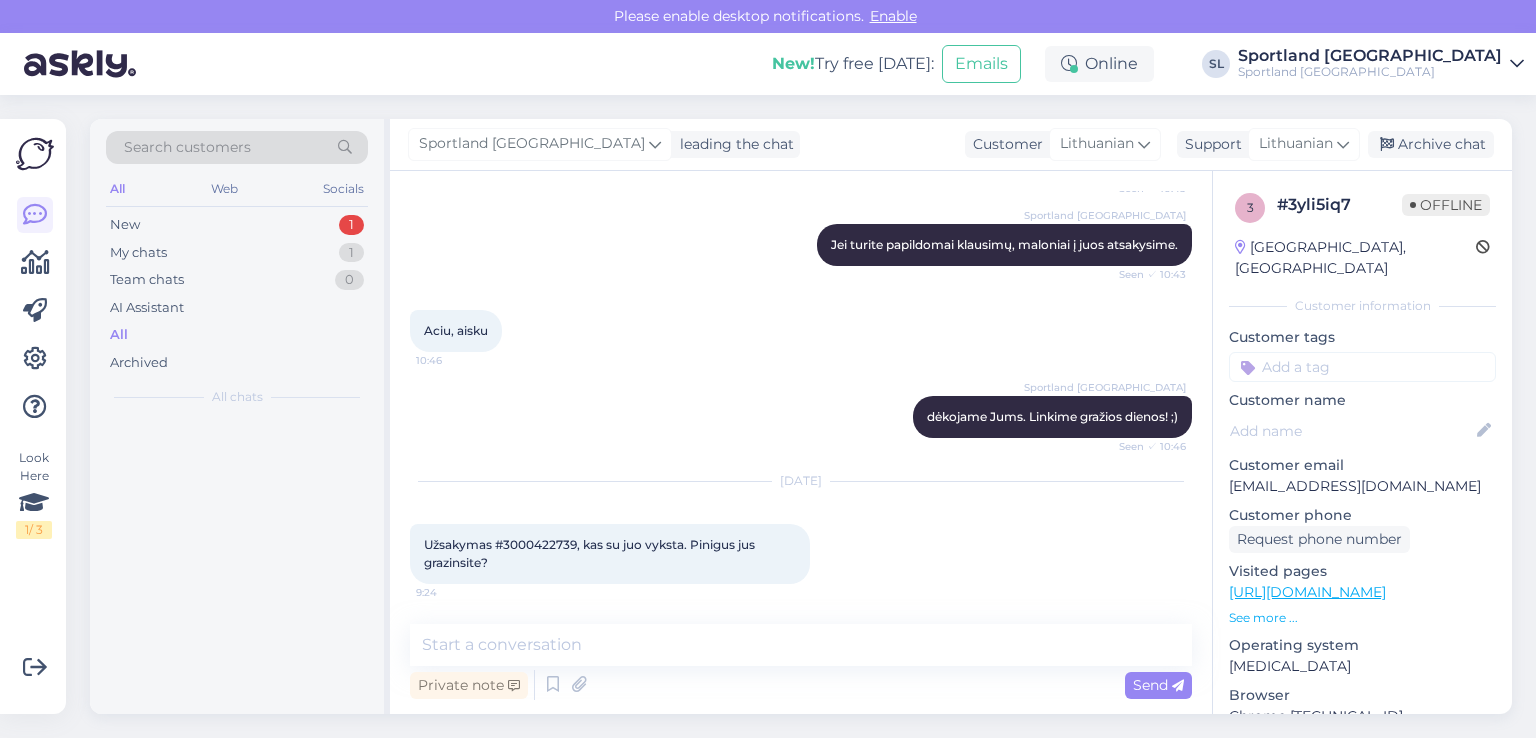 scroll, scrollTop: 924, scrollLeft: 0, axis: vertical 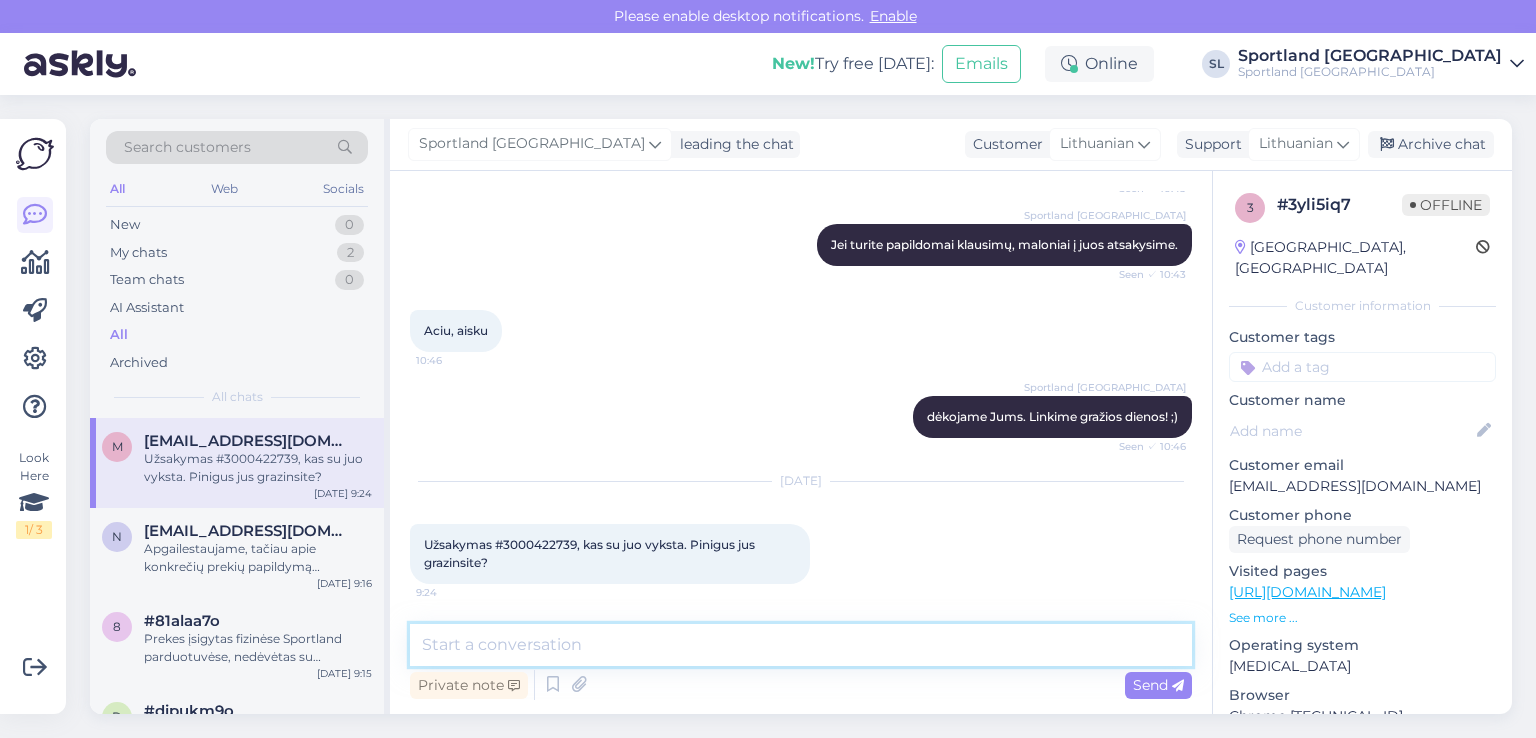 click at bounding box center [801, 645] 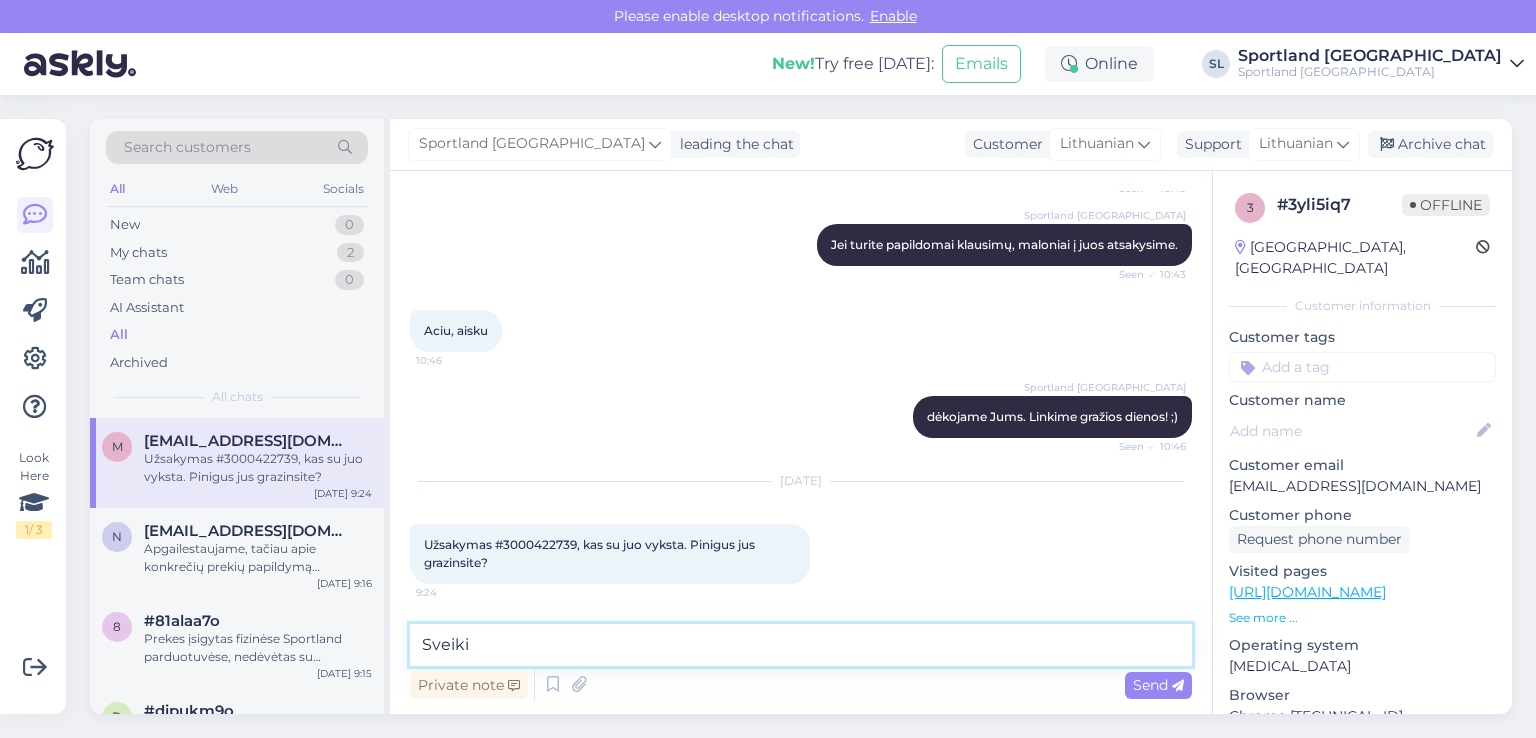 type on "Sveiki" 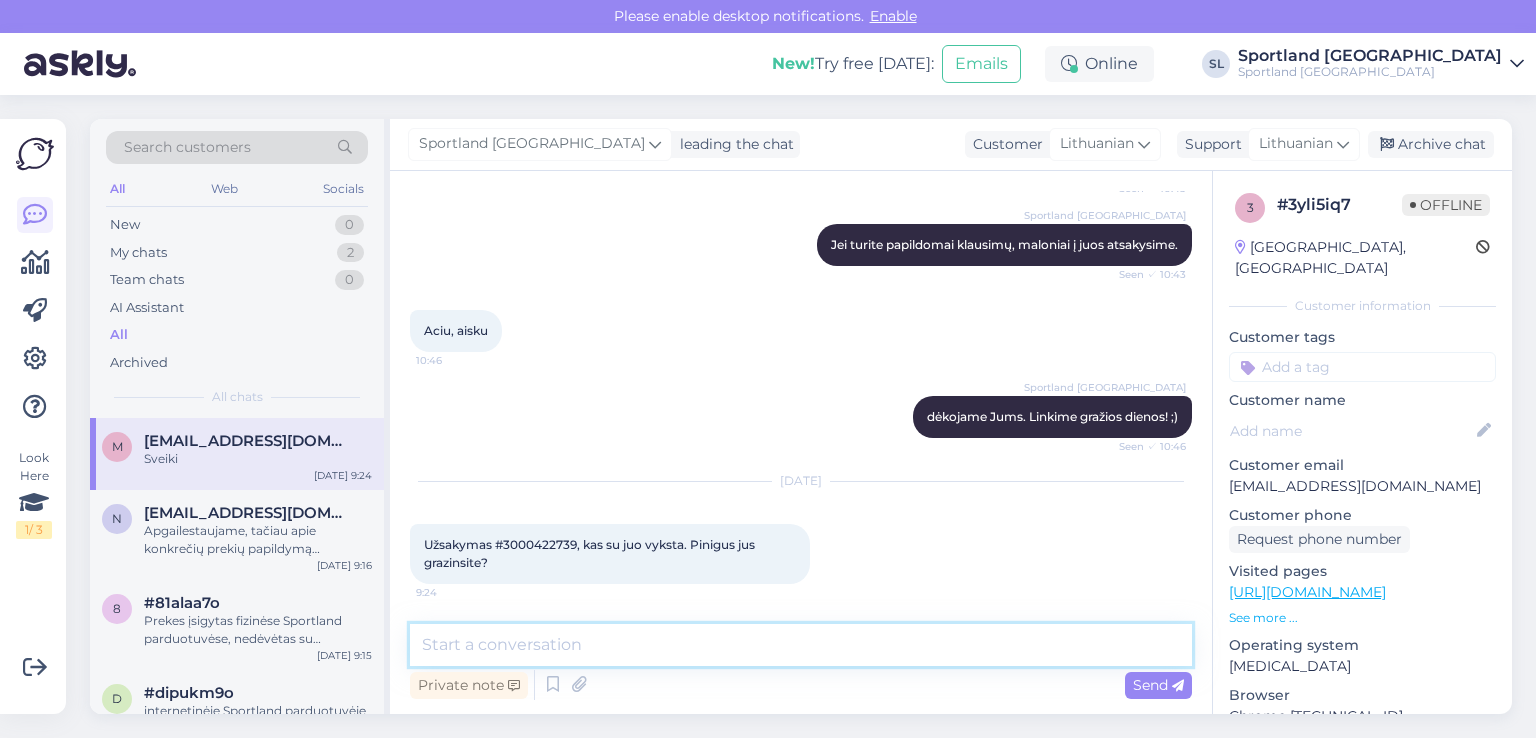 scroll, scrollTop: 1010, scrollLeft: 0, axis: vertical 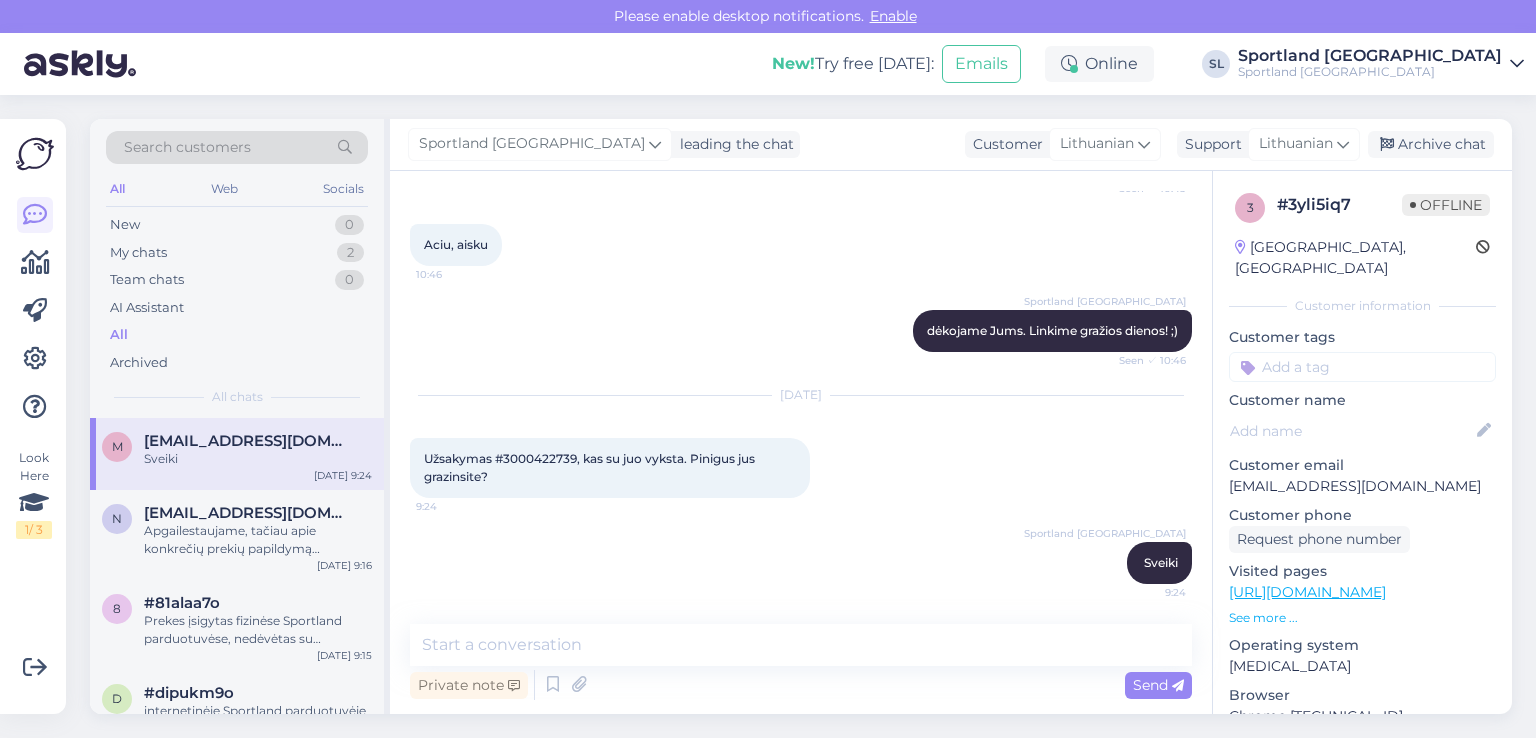 click on "Užsakymas #3000422739, kas su juo vyksta. Pinigus jus grazinsite?" at bounding box center [591, 467] 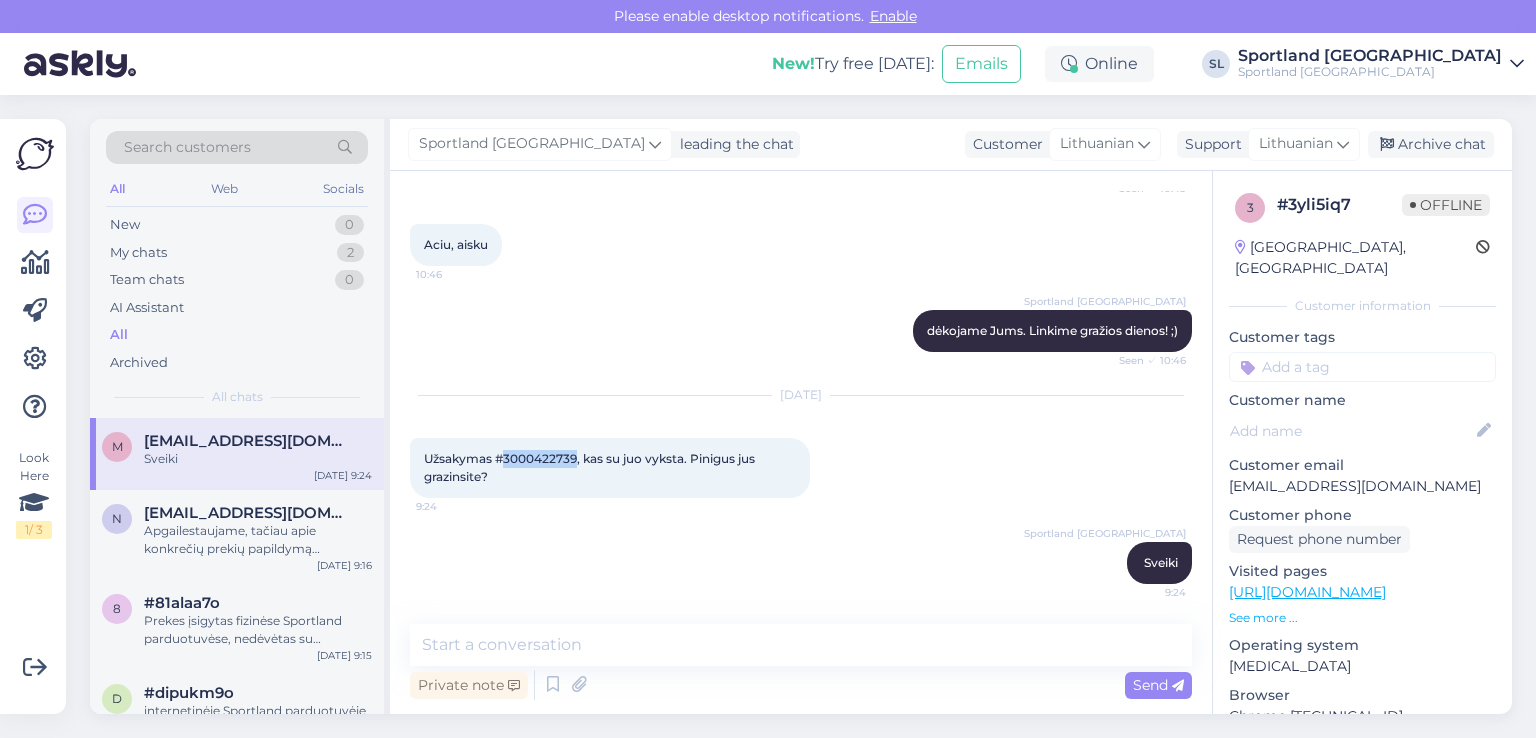 click on "Užsakymas #3000422739, kas su juo vyksta. Pinigus jus grazinsite?" at bounding box center (591, 467) 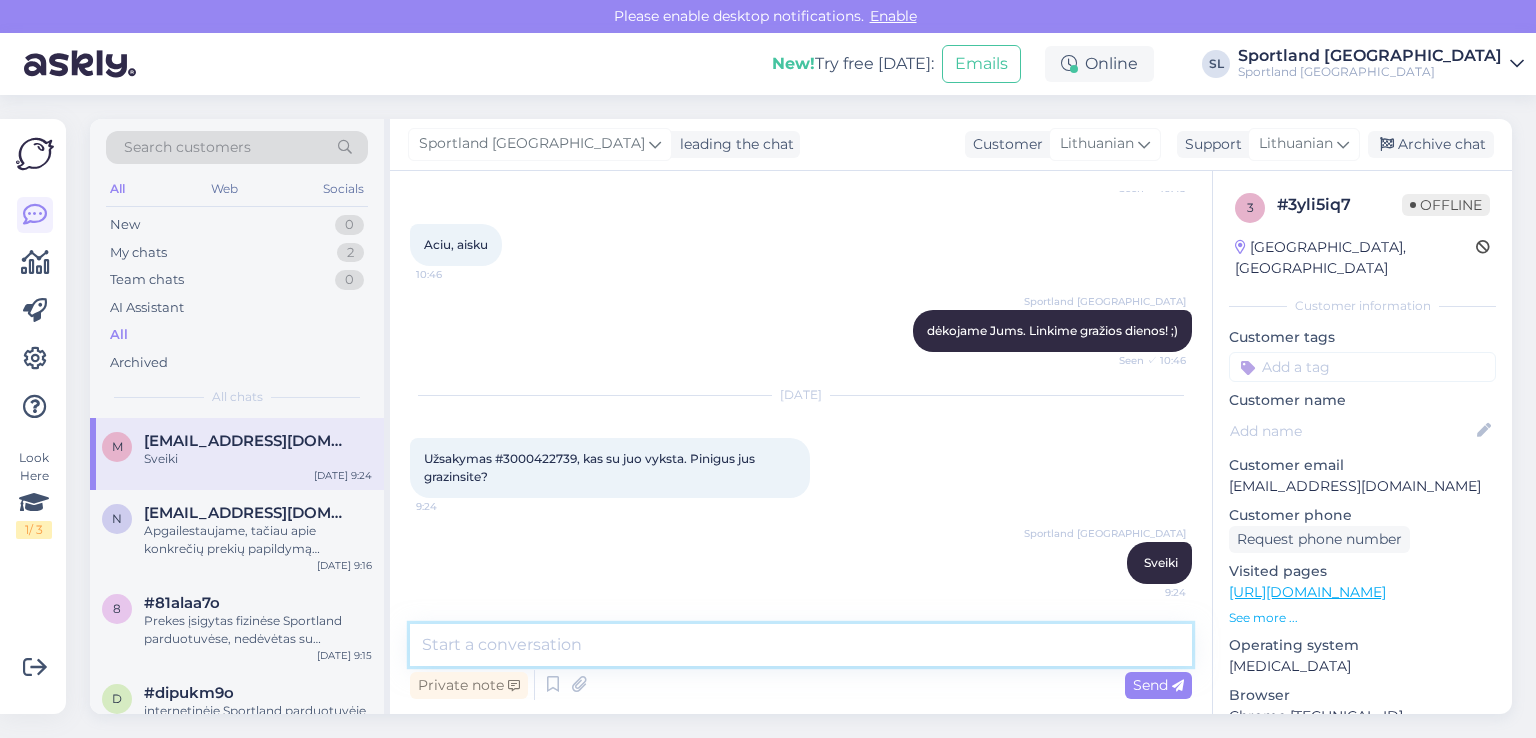 click at bounding box center (801, 645) 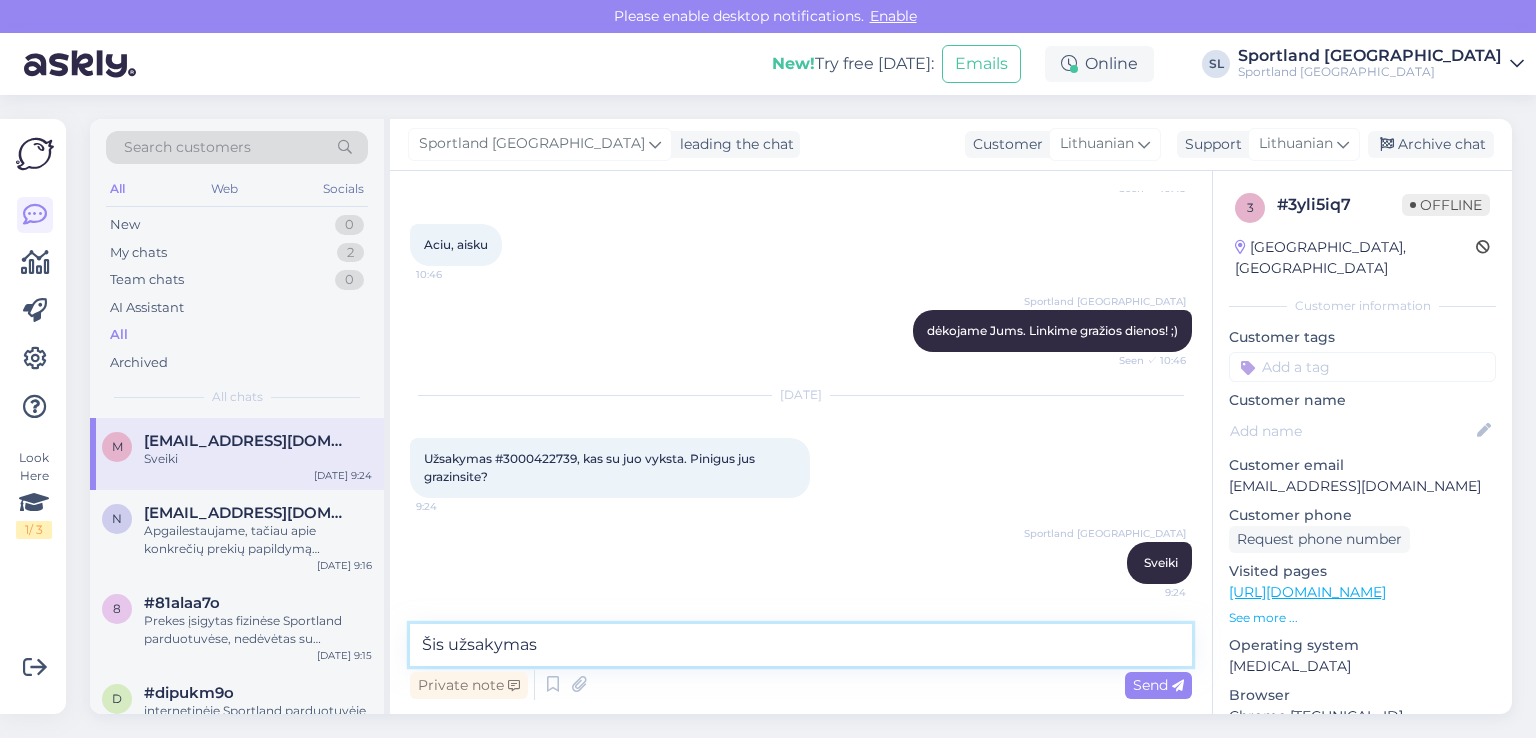 paste on "3000422739" 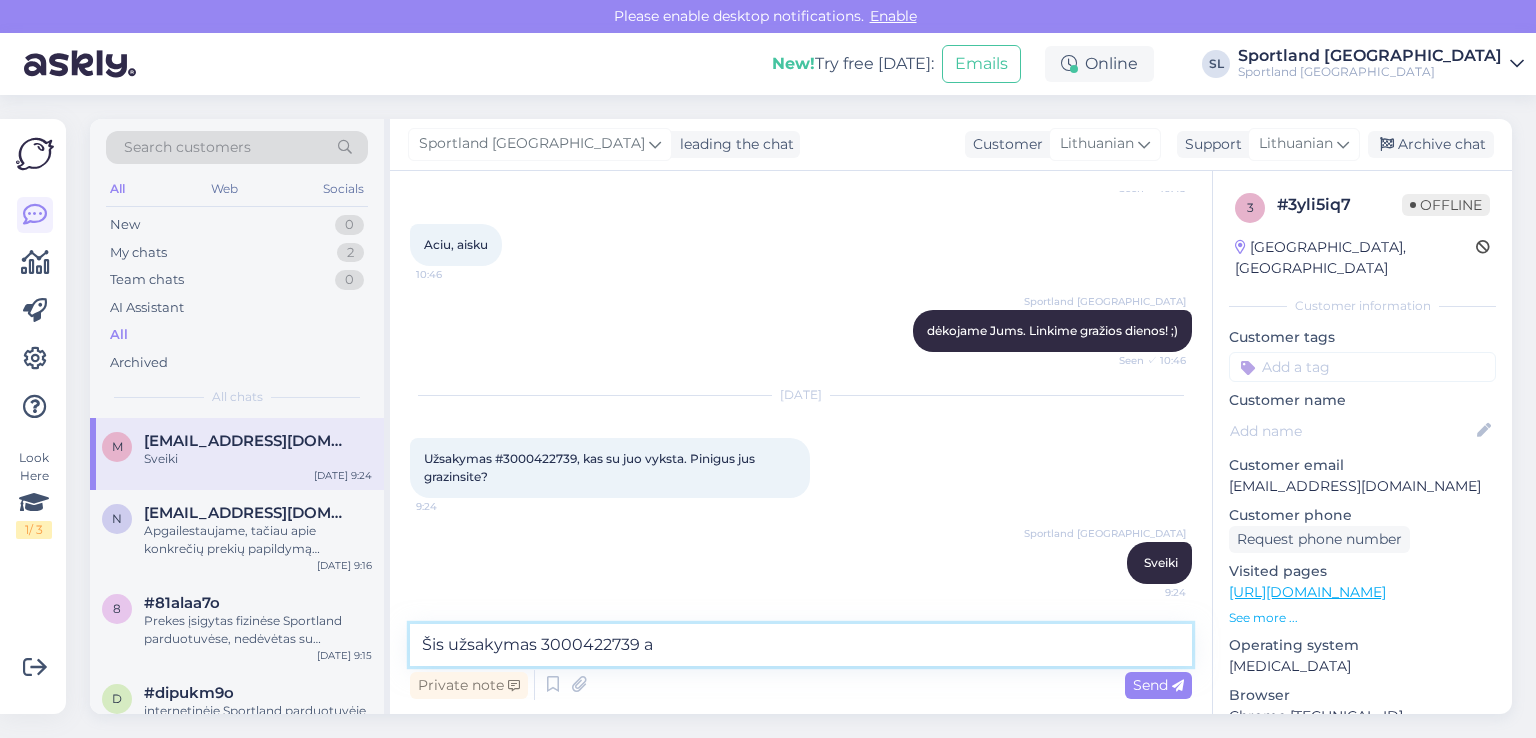 type on "Šis užsakymas 3000422739 a" 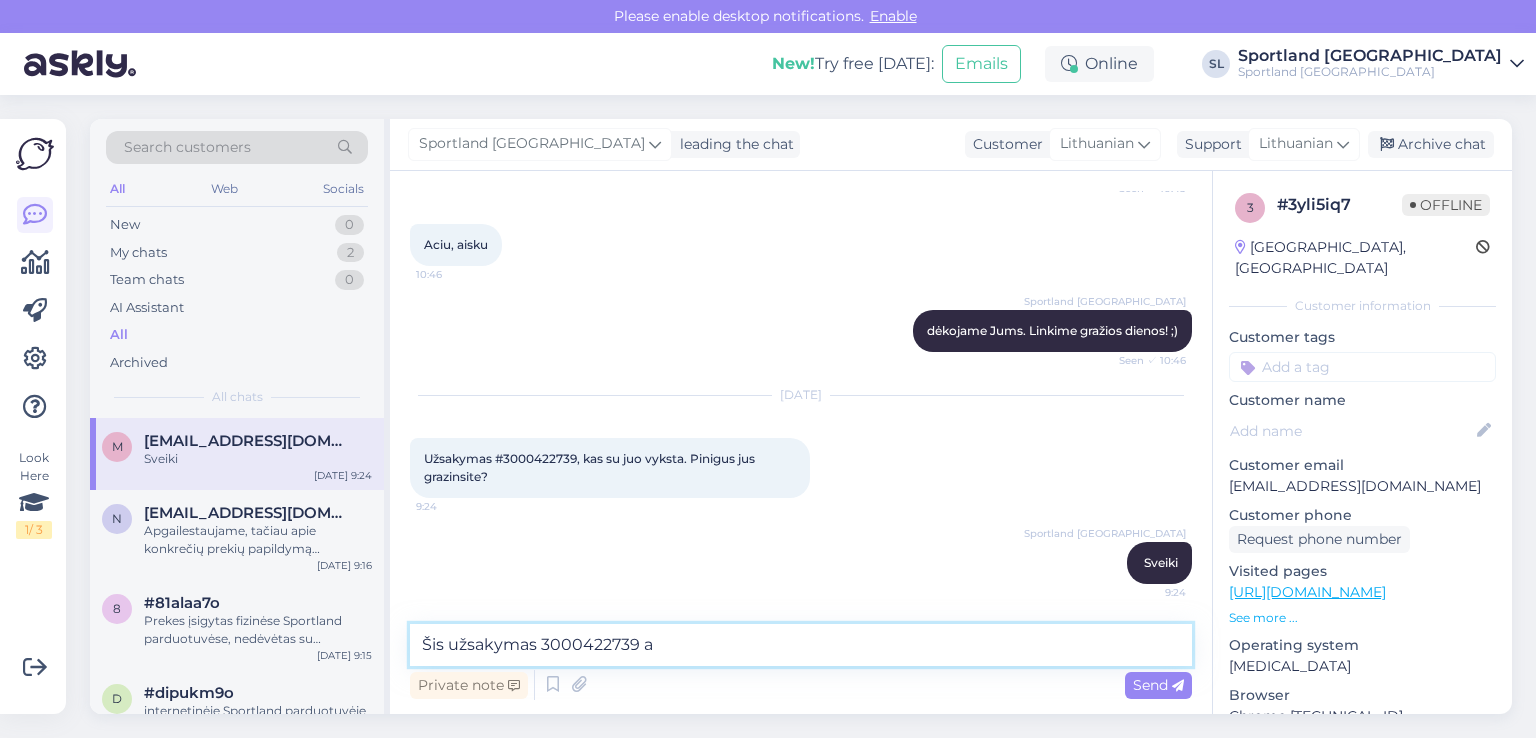 click on "Šis užsakymas 3000422739 a" at bounding box center (801, 645) 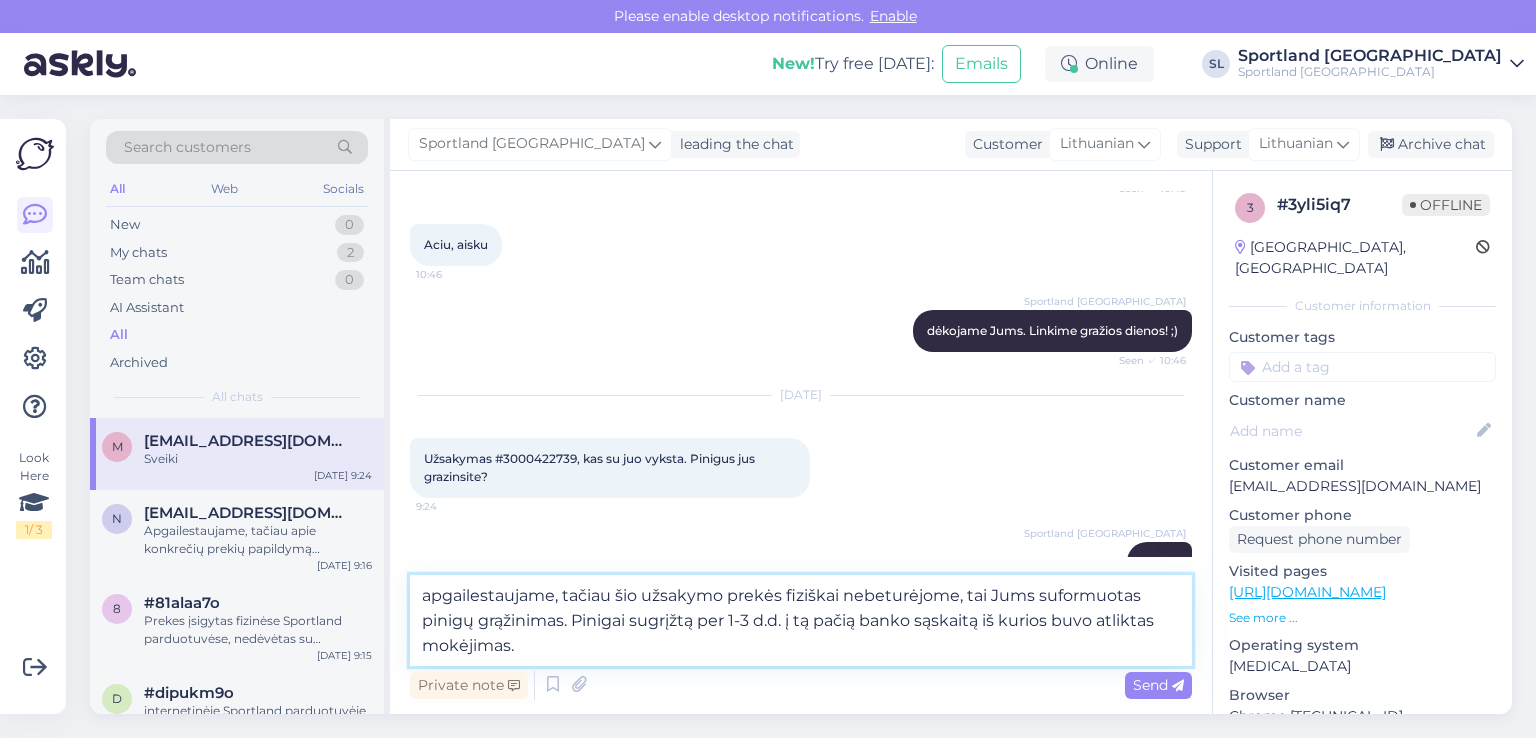 type on "apgailestaujame, tačiau šio užsakymo prekės fiziškai nebeturėjome, tai Jums suformuotas pinigų grąžinimas. Pinigai sugrįžtą per 1-3 d.d. į tą pačią banko sąskaitą iš kurios buvo atliktas mokėjimas." 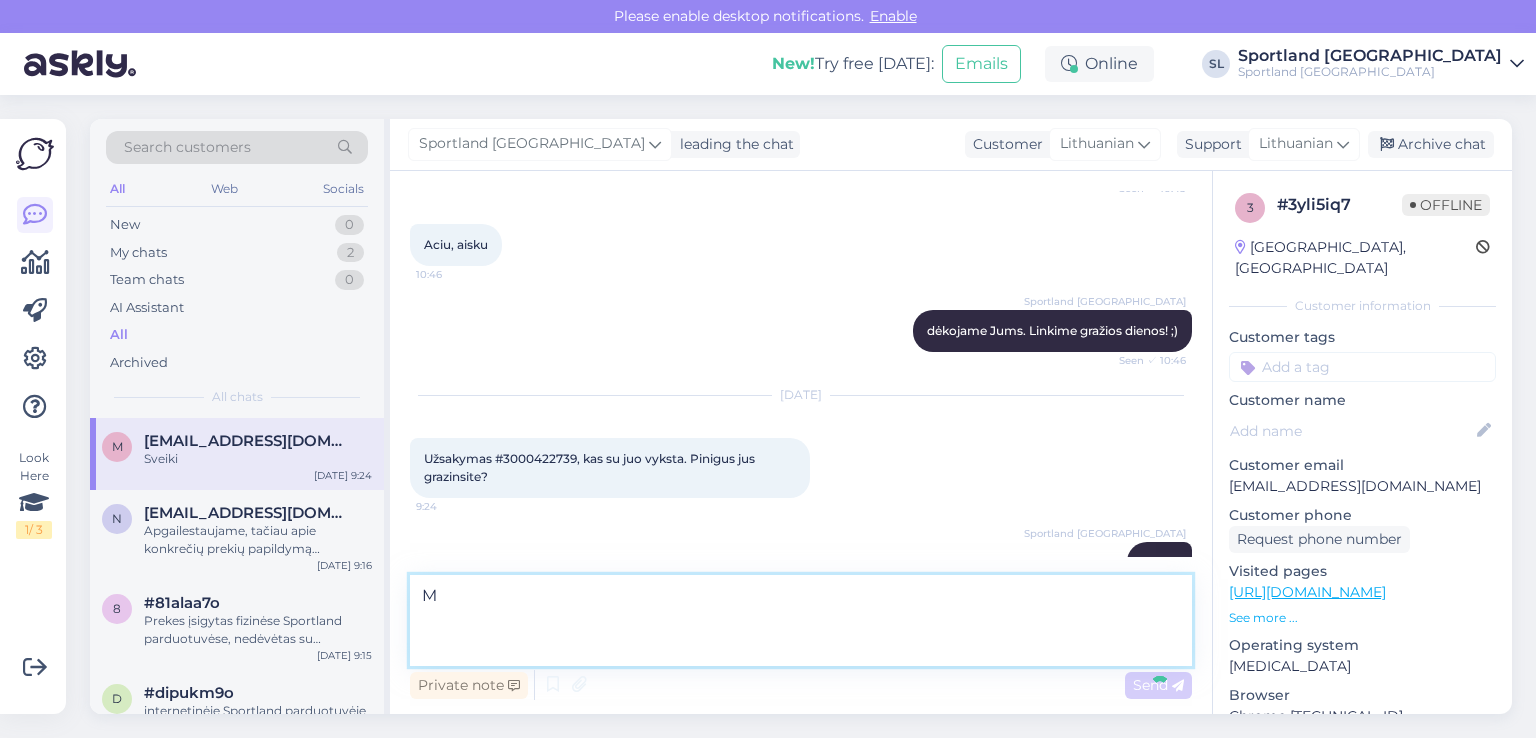 scroll, scrollTop: 1150, scrollLeft: 0, axis: vertical 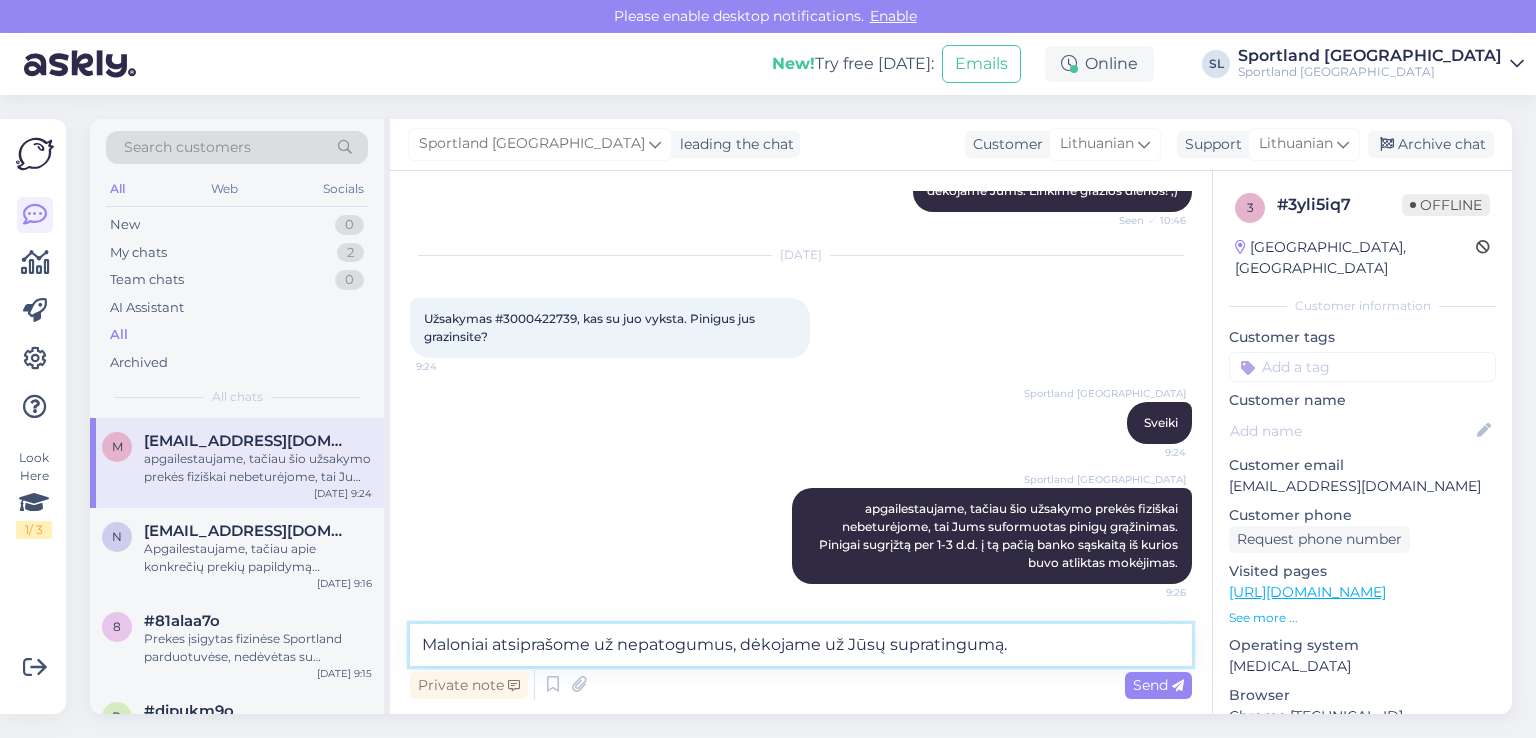 type on "Maloniai atsiprašome už nepatogumus, dėkojame už Jūsų supratingumą." 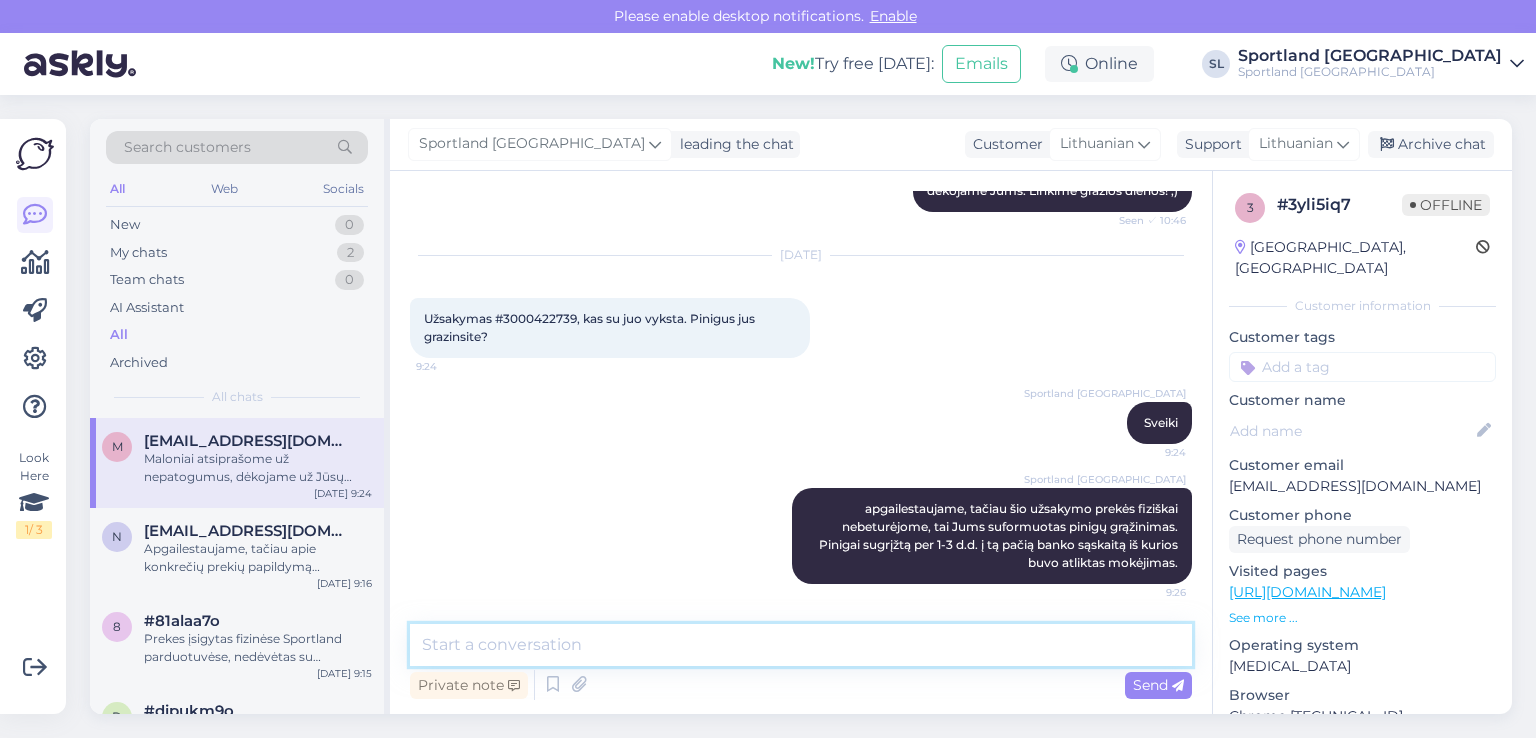 scroll, scrollTop: 1254, scrollLeft: 0, axis: vertical 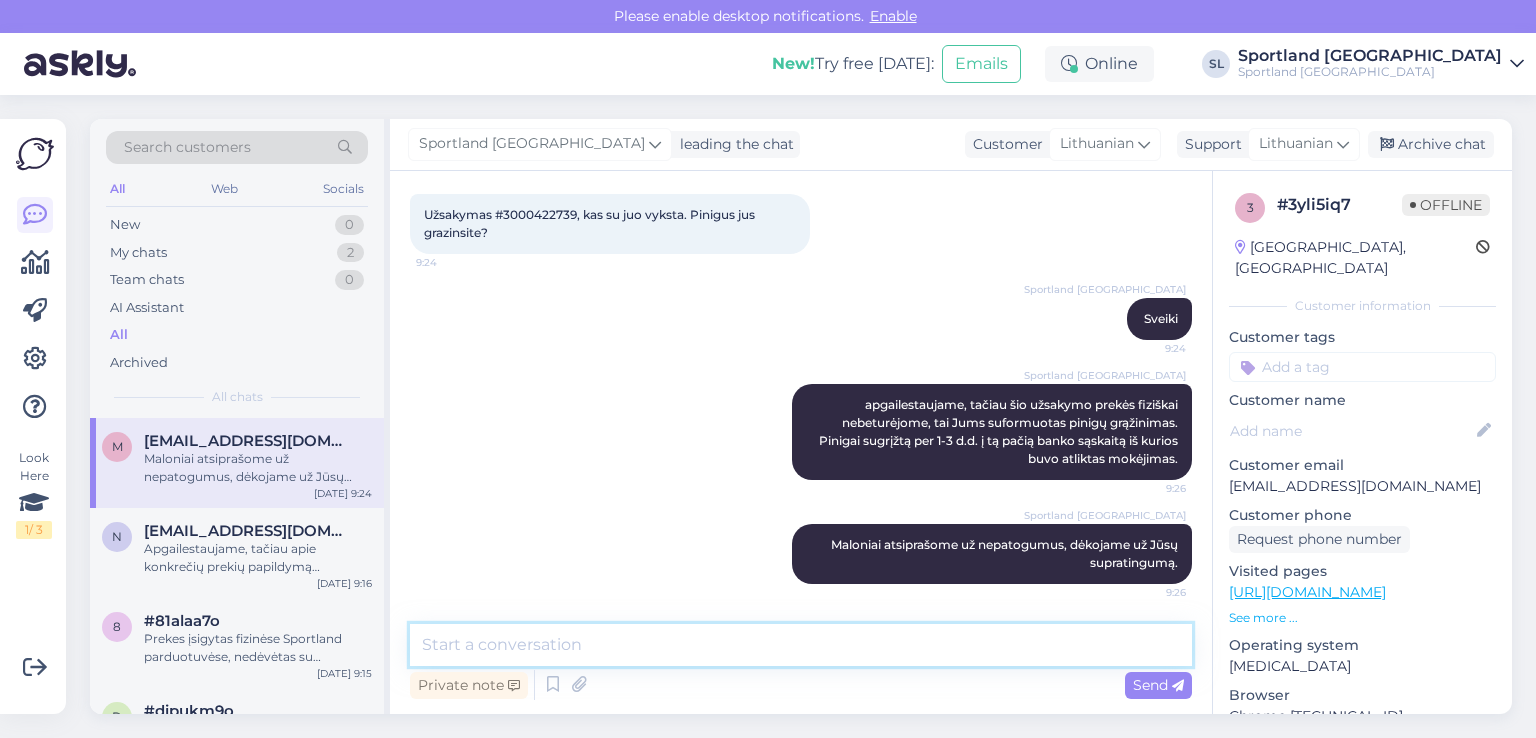 type 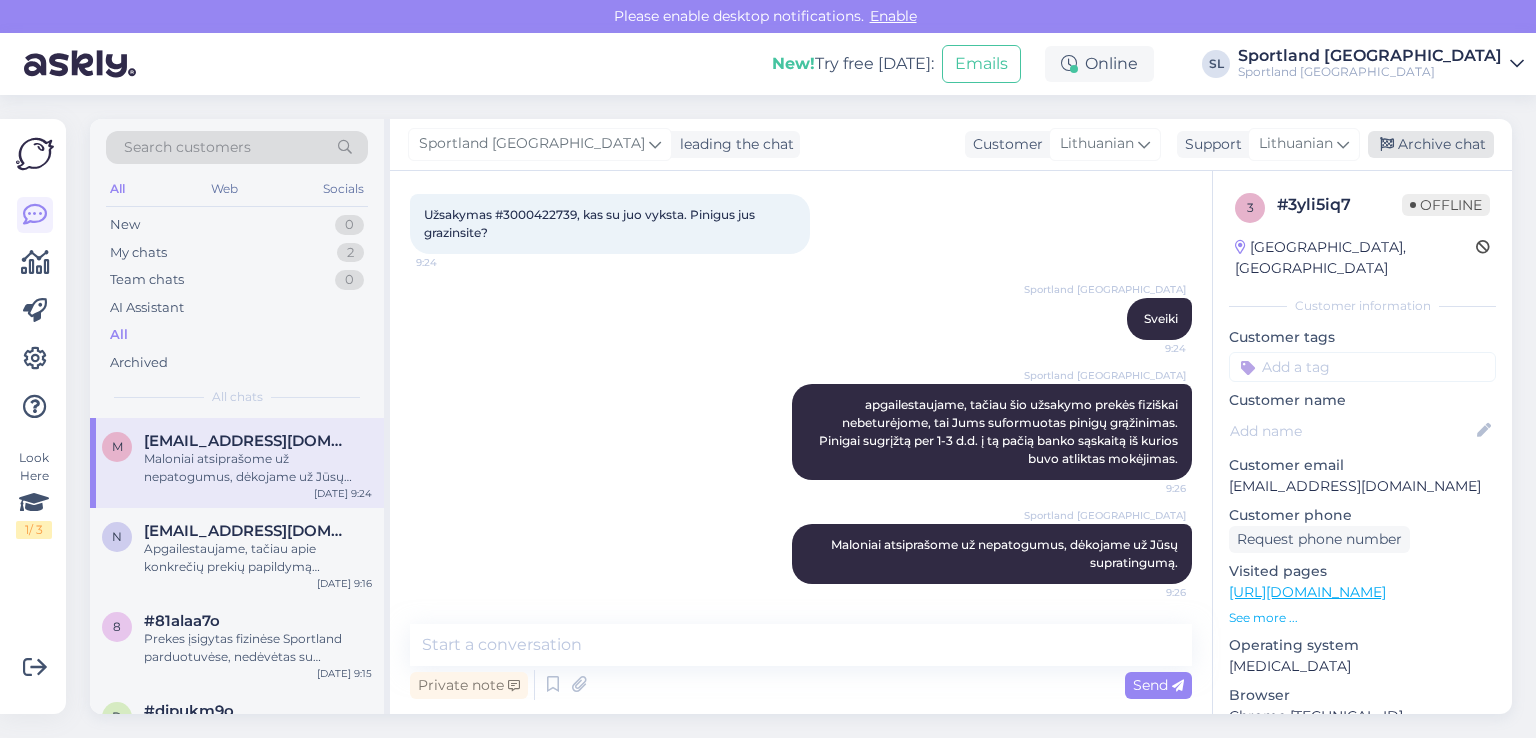 click on "Archive chat" at bounding box center (1431, 144) 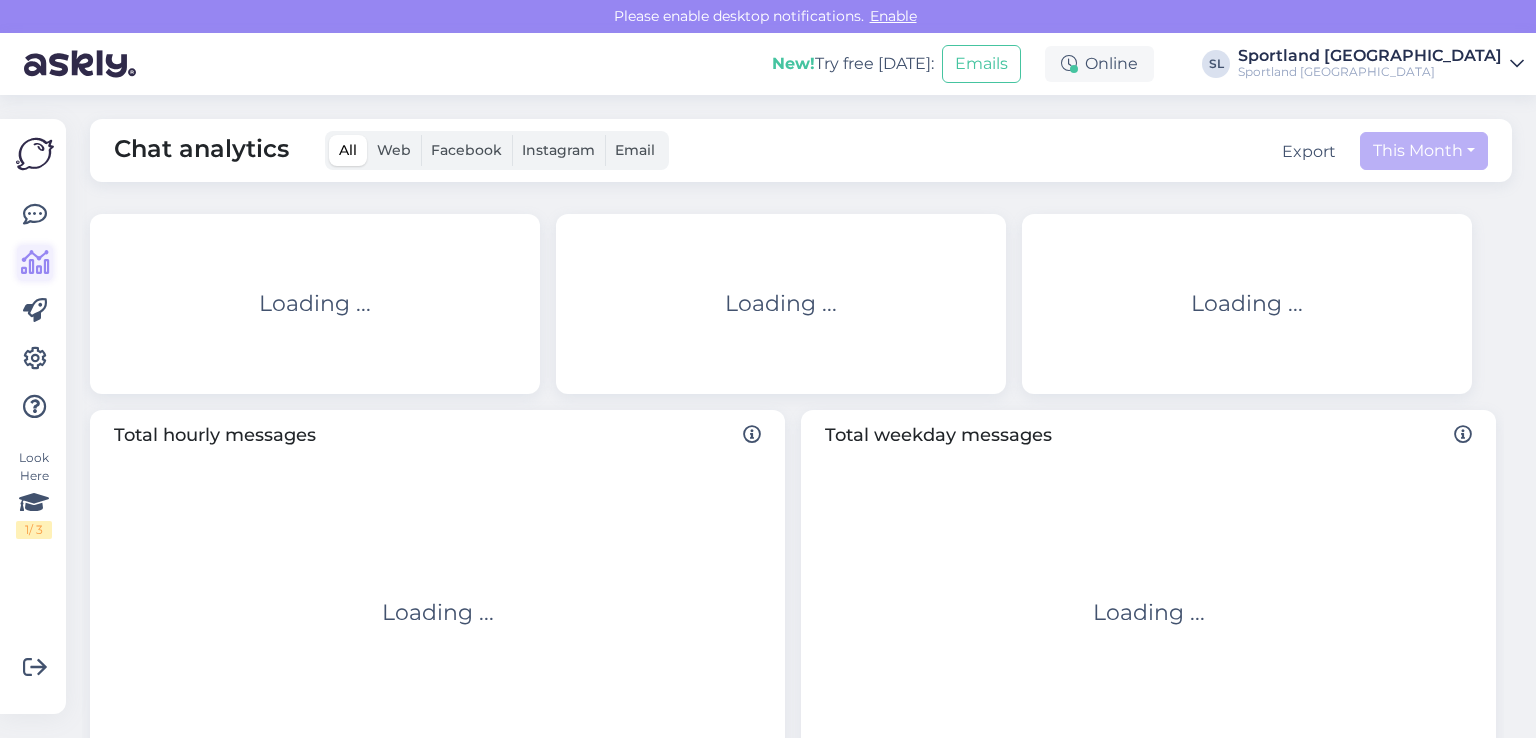 scroll, scrollTop: 0, scrollLeft: 0, axis: both 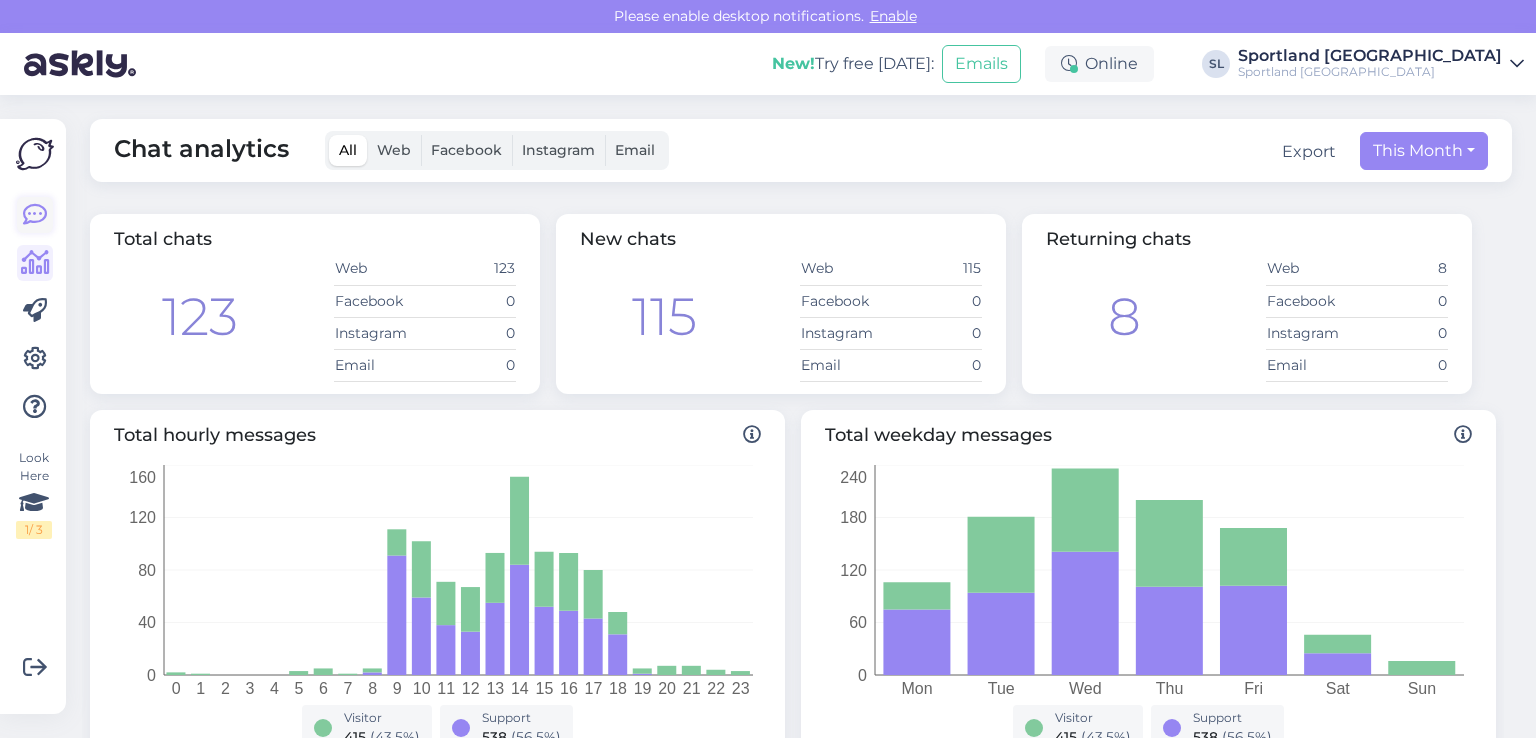 click at bounding box center [35, 215] 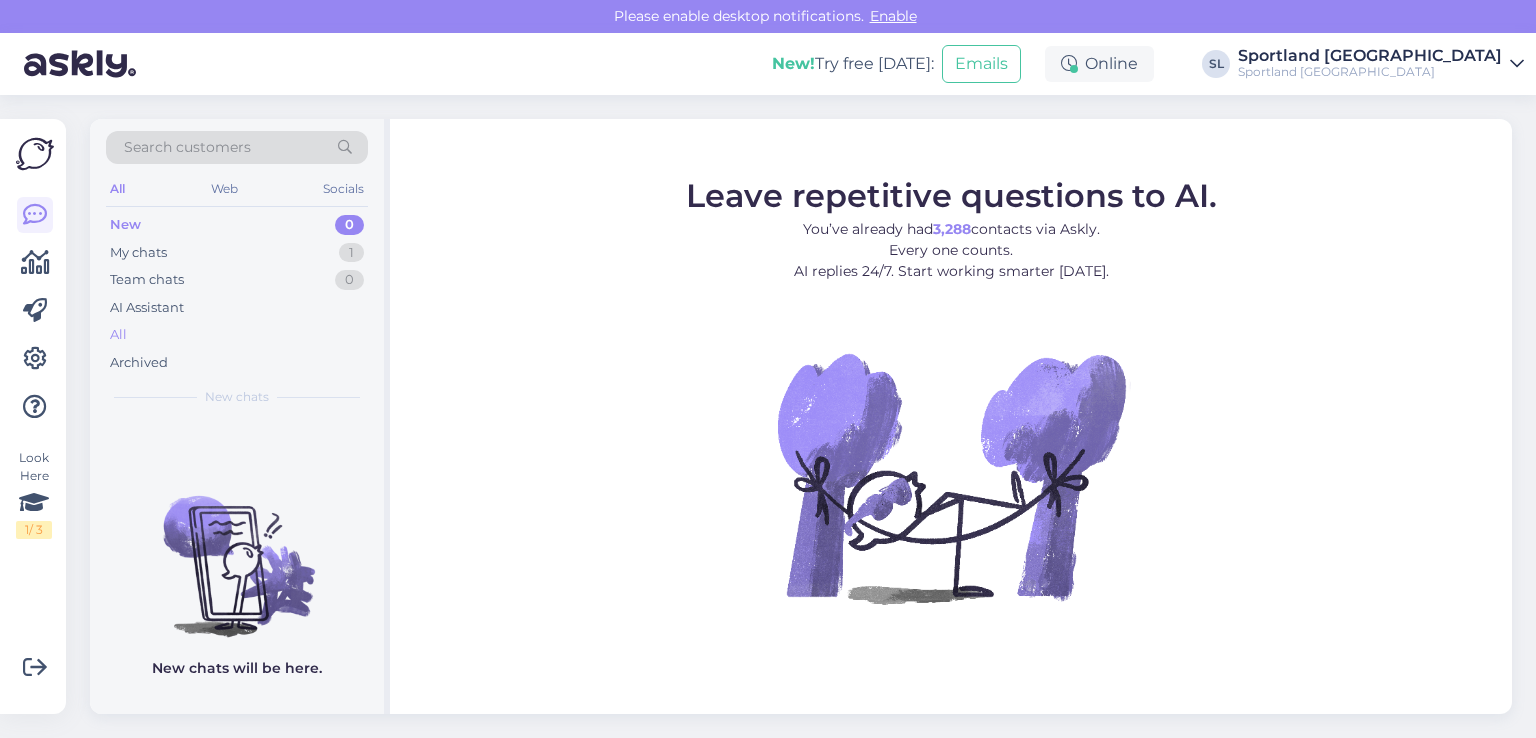 click on "All" at bounding box center (237, 335) 